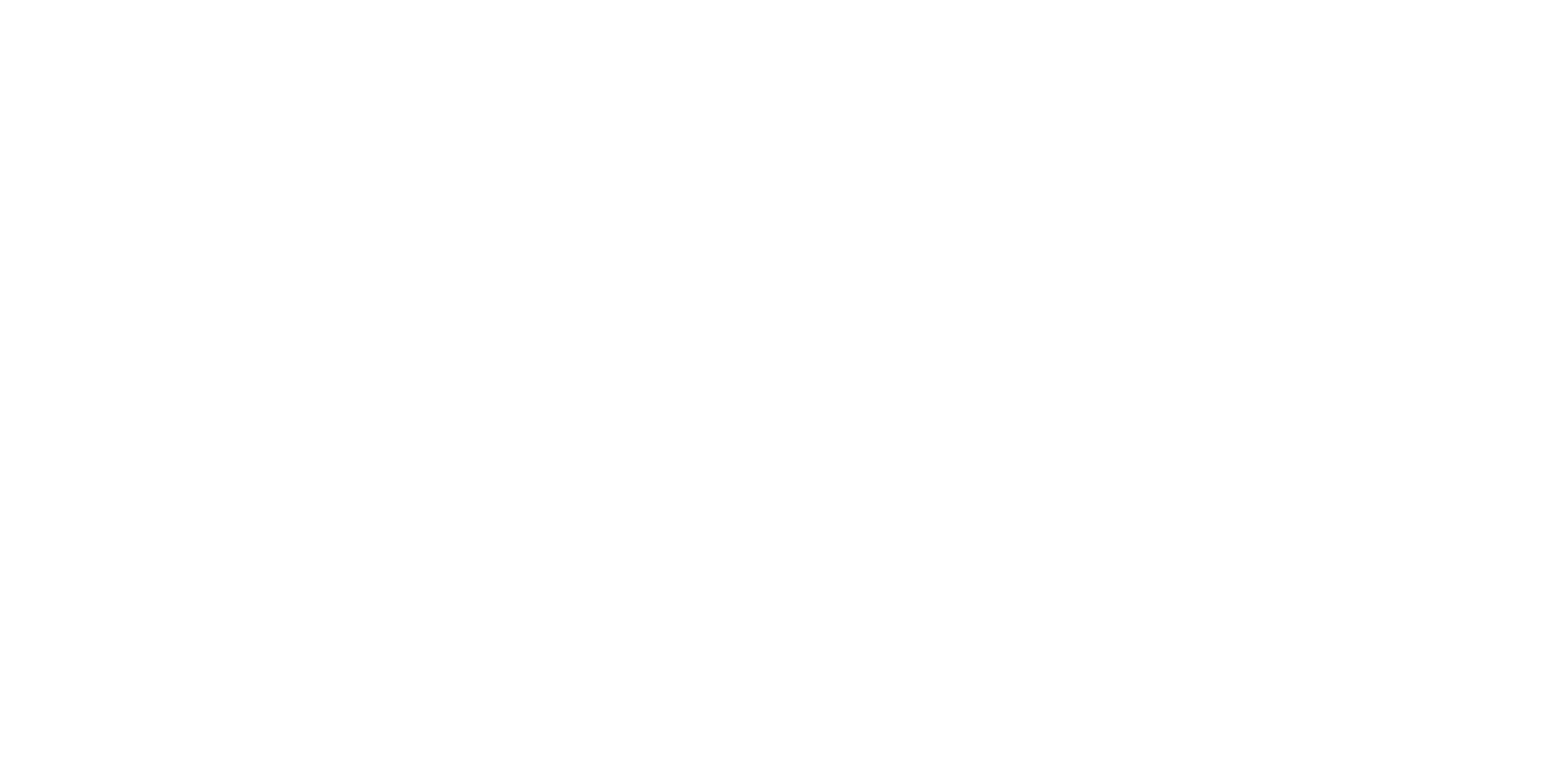 scroll, scrollTop: 0, scrollLeft: 0, axis: both 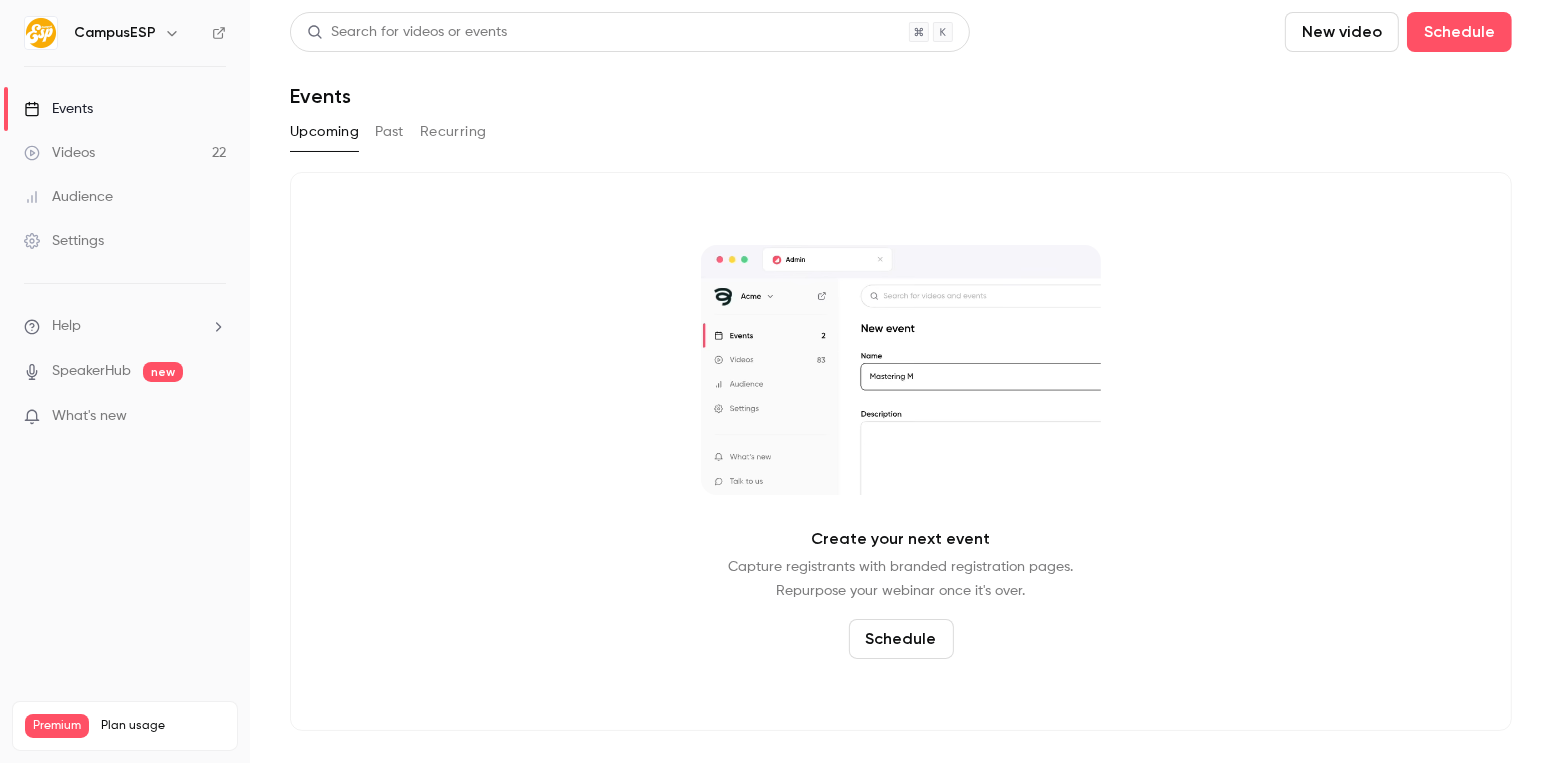 click on "Past" at bounding box center (389, 132) 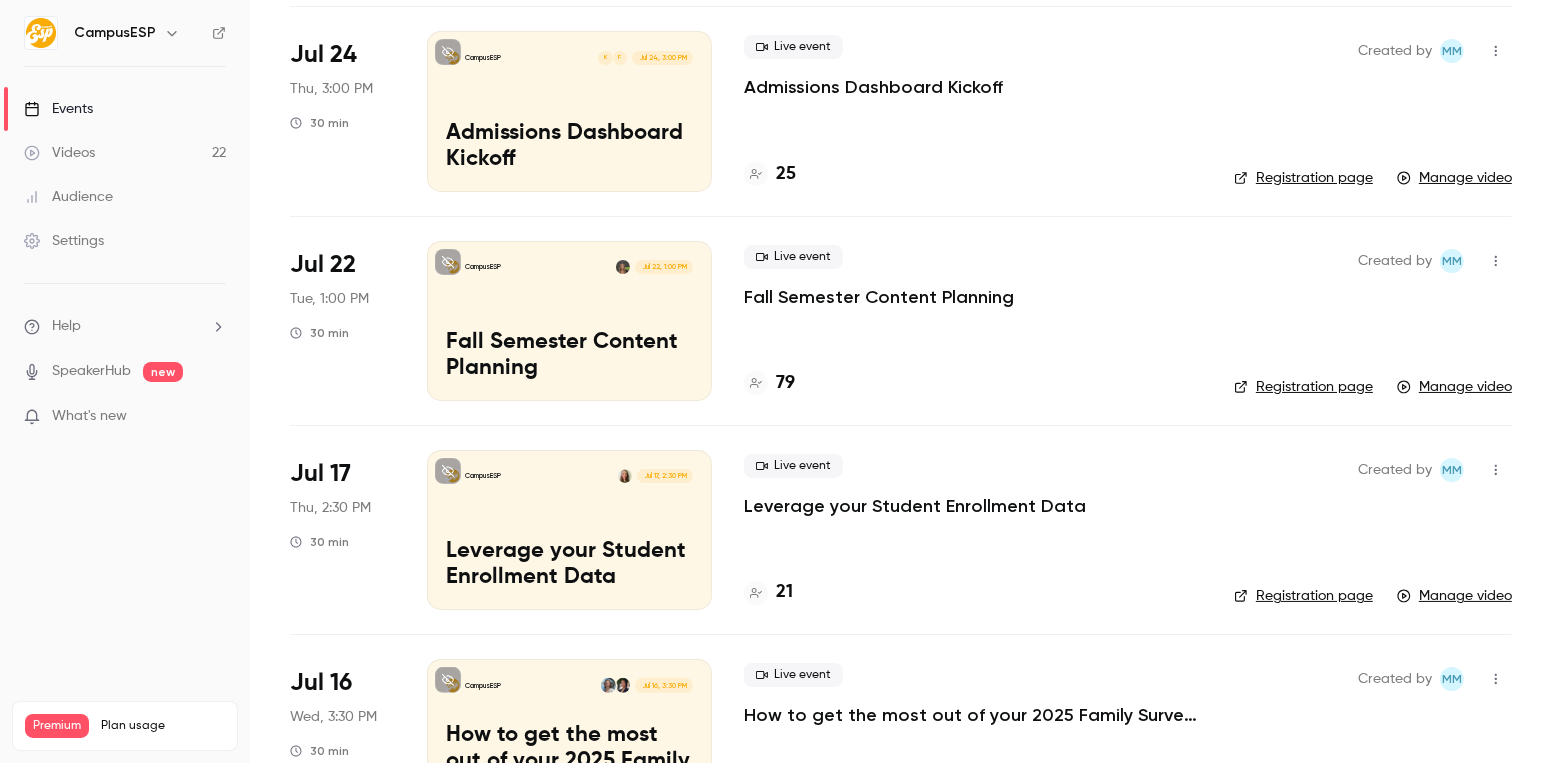 scroll, scrollTop: 0, scrollLeft: 0, axis: both 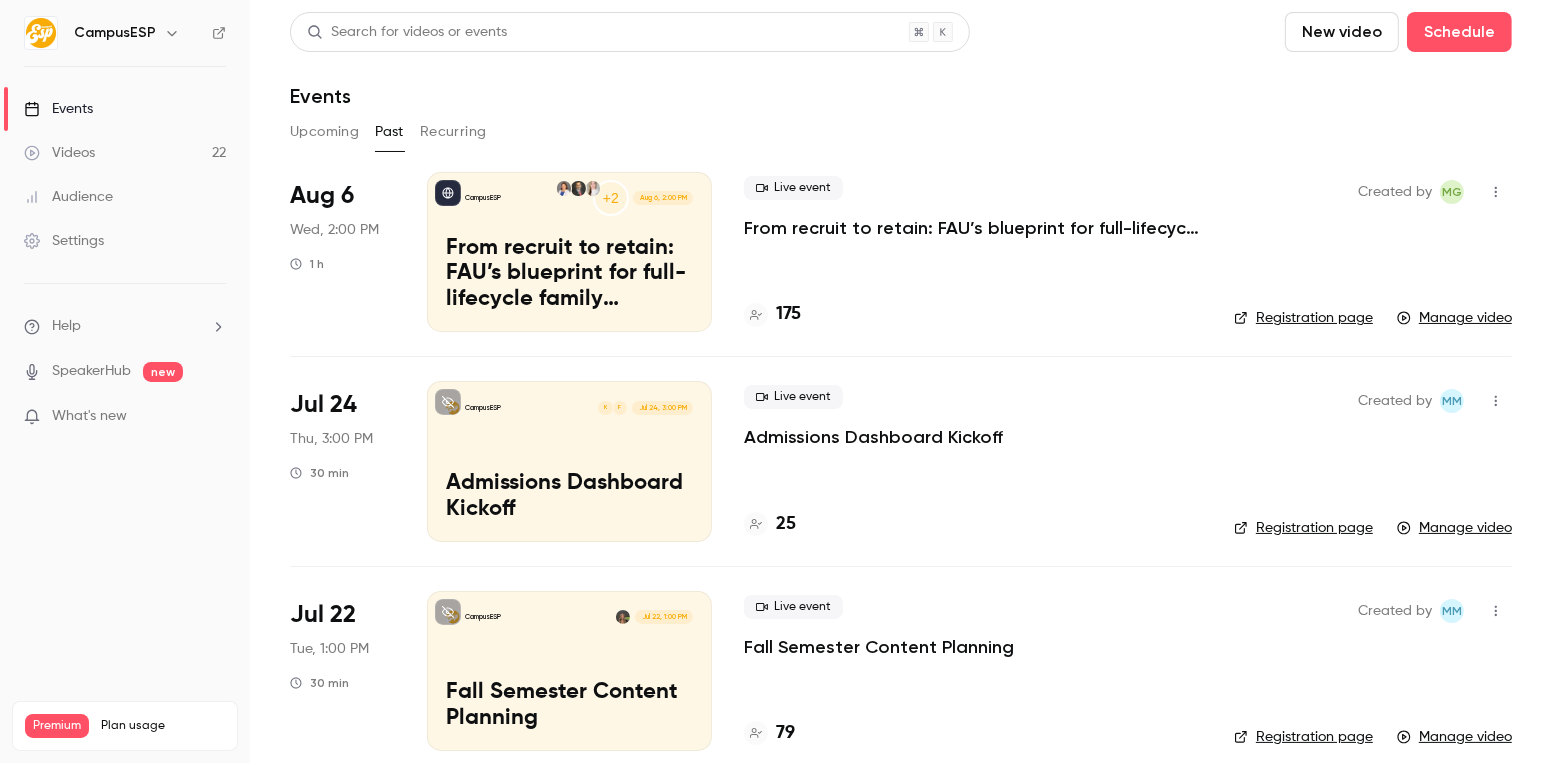 click on "CampusESP" at bounding box center [135, 33] 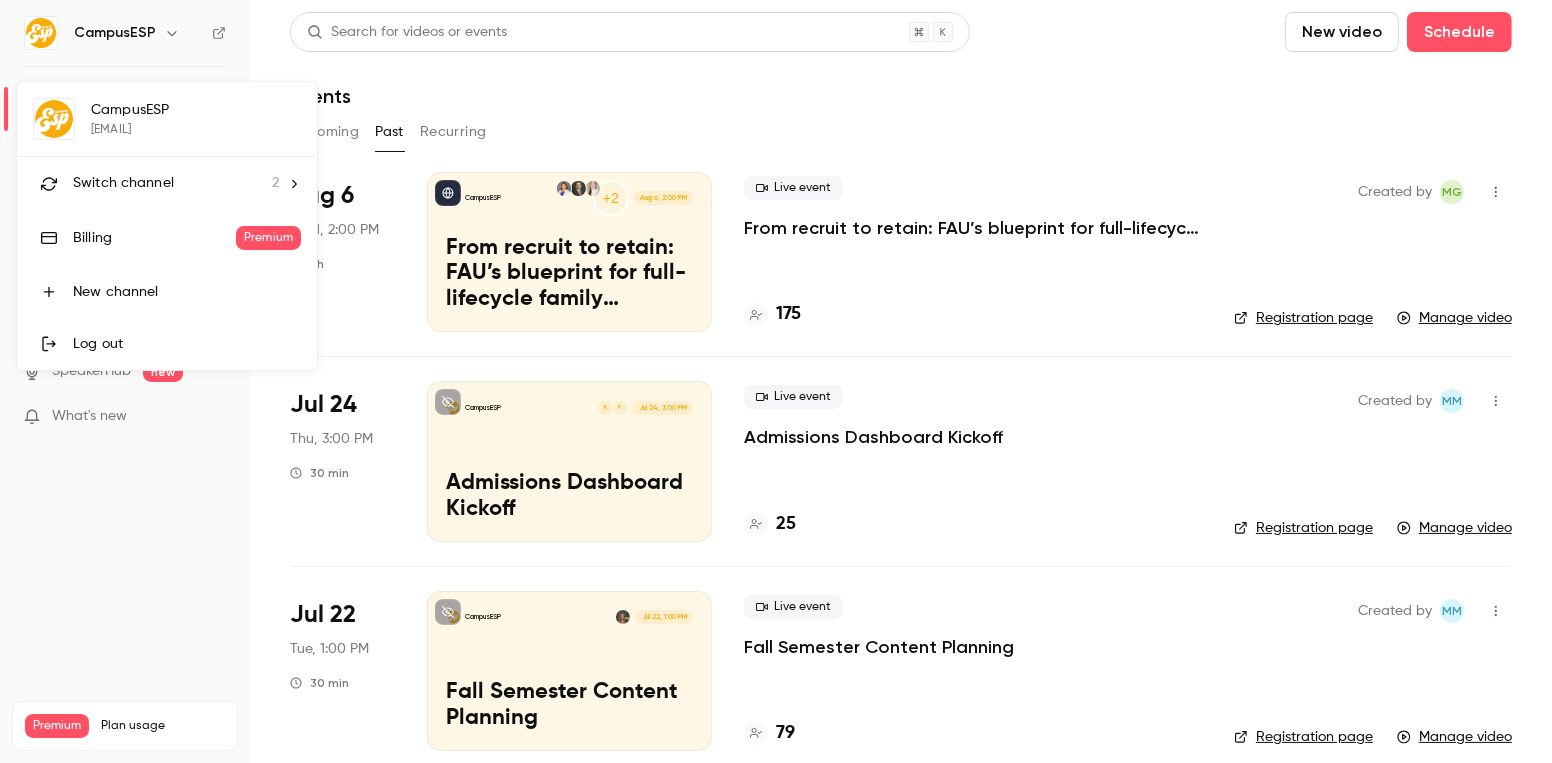 click 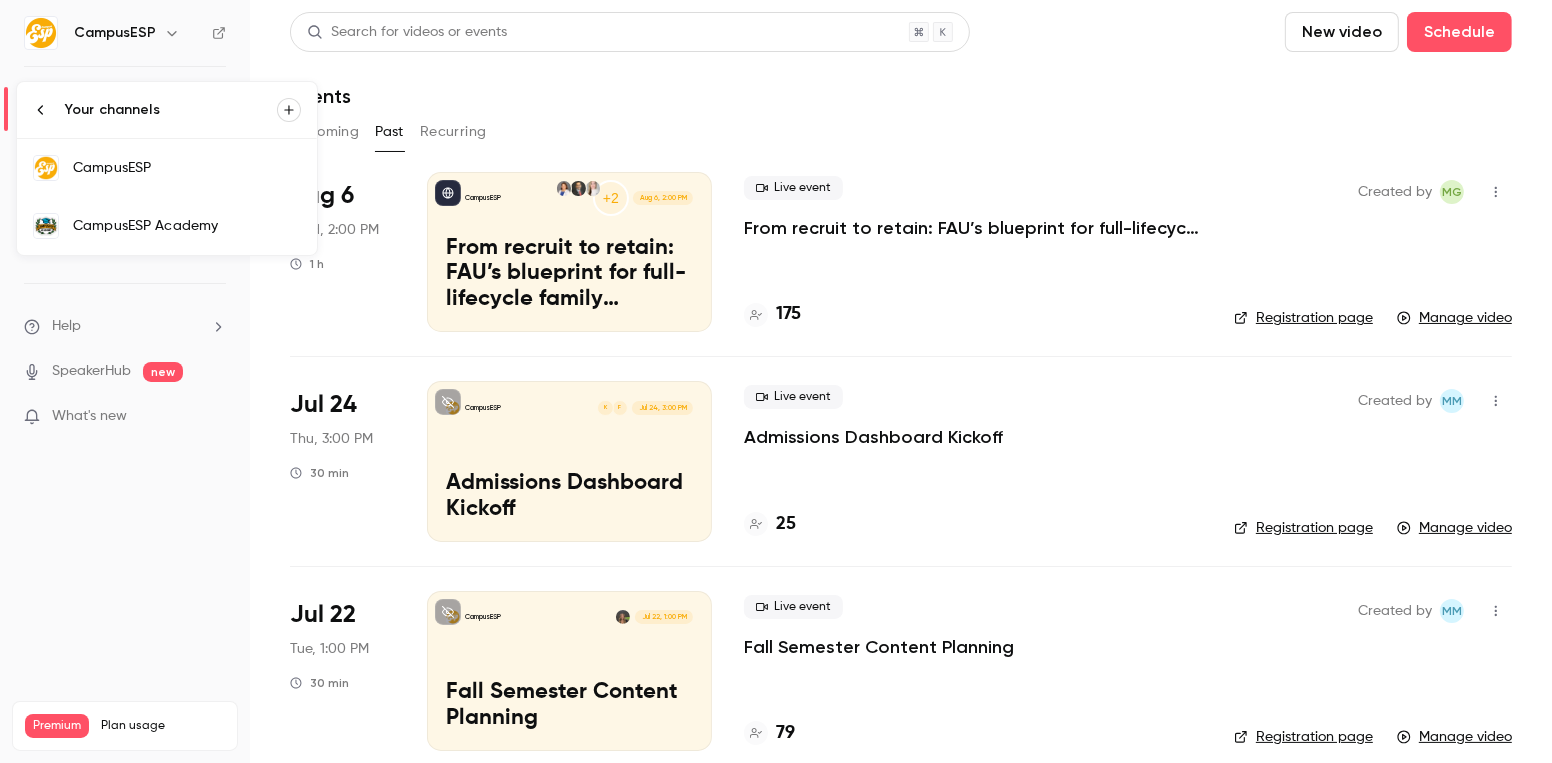 click on "CampusESP Academy" at bounding box center [167, 226] 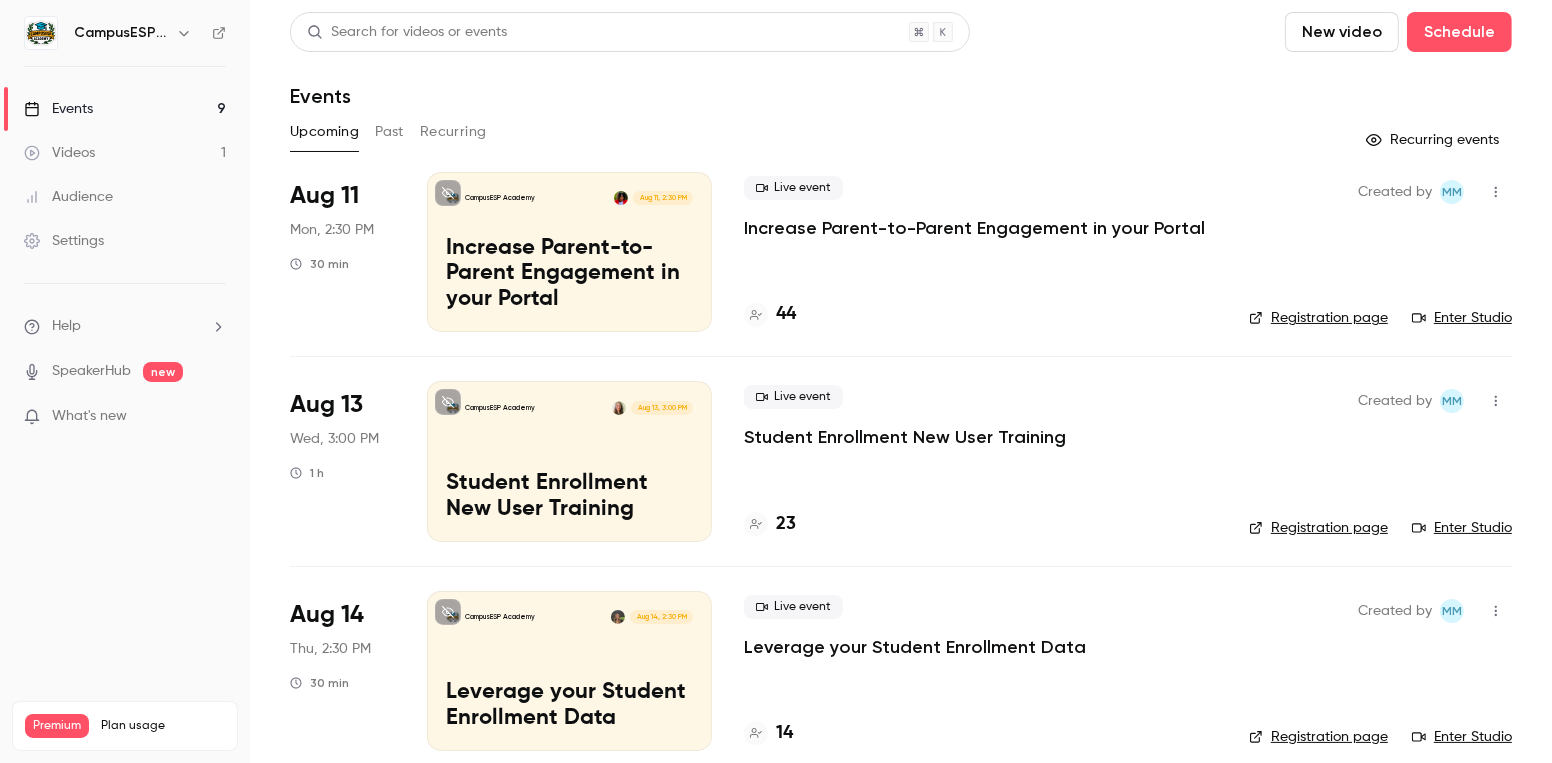 click on "Past" at bounding box center (389, 132) 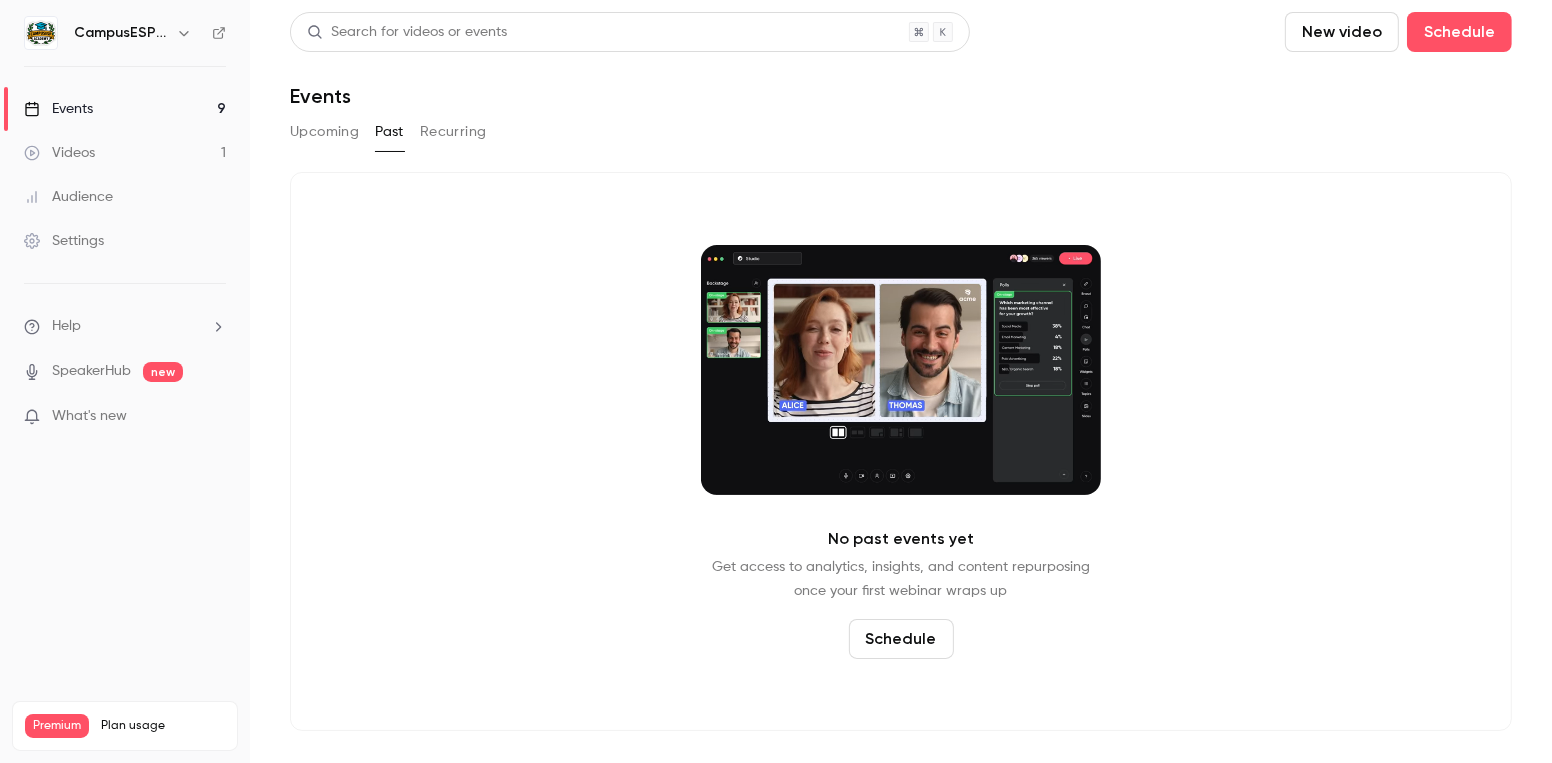 click on "Upcoming" at bounding box center (324, 132) 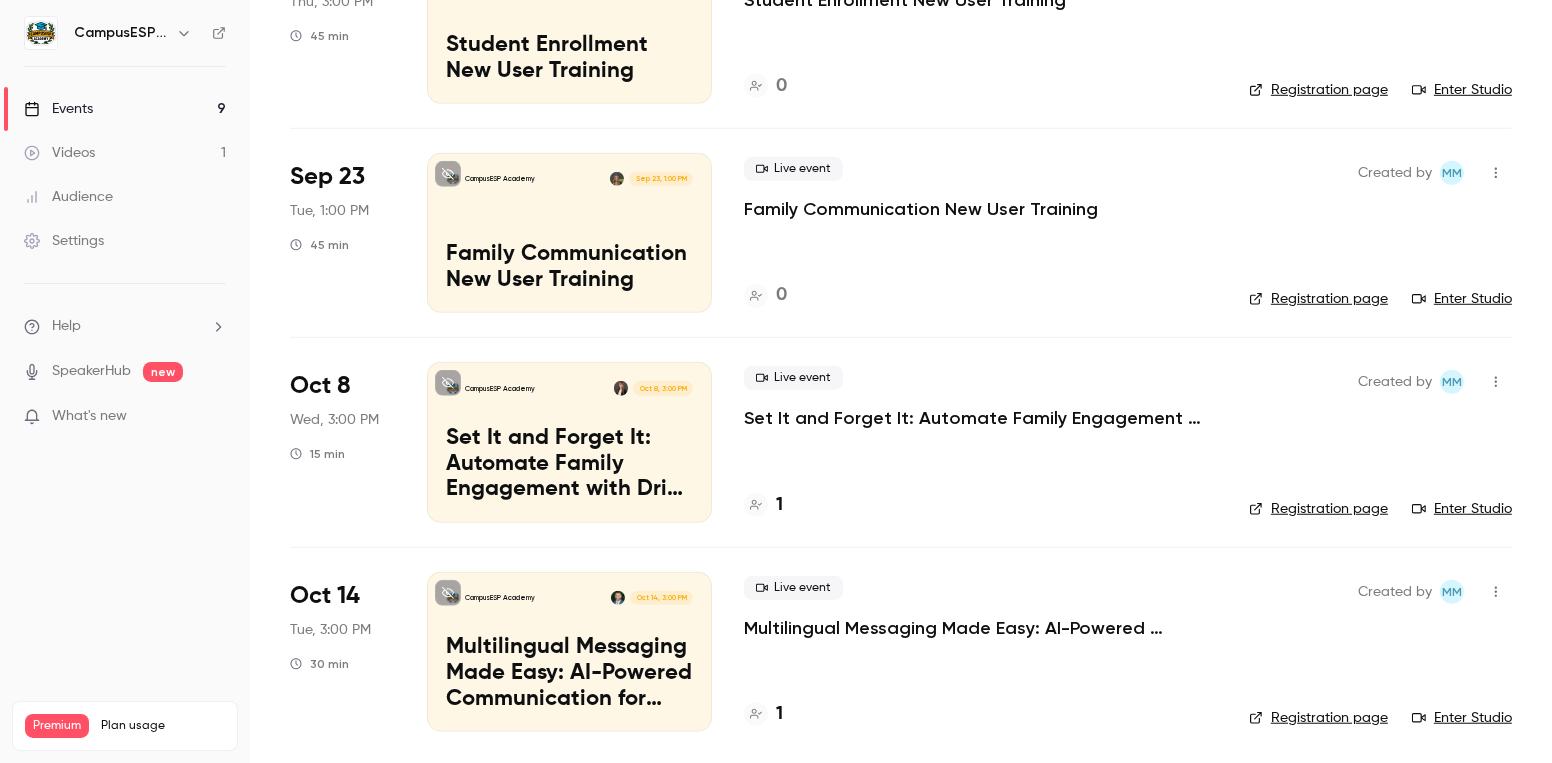 scroll, scrollTop: 0, scrollLeft: 0, axis: both 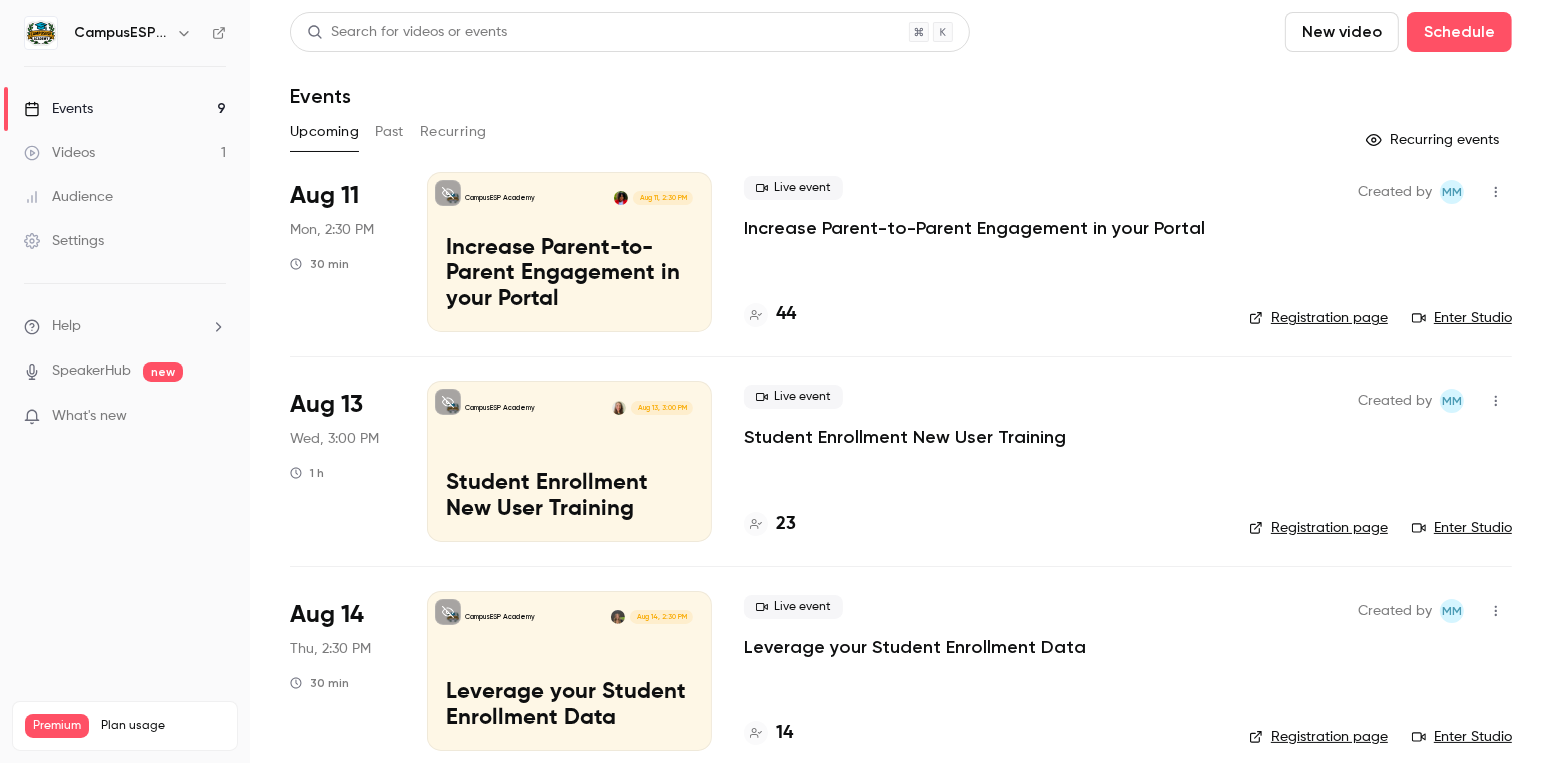 click on "Past" at bounding box center [389, 132] 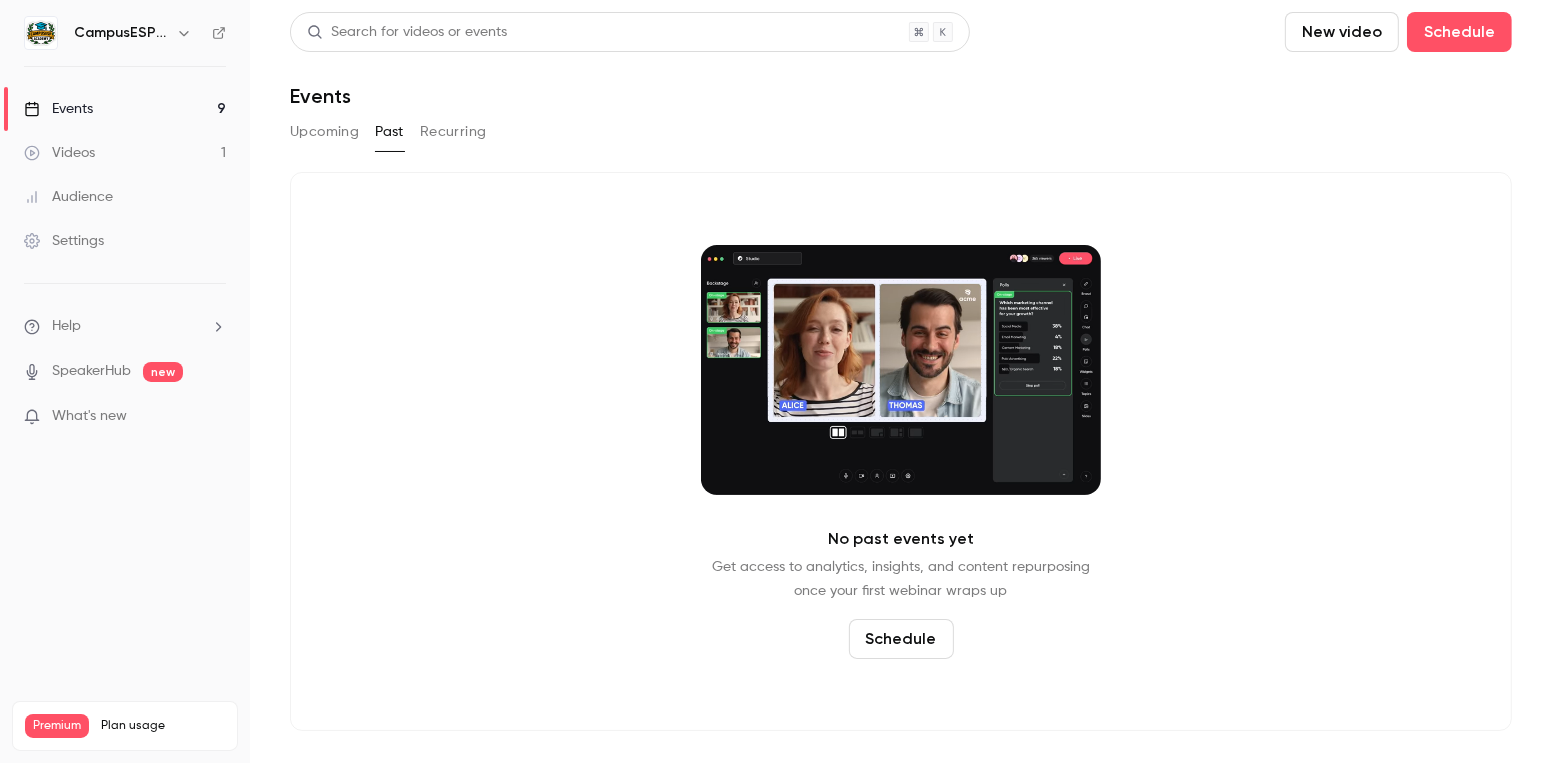 click on "Upcoming" at bounding box center (324, 132) 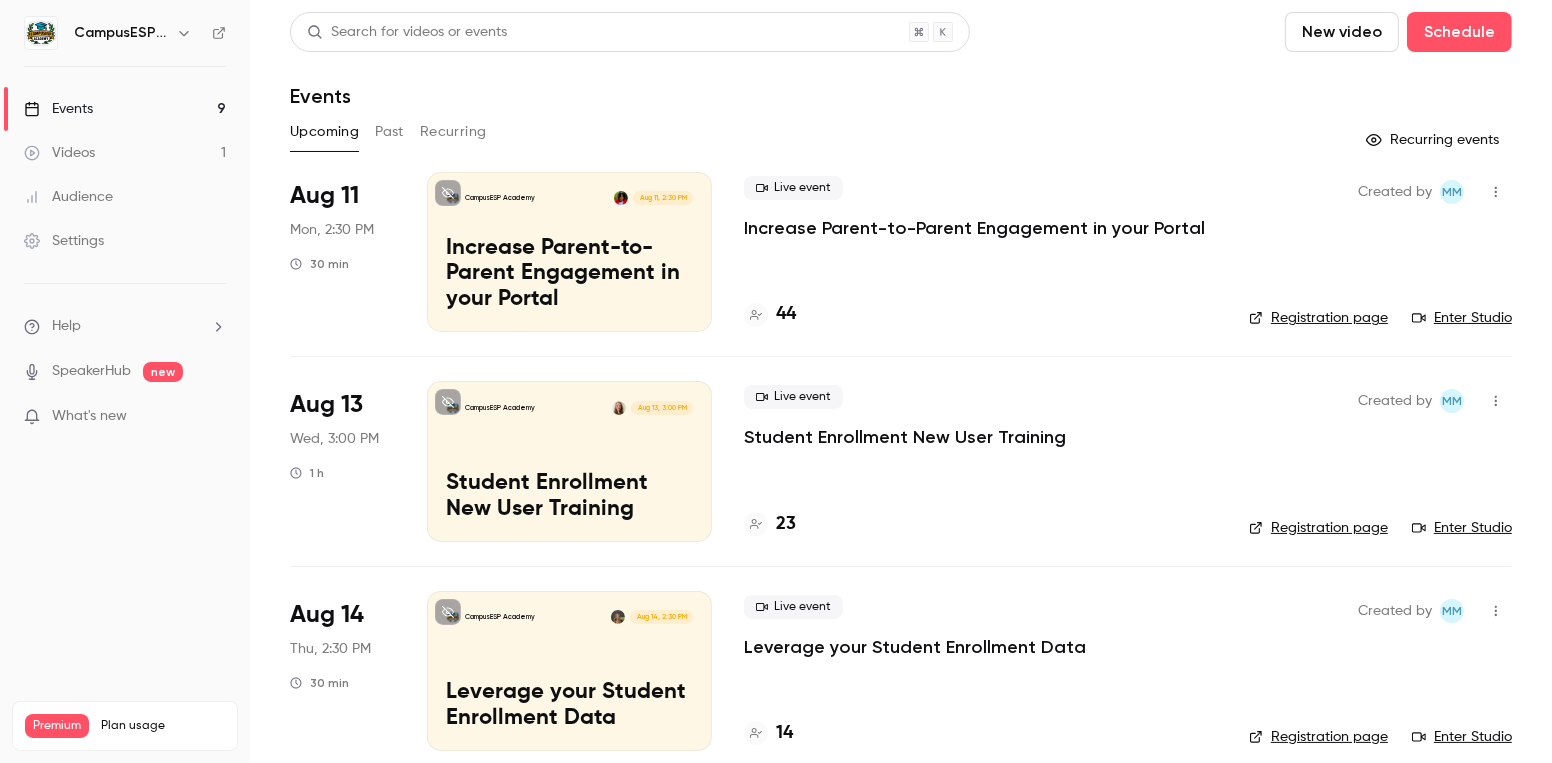 click 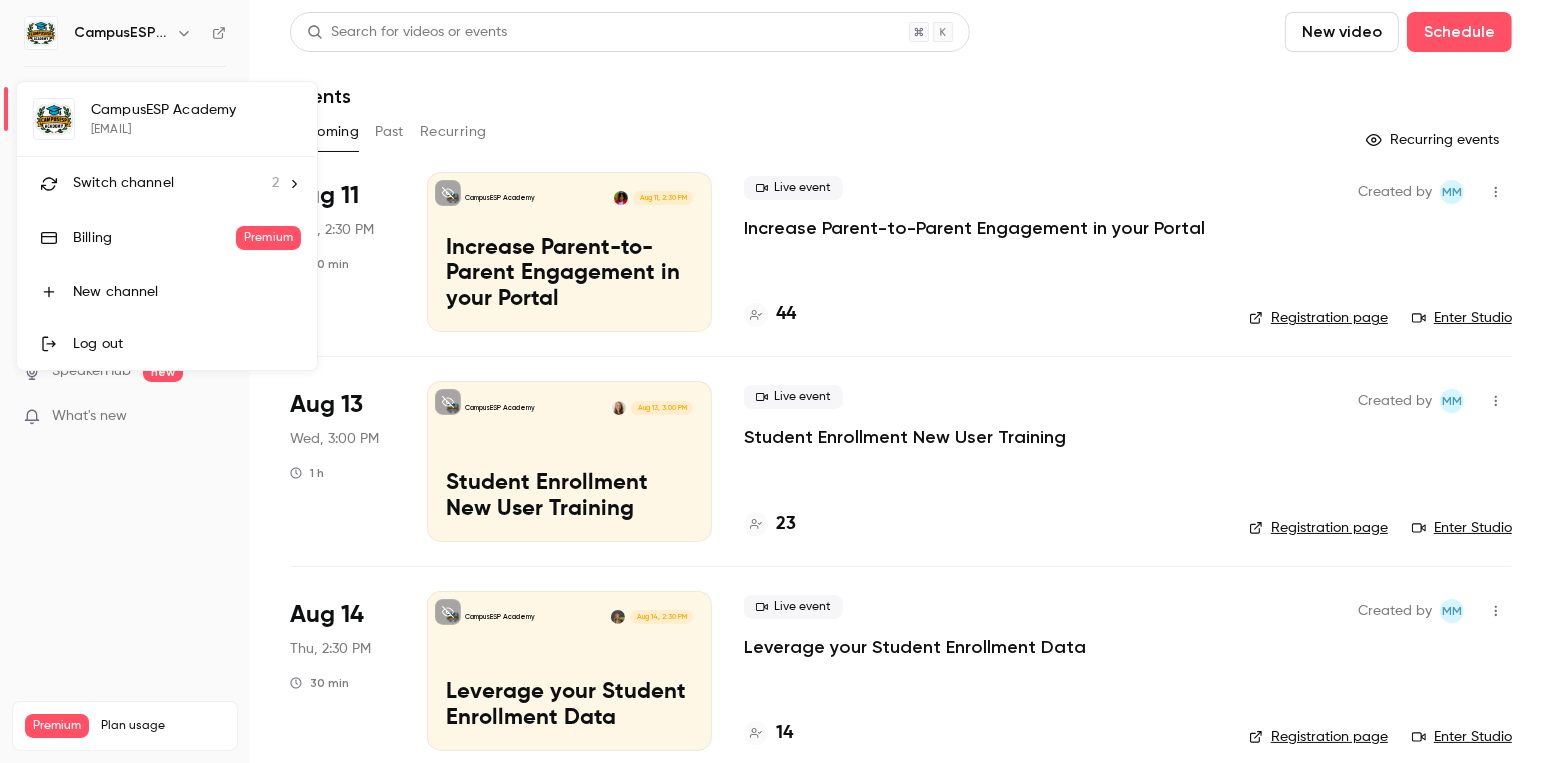 click 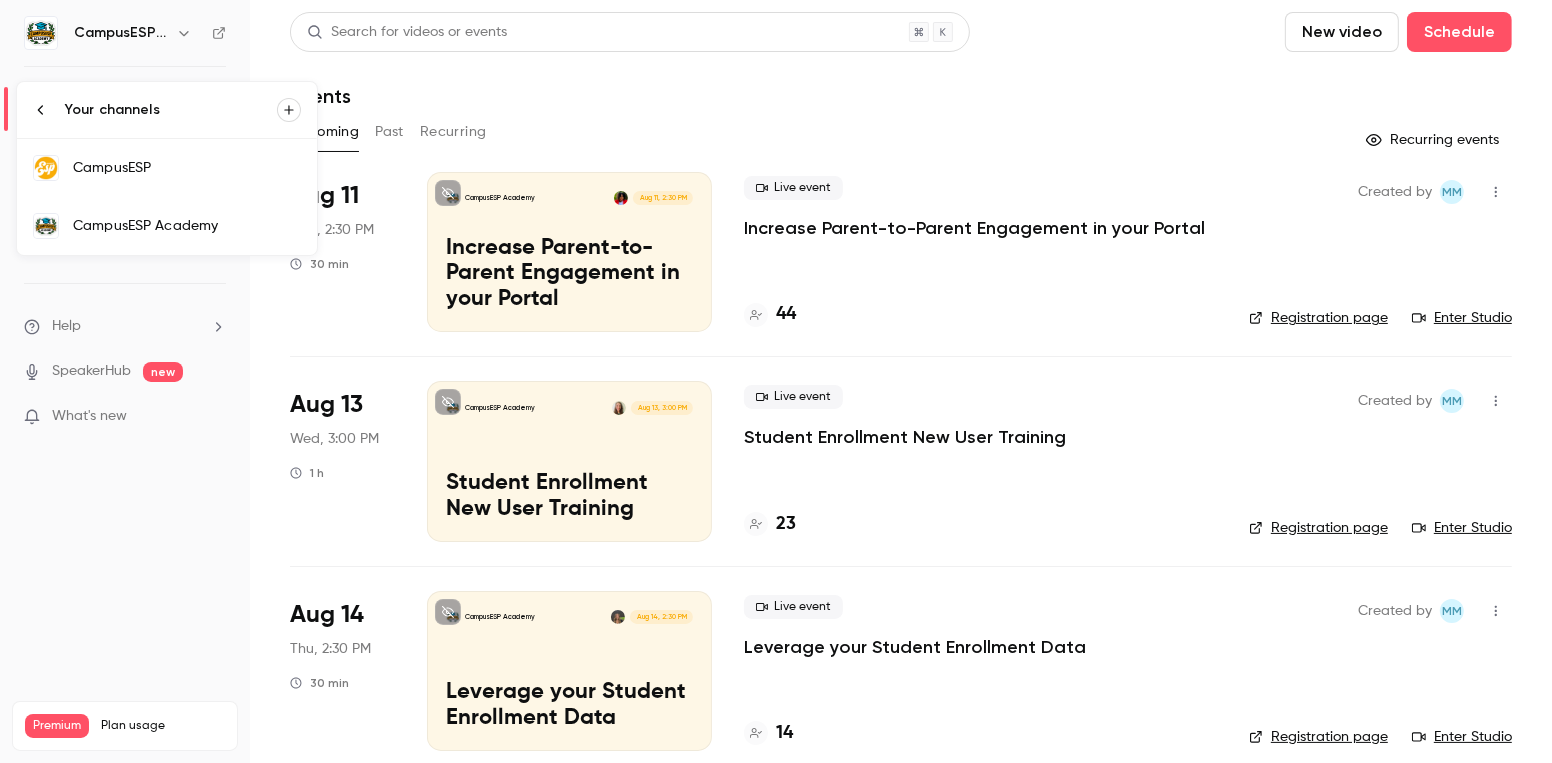 click on "CampusESP" at bounding box center (187, 168) 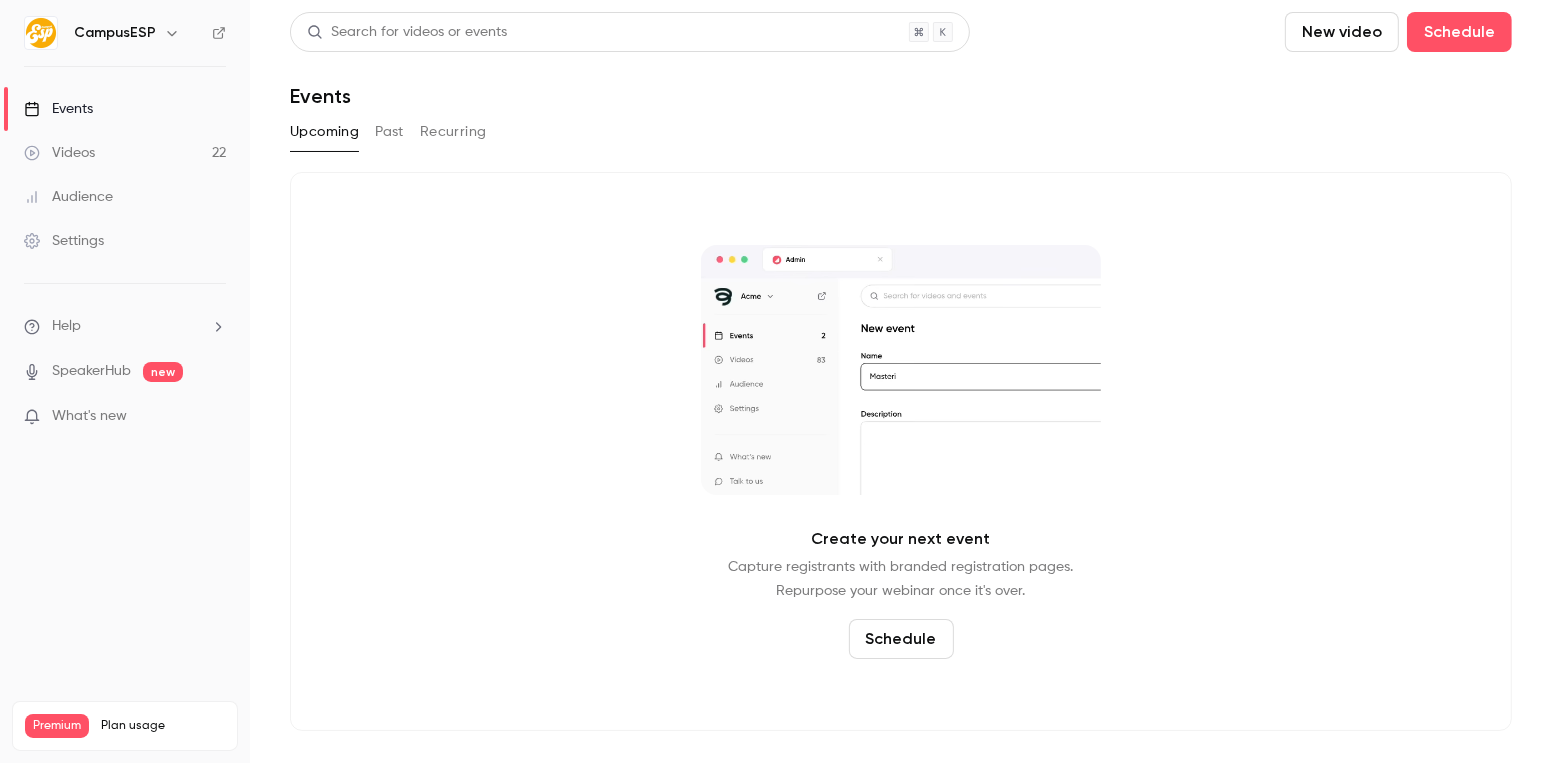 click on "Past" at bounding box center (389, 132) 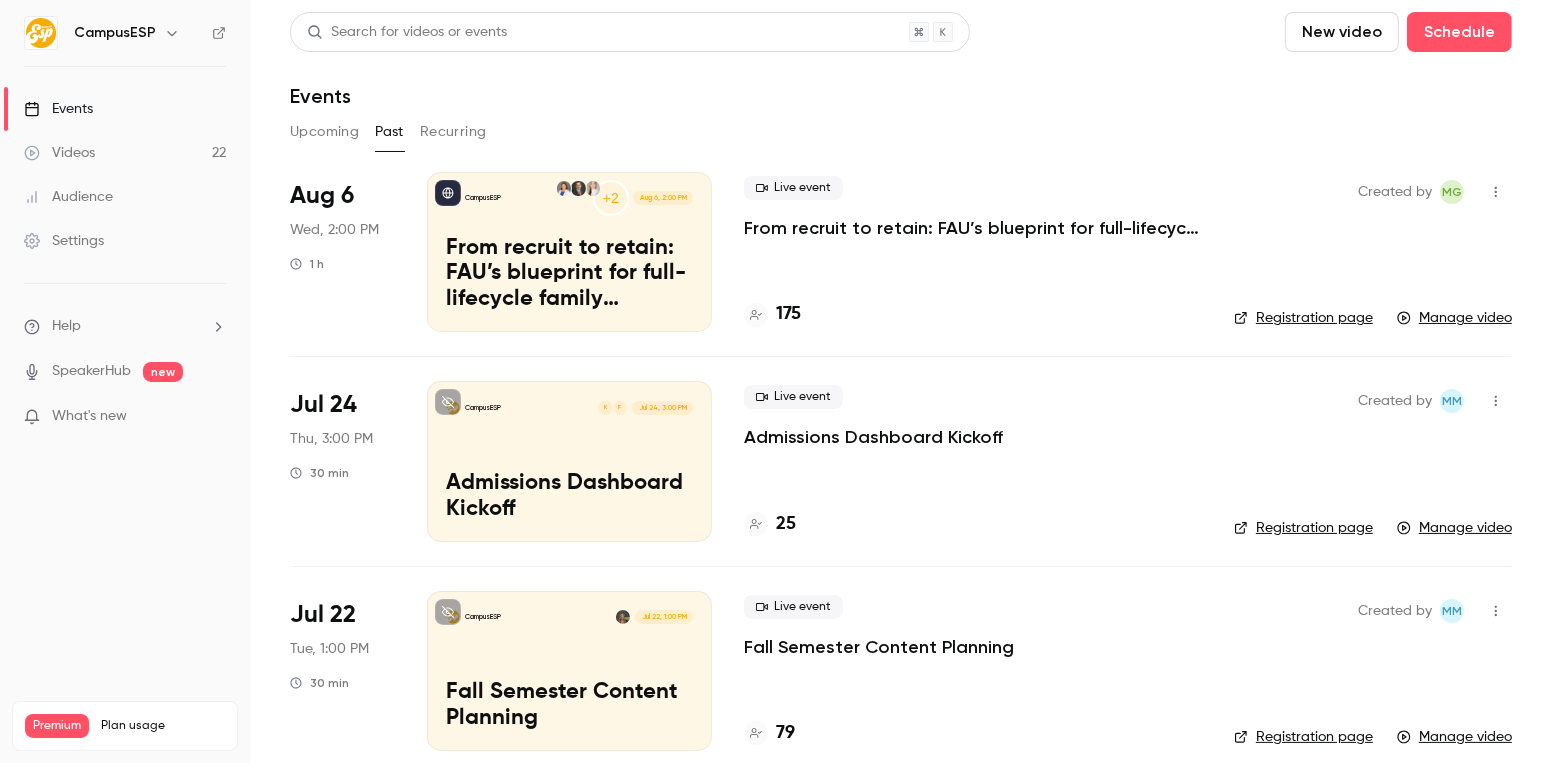 click on "Upcoming" at bounding box center (324, 132) 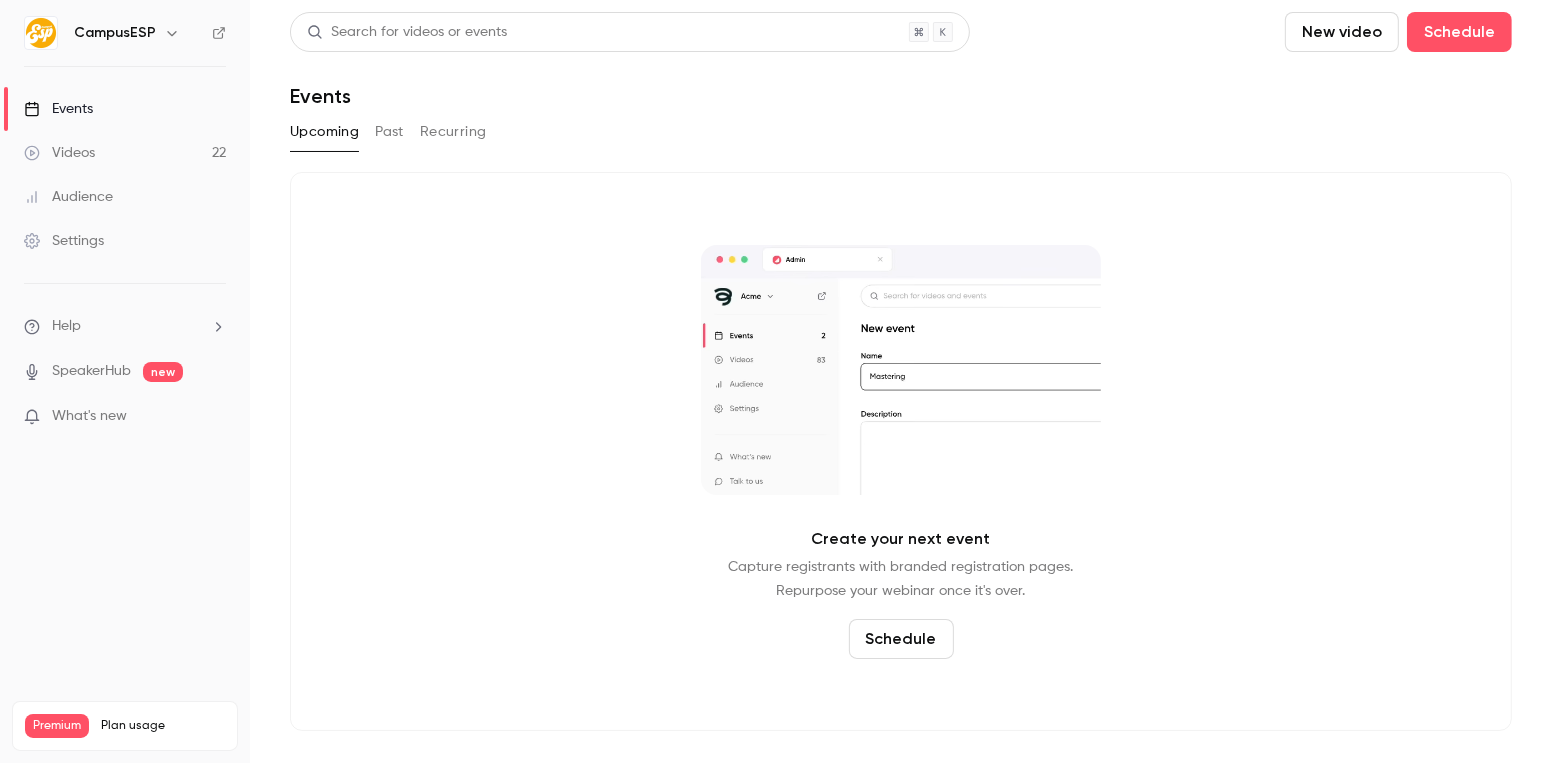 click on "Past" at bounding box center [389, 132] 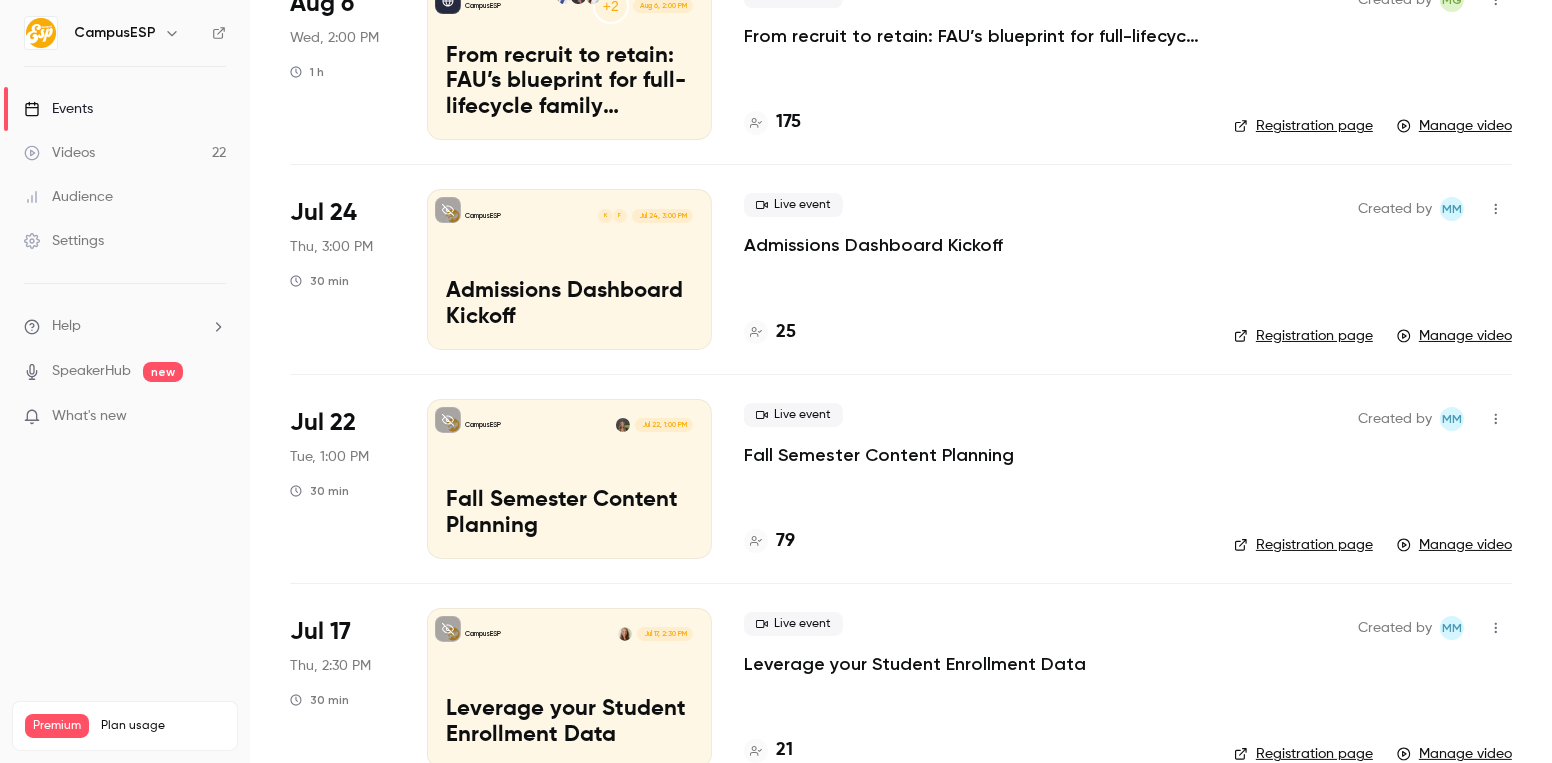 scroll, scrollTop: 211, scrollLeft: 0, axis: vertical 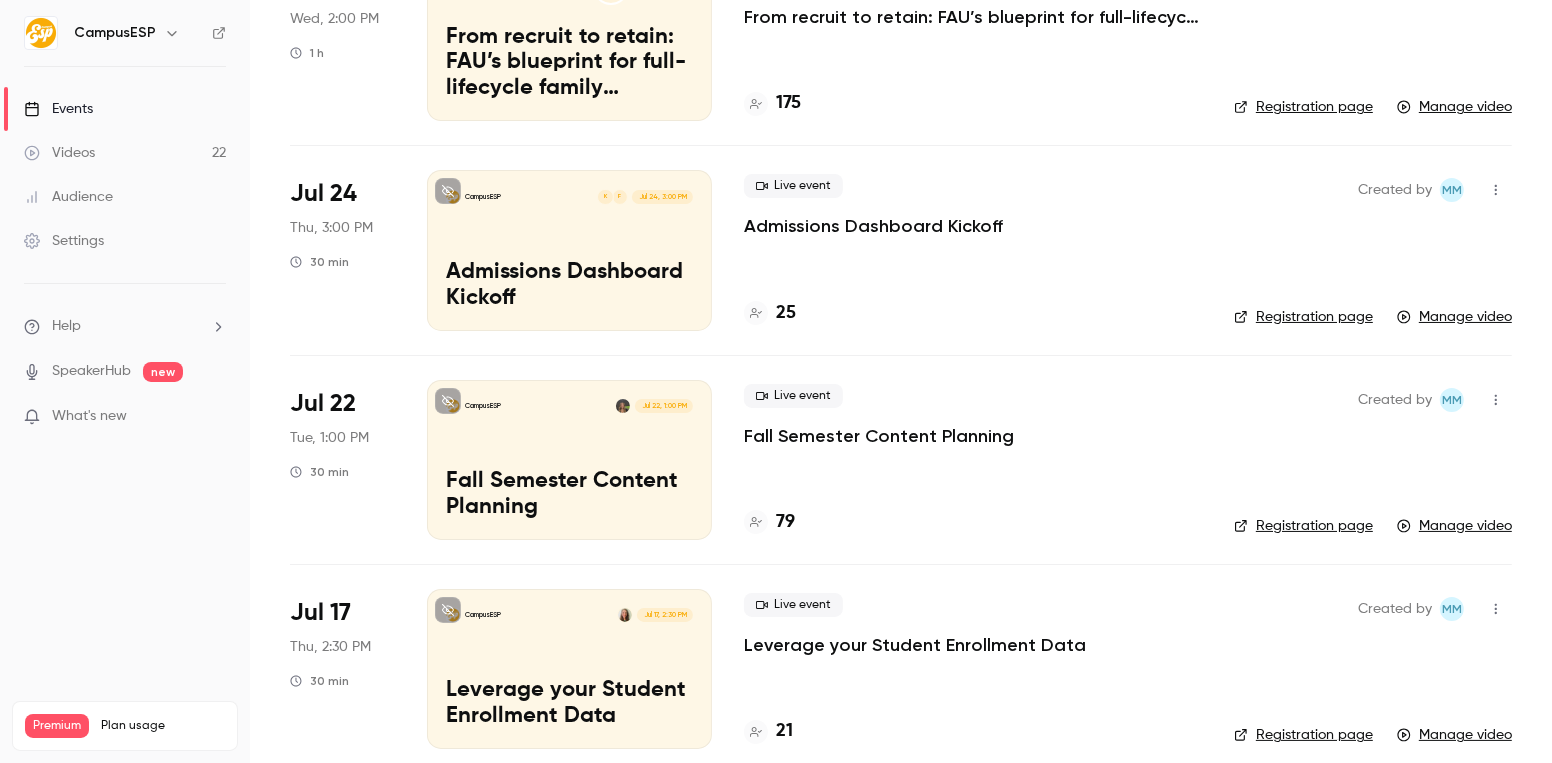 click on "CampusESP Jul 22, 1:00 PM Fall Semester Content Planning" at bounding box center (569, 460) 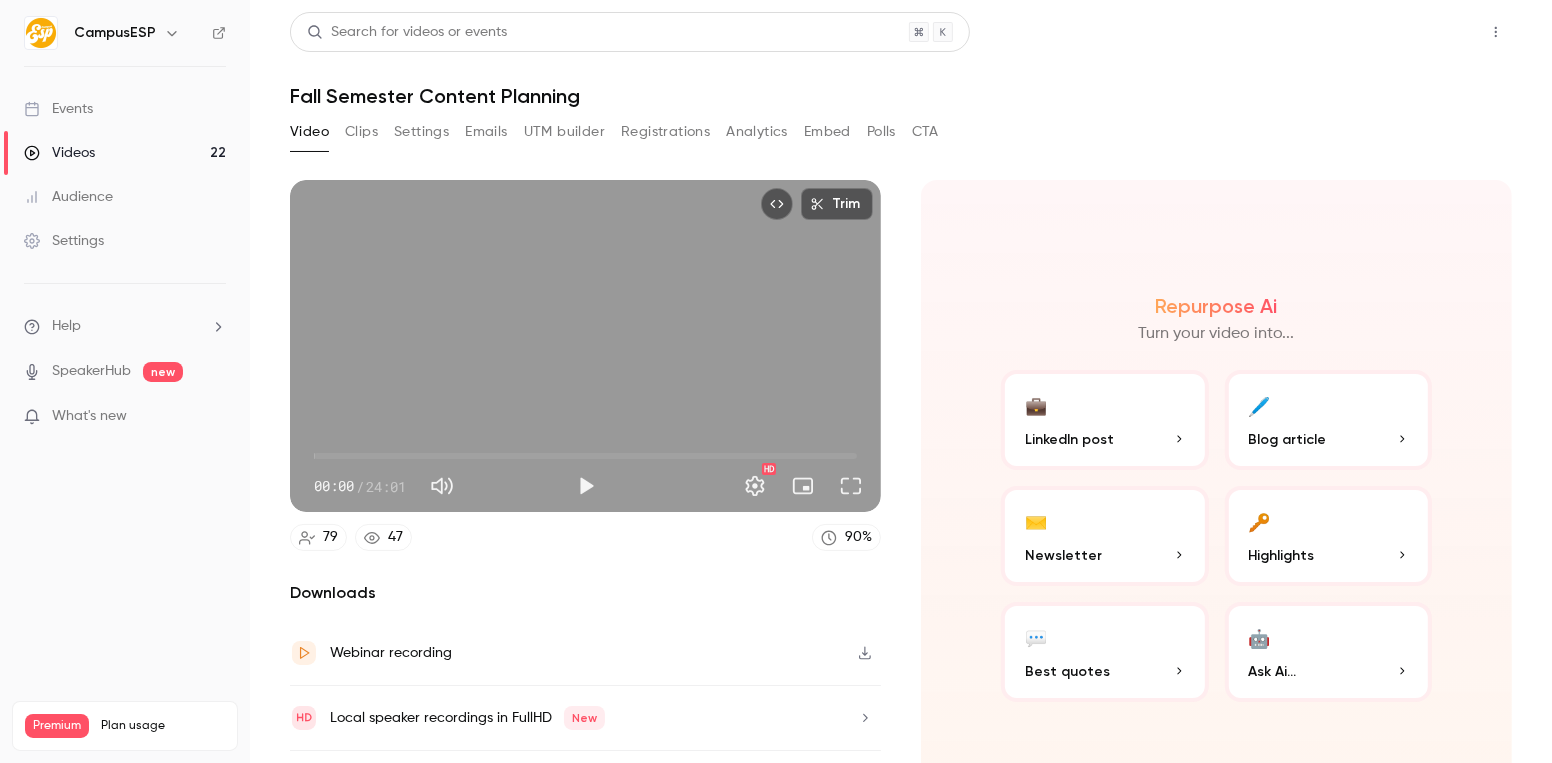 click on "Share" at bounding box center (1424, 32) 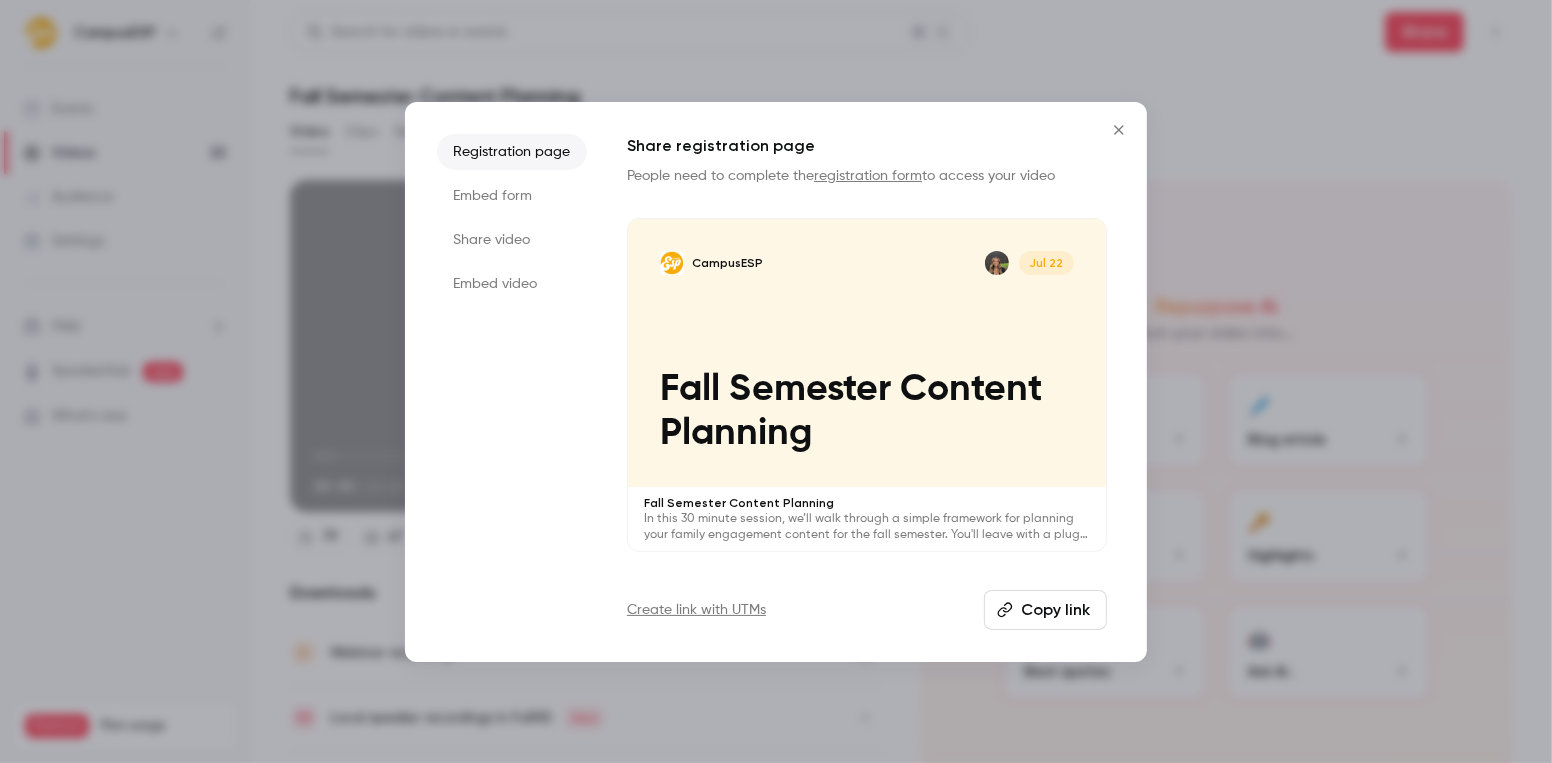 click on "Copy link" at bounding box center [1045, 610] 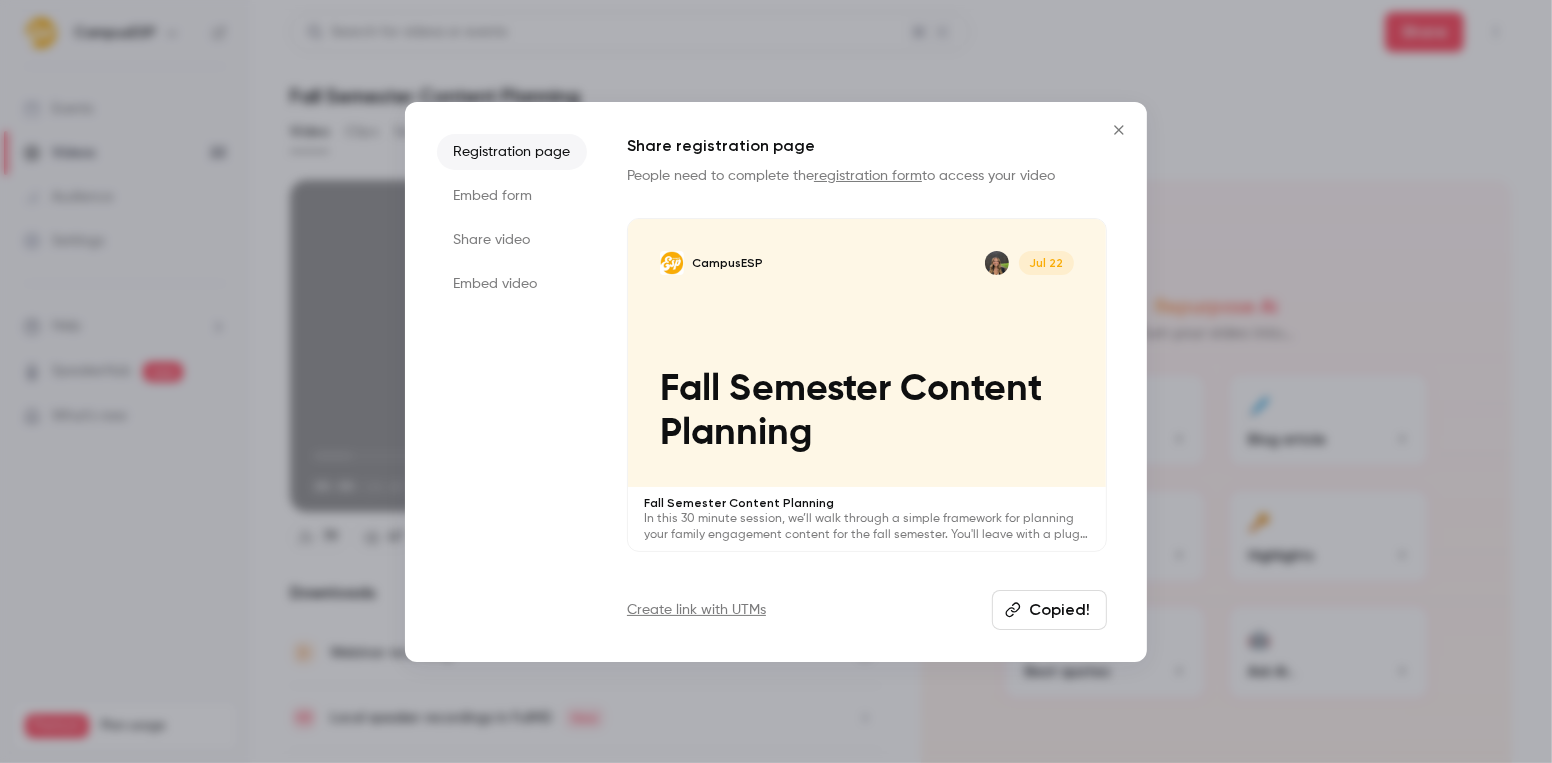 click 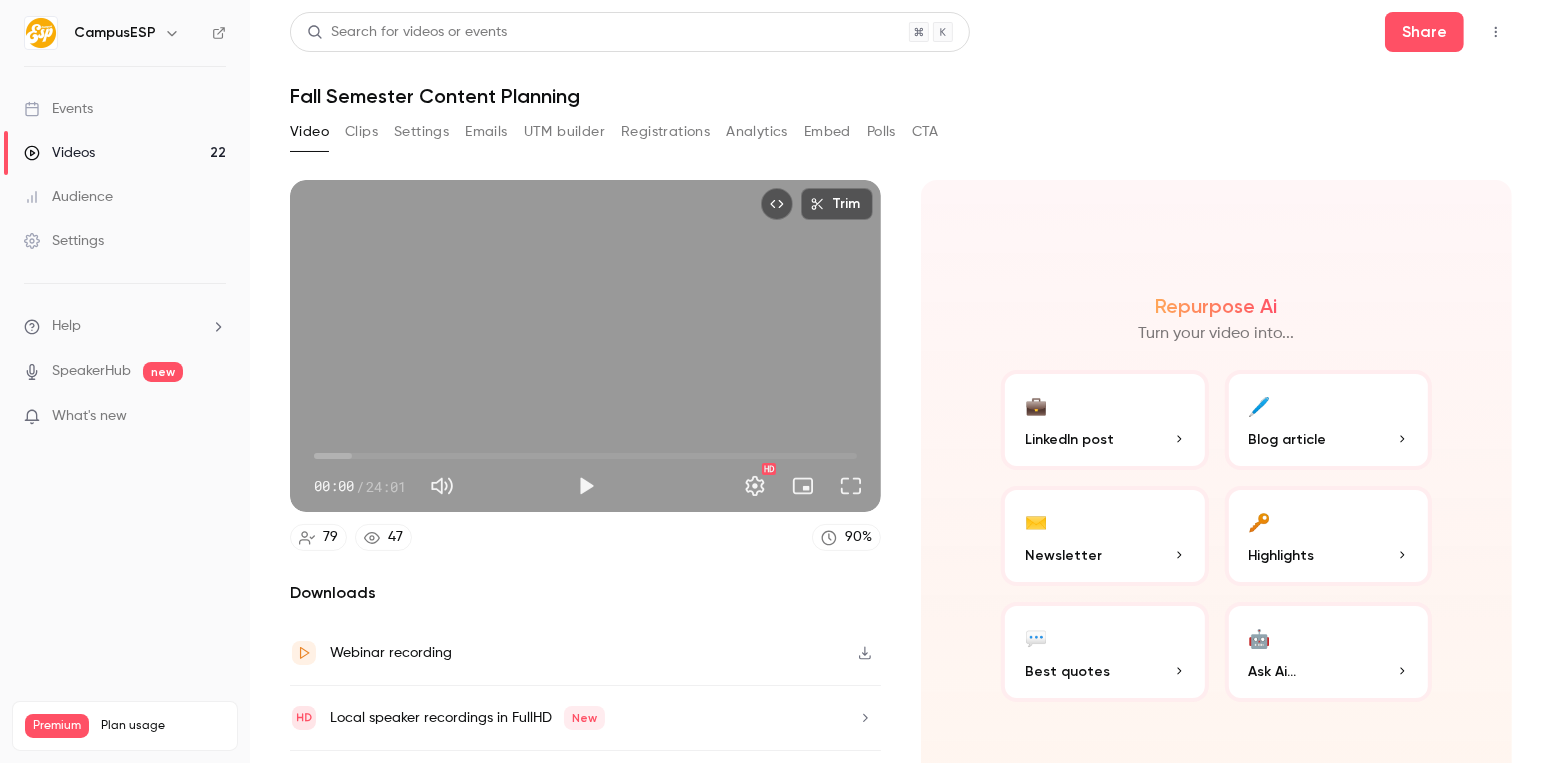 click on "Analytics" at bounding box center [757, 132] 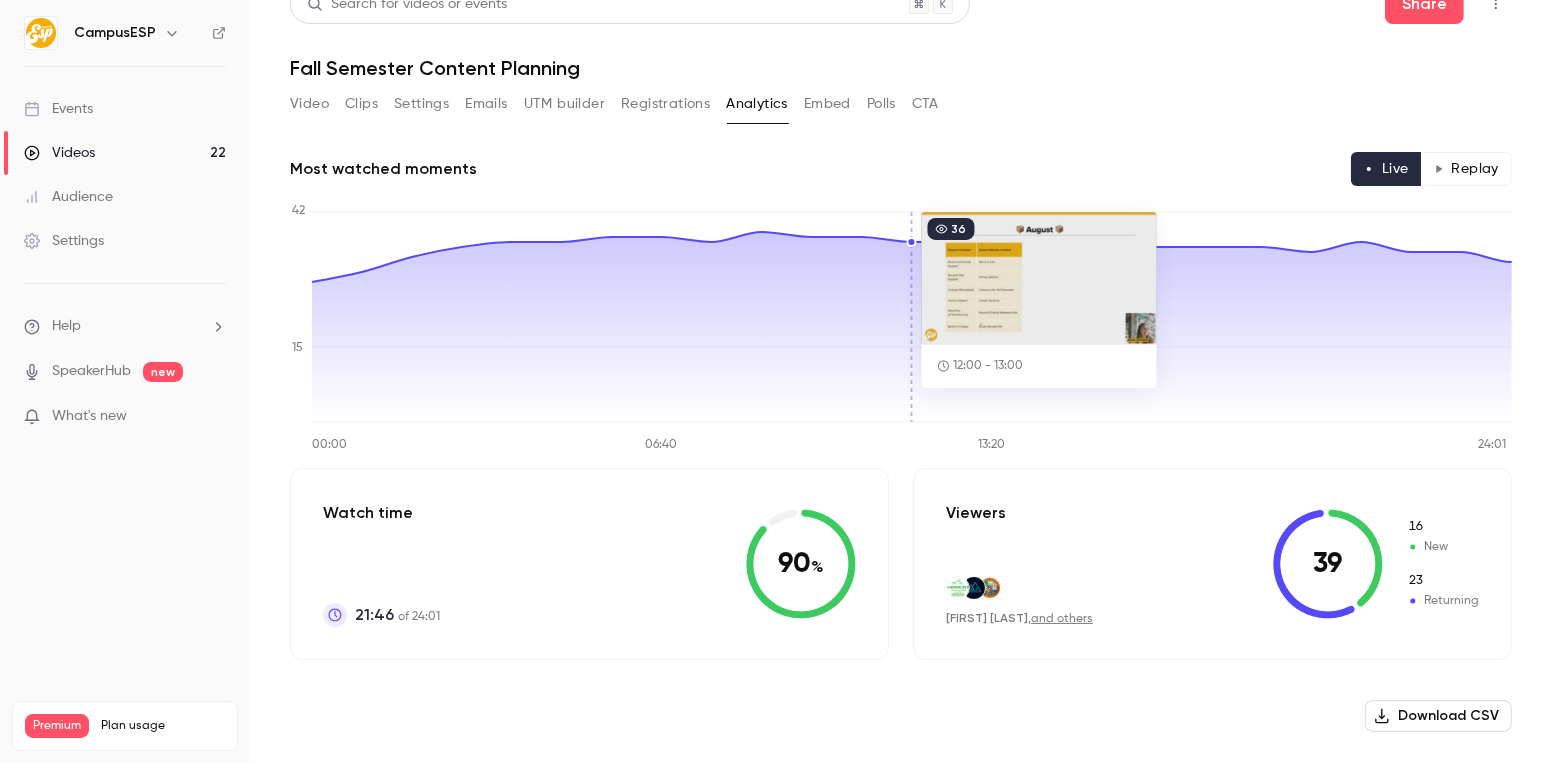 scroll, scrollTop: 0, scrollLeft: 0, axis: both 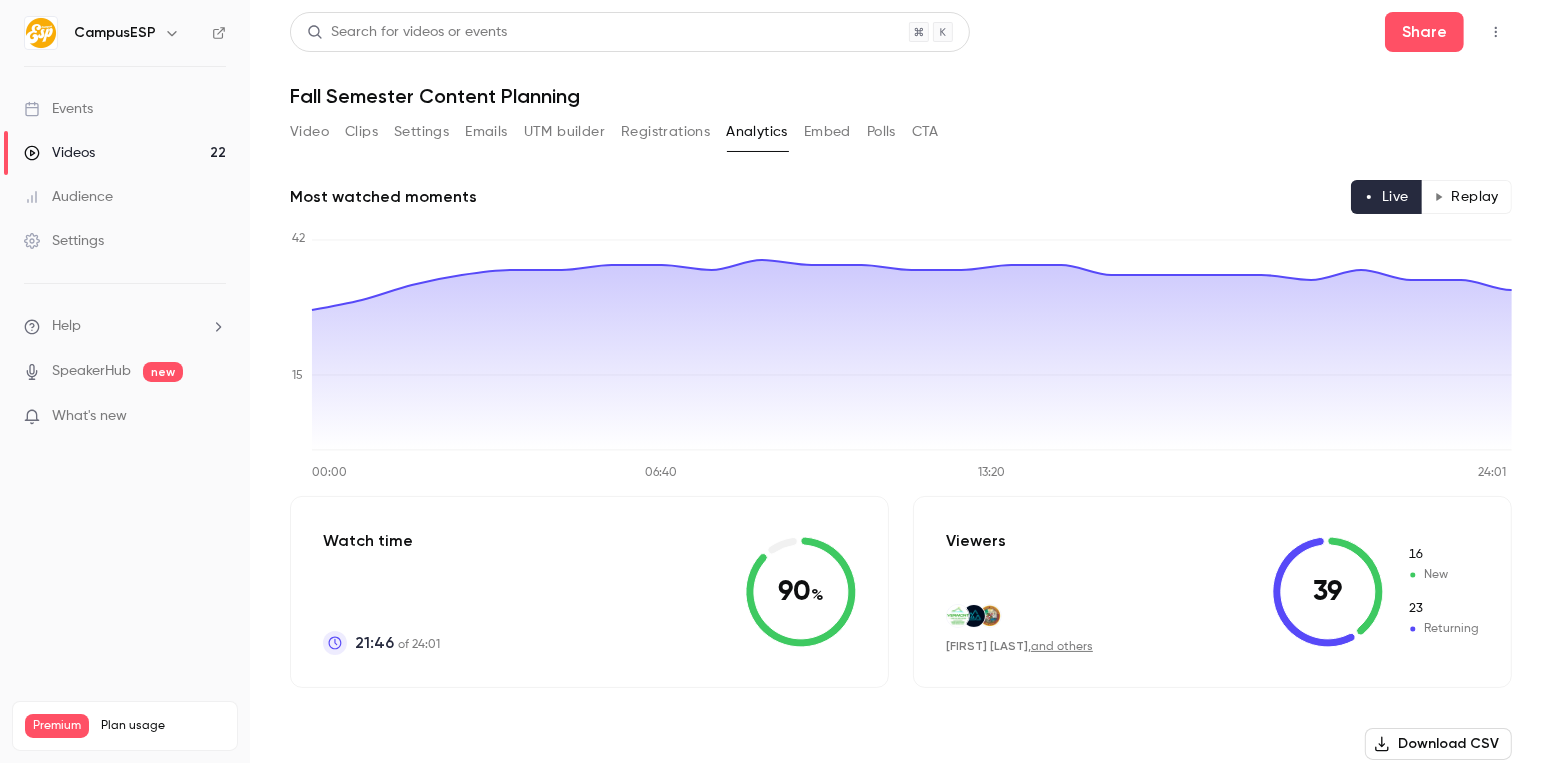 click on "Replay" at bounding box center [1466, 197] 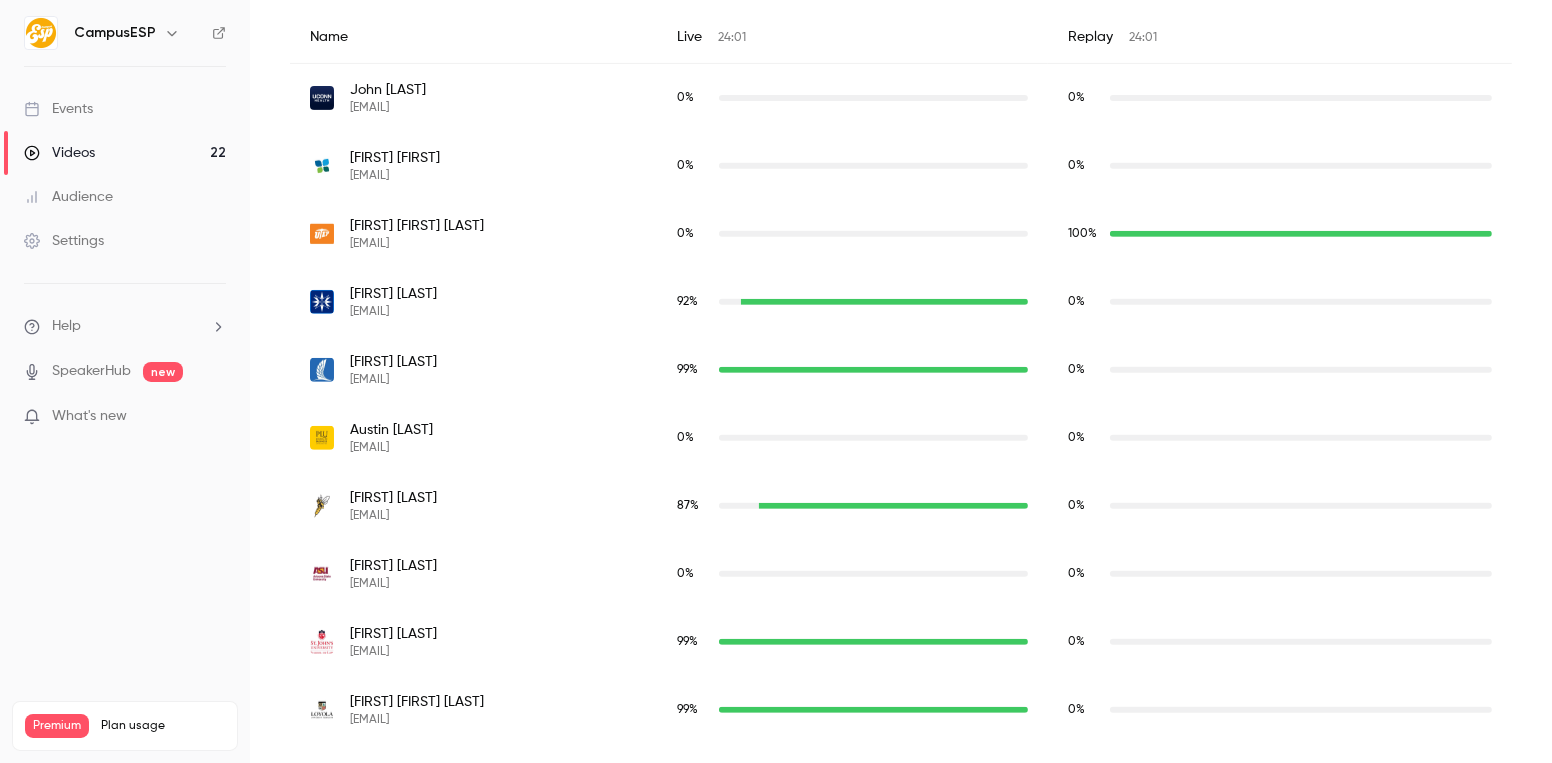 scroll, scrollTop: 808, scrollLeft: 0, axis: vertical 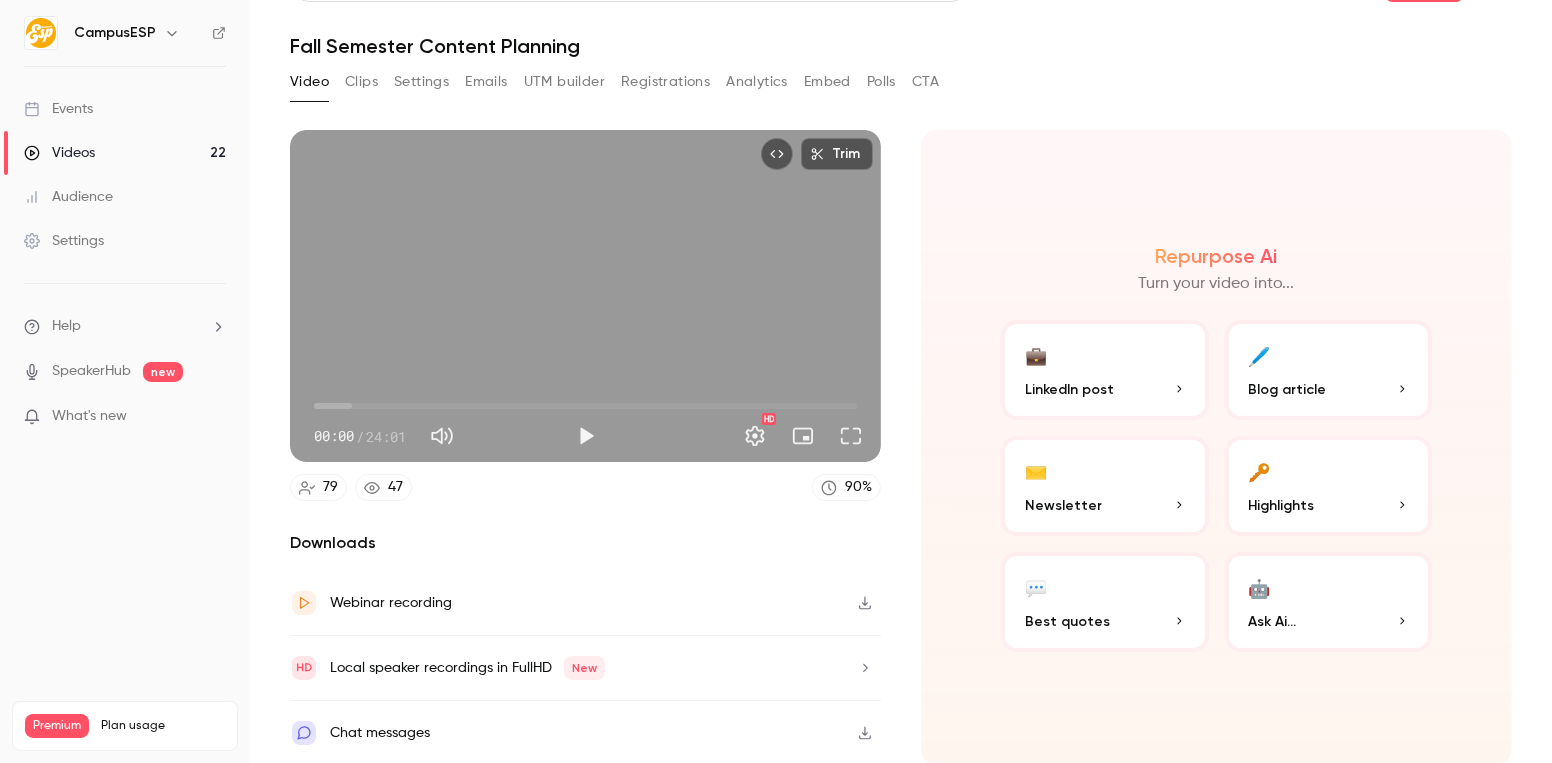 click on "Video" at bounding box center (309, 82) 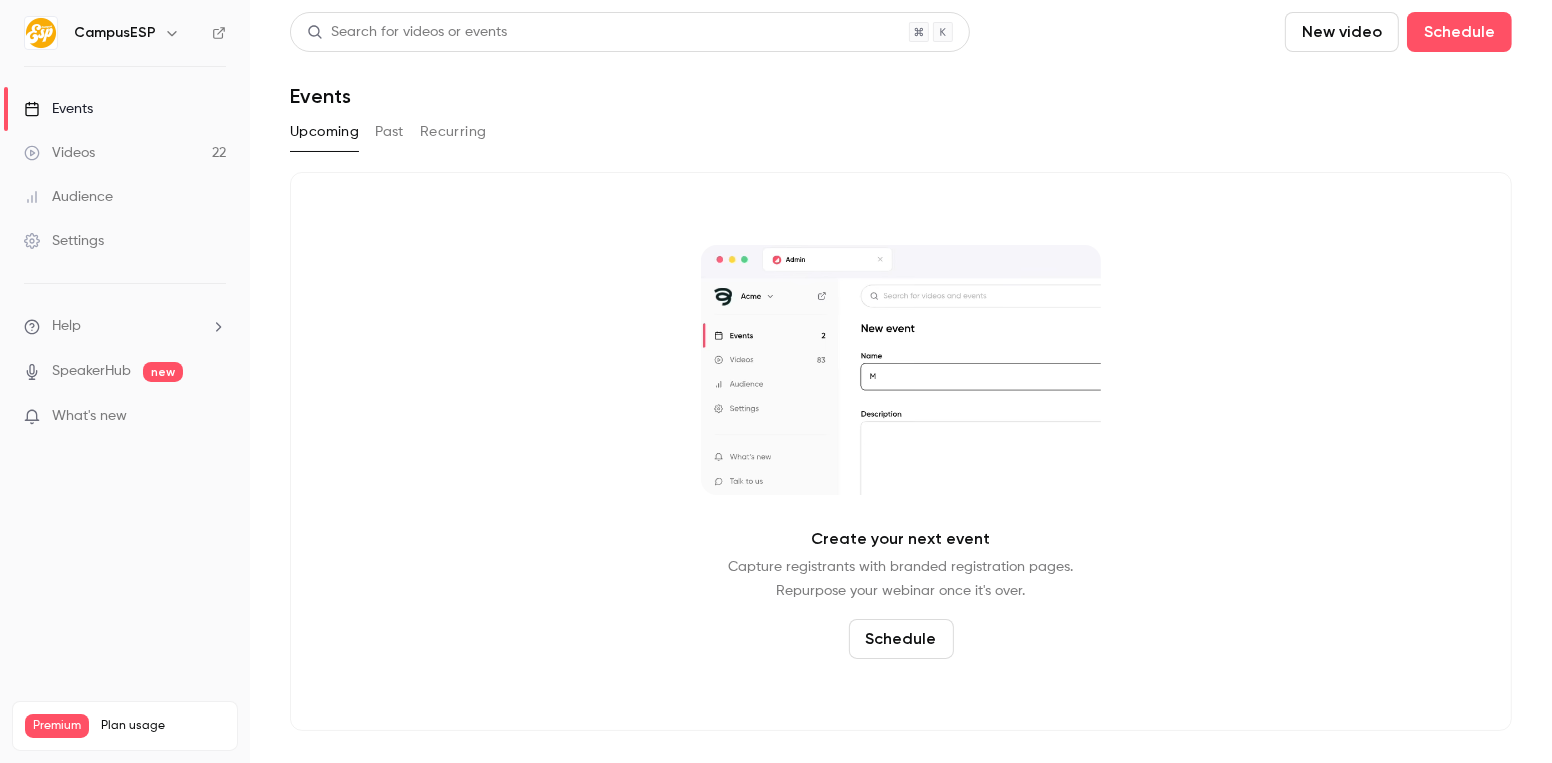 scroll, scrollTop: 0, scrollLeft: 0, axis: both 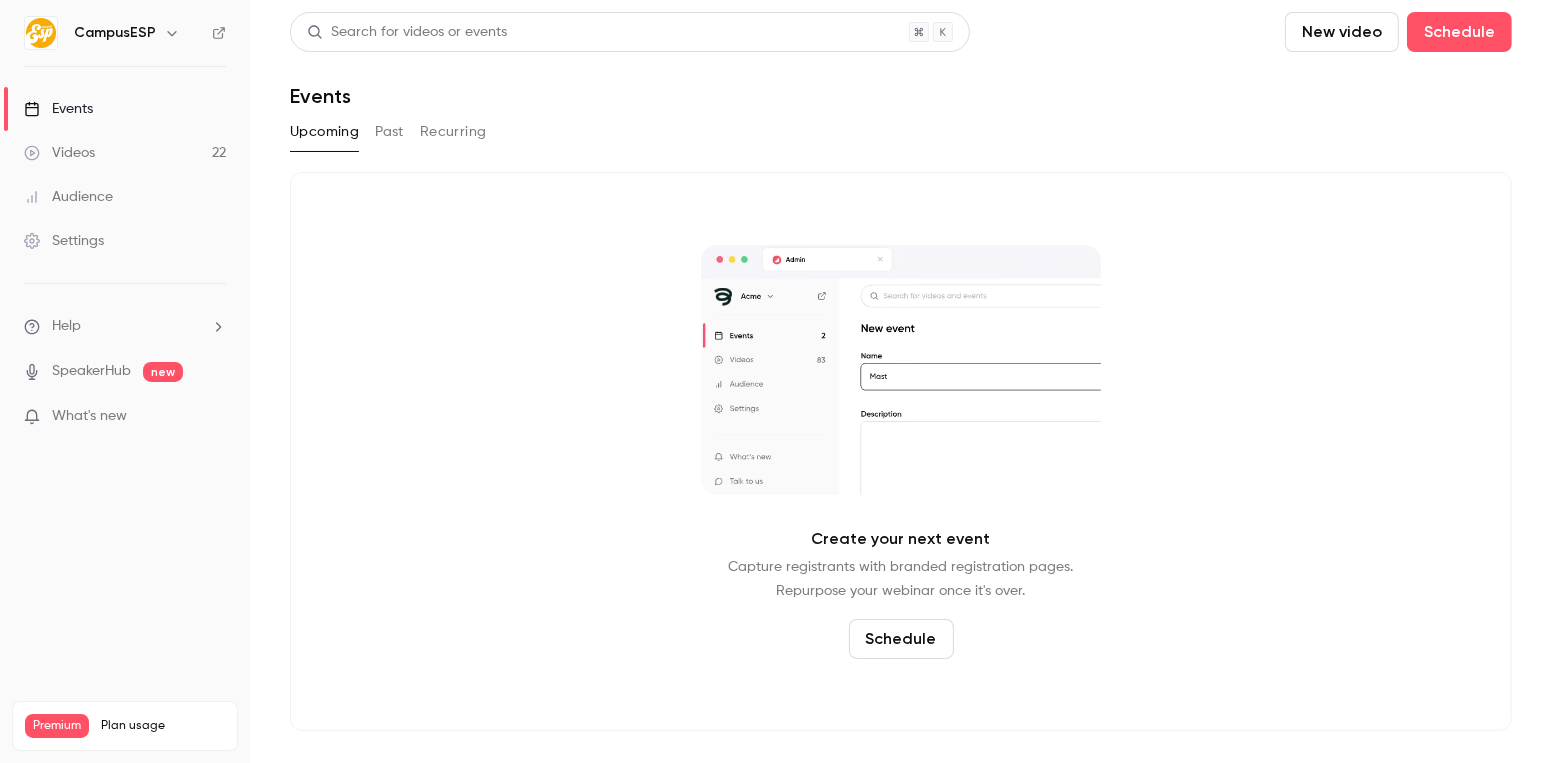 click on "Past" at bounding box center (389, 132) 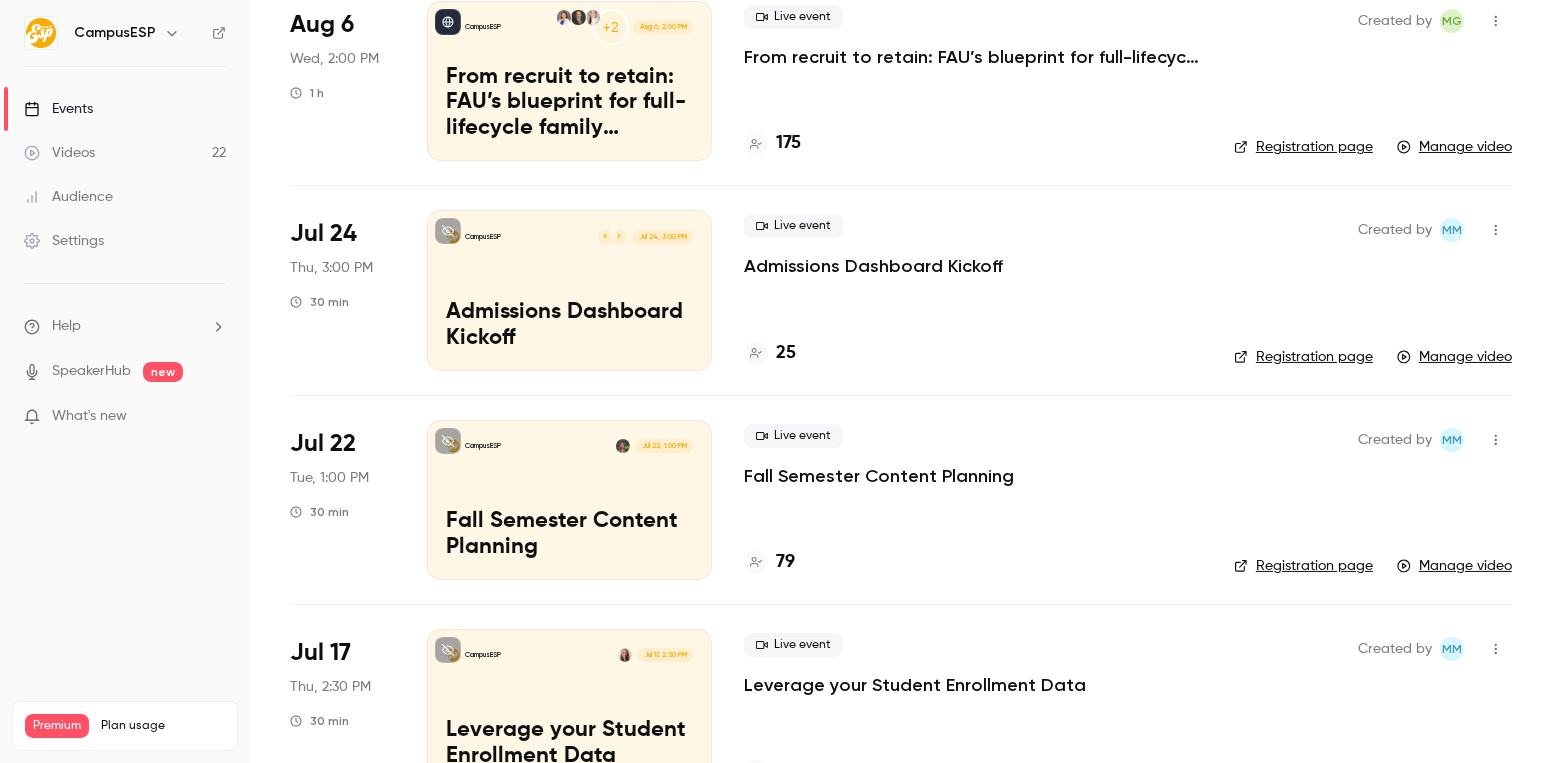 scroll, scrollTop: 237, scrollLeft: 0, axis: vertical 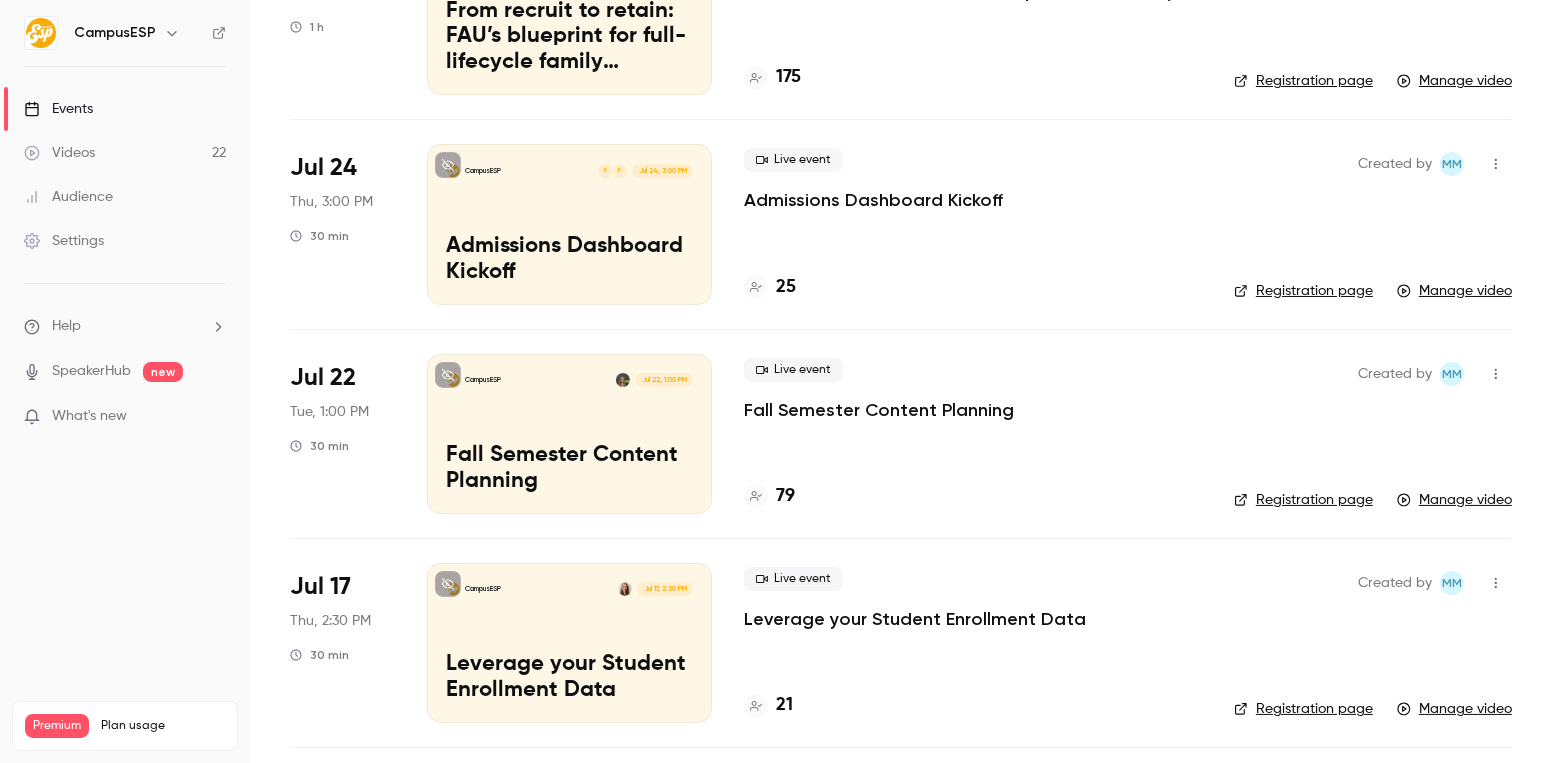 click on "CampusESP Jul 22, 1:00 PM Fall Semester Content Planning" at bounding box center (569, 434) 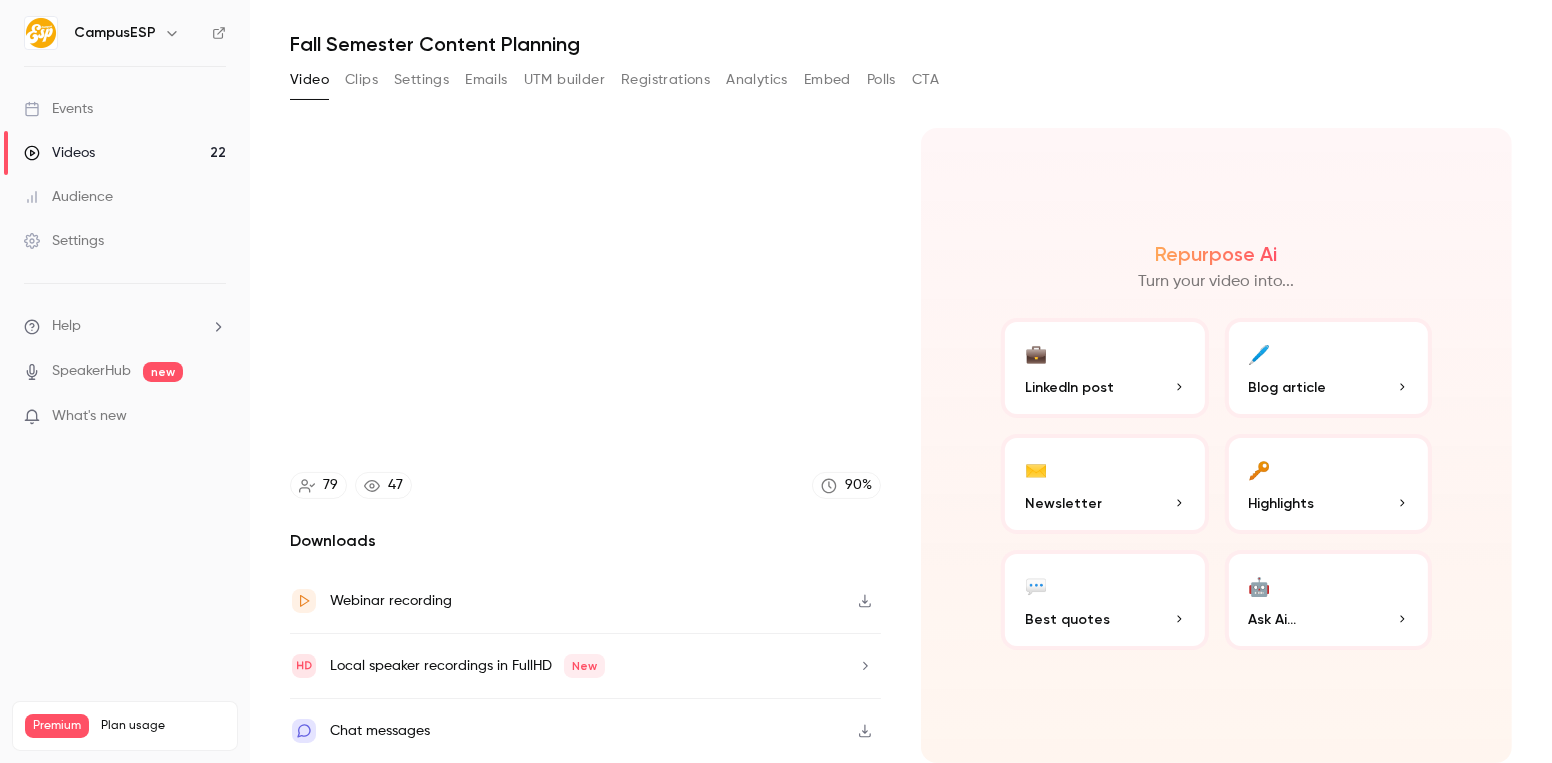 scroll, scrollTop: 0, scrollLeft: 0, axis: both 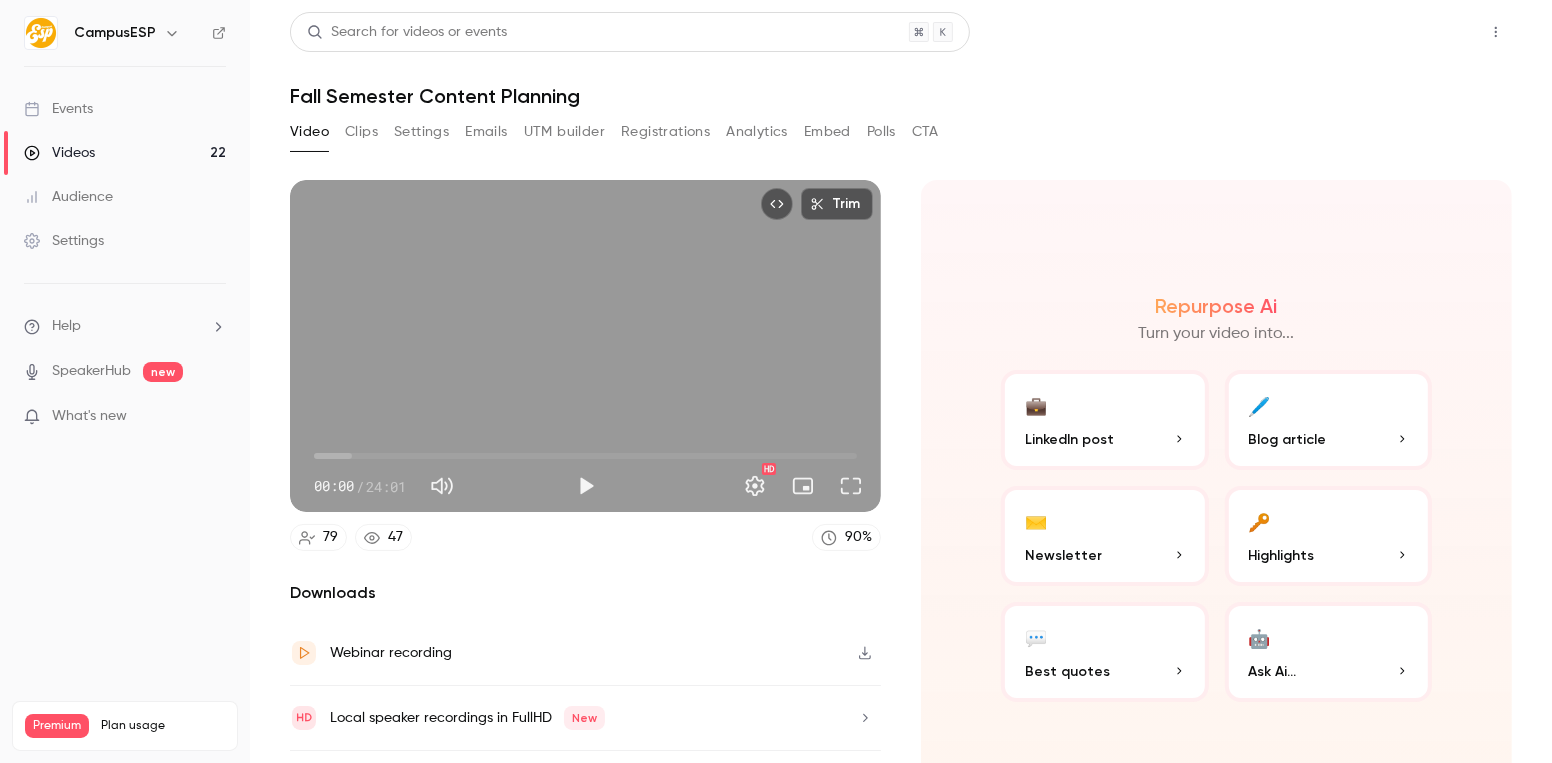 click on "Share" at bounding box center (1424, 32) 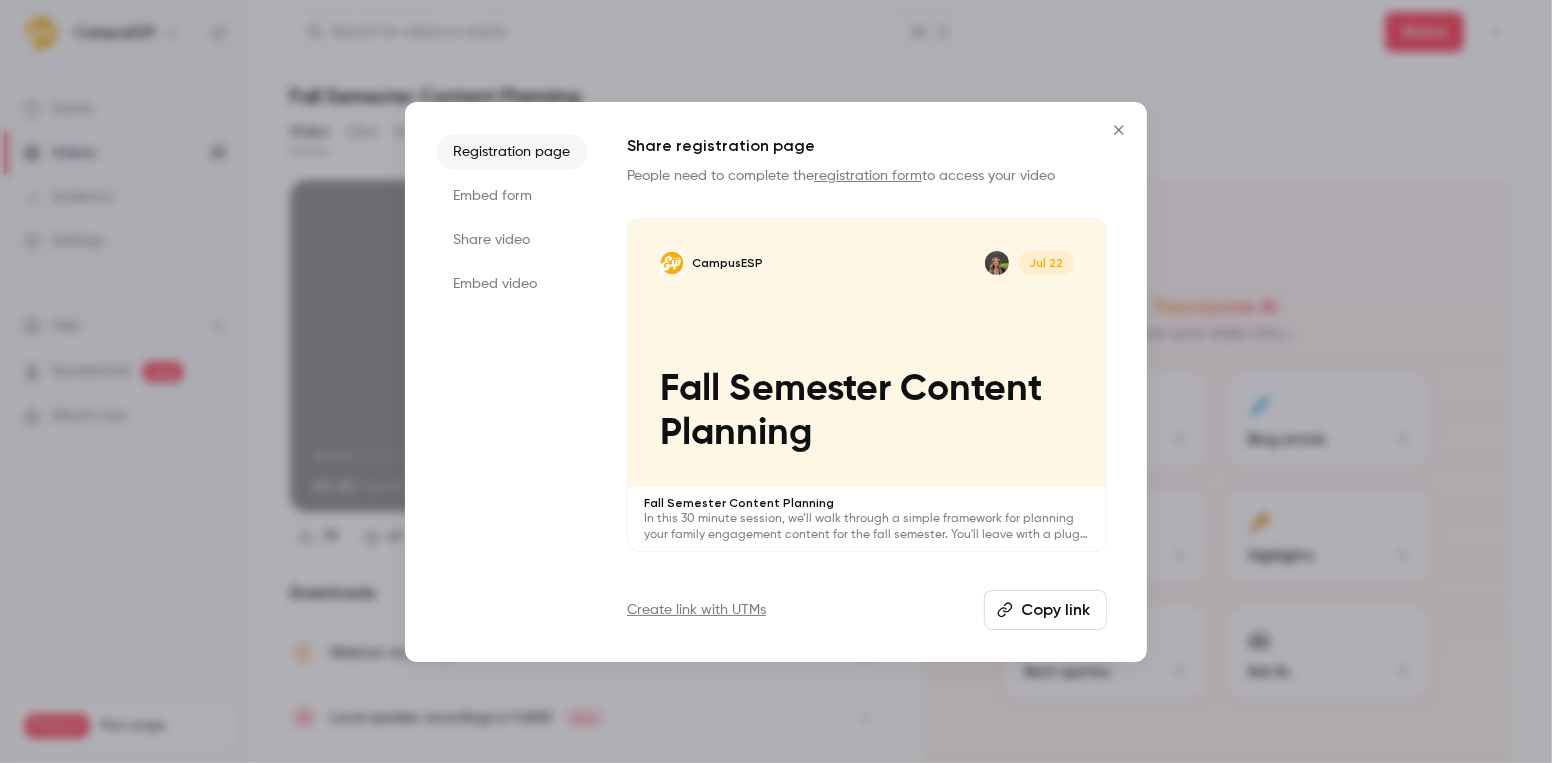 click on "Copy link" at bounding box center (1045, 610) 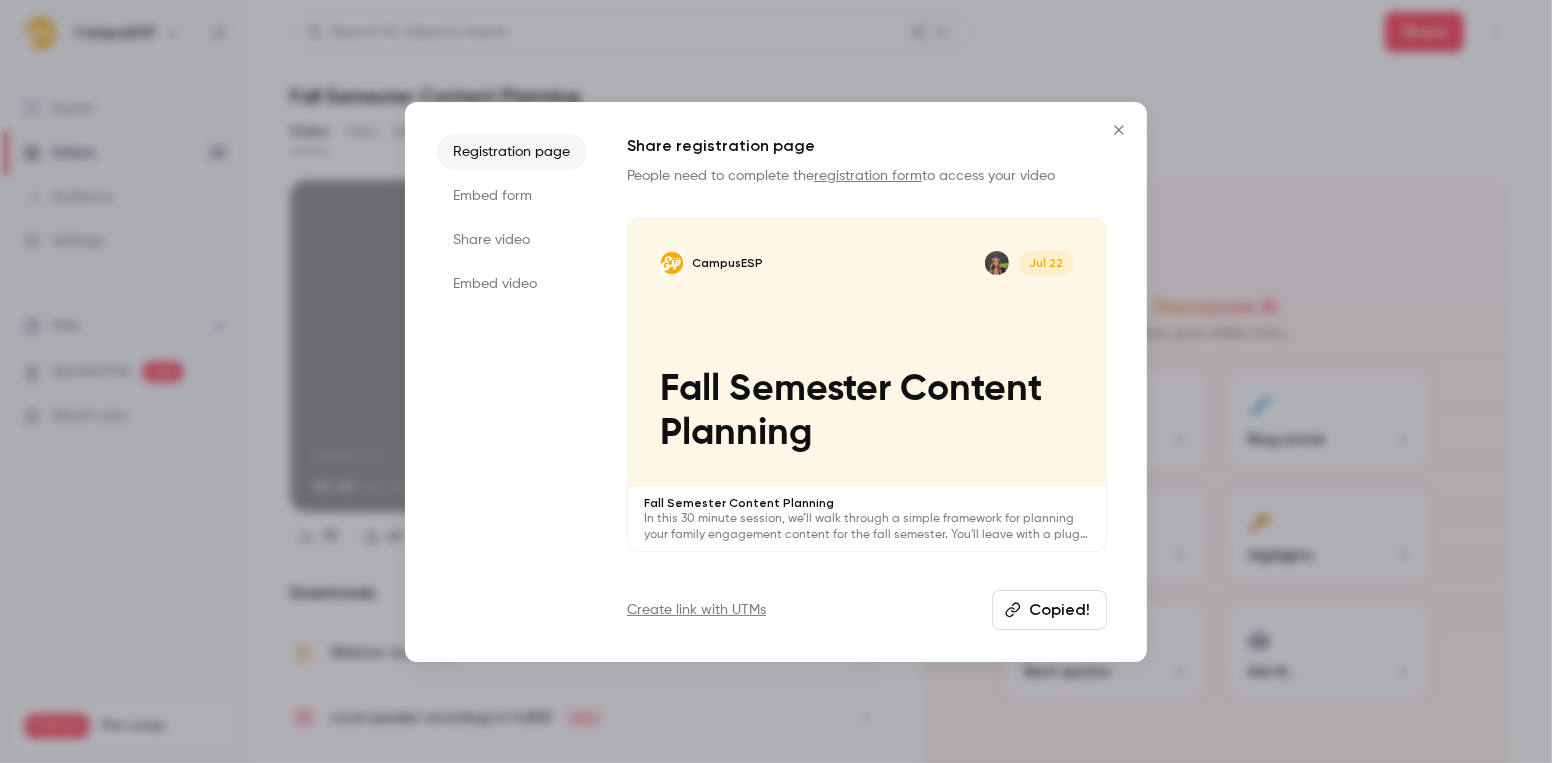 click 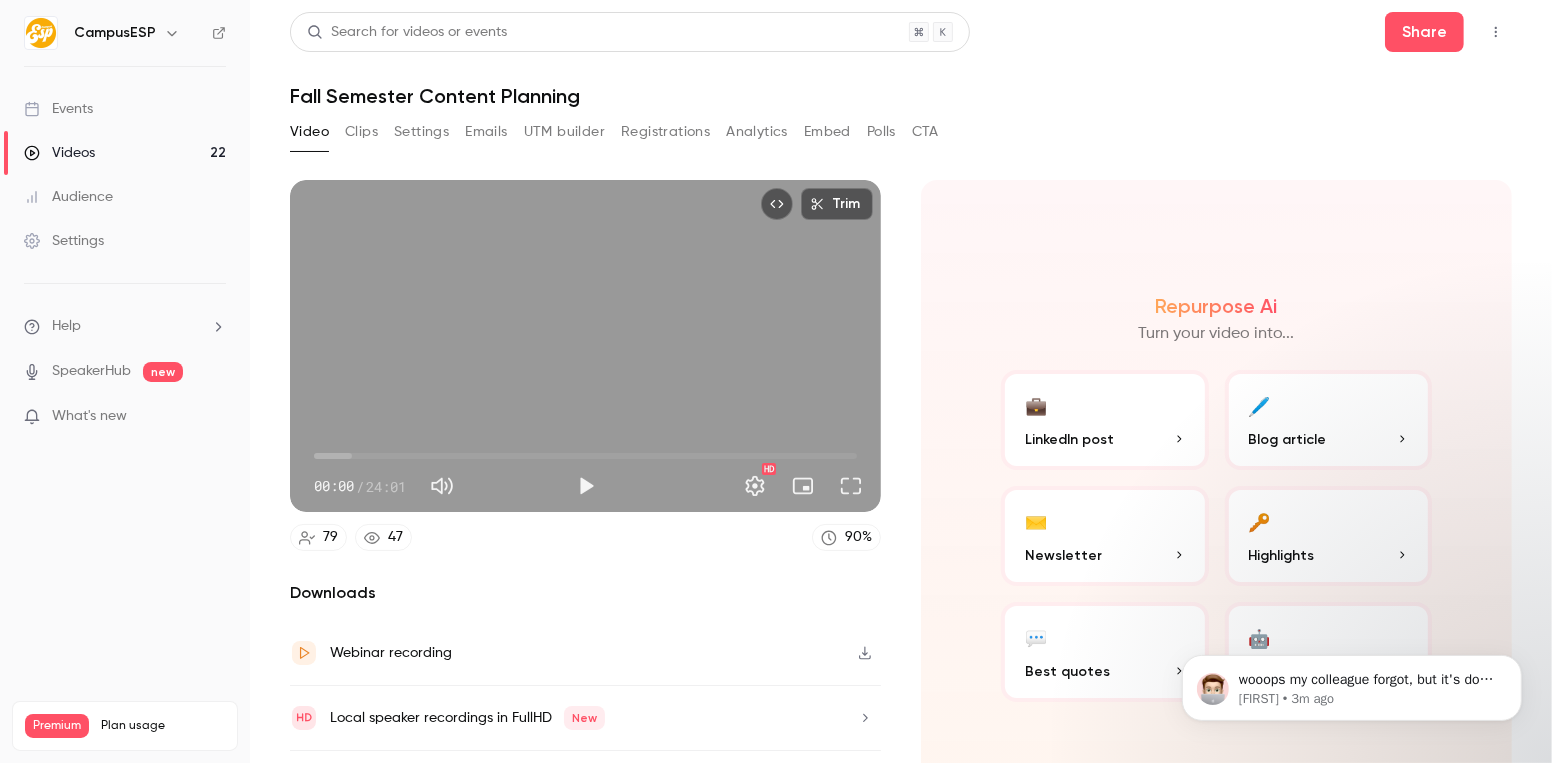 scroll, scrollTop: 0, scrollLeft: 0, axis: both 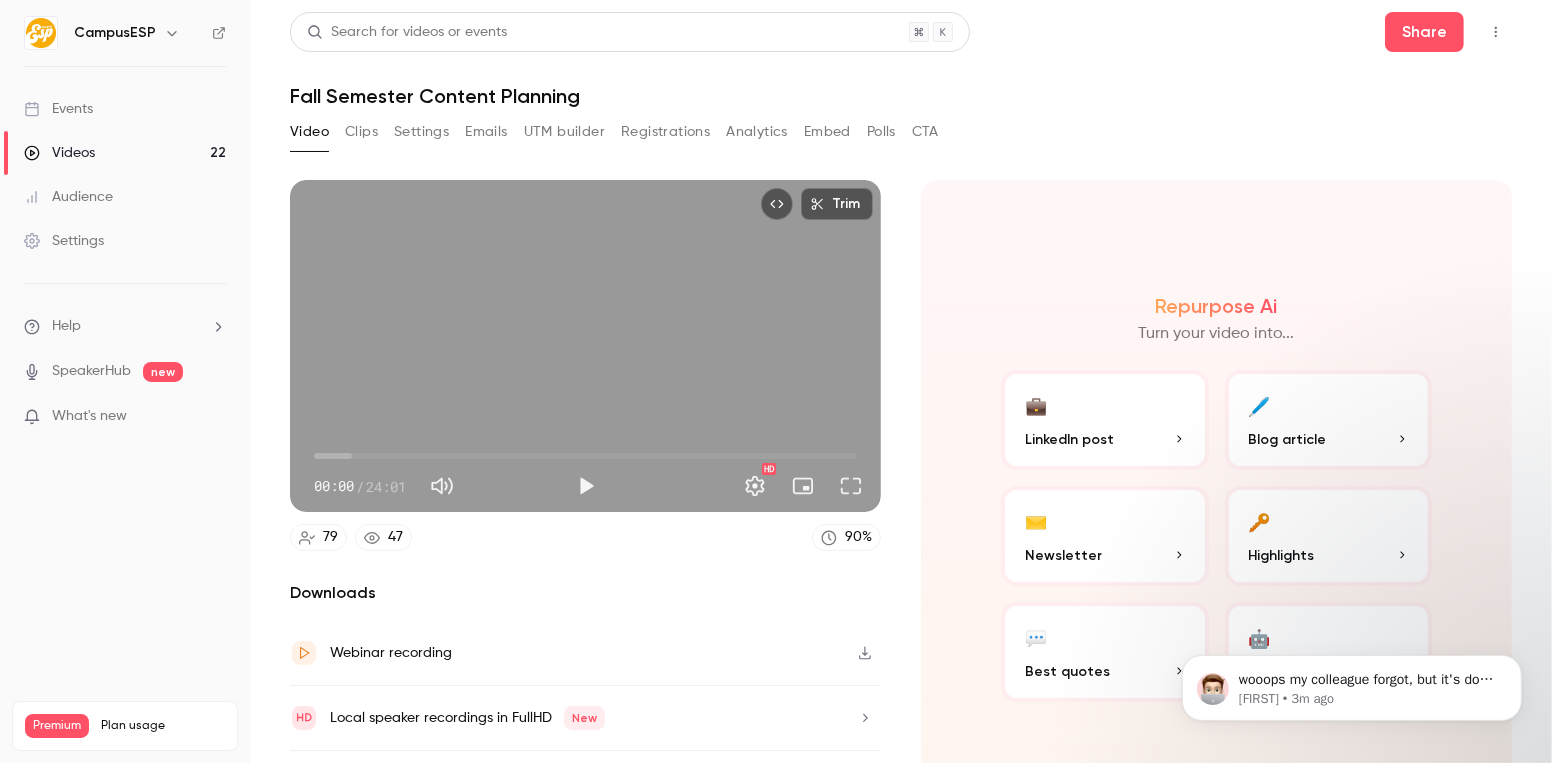 click at bounding box center [172, 33] 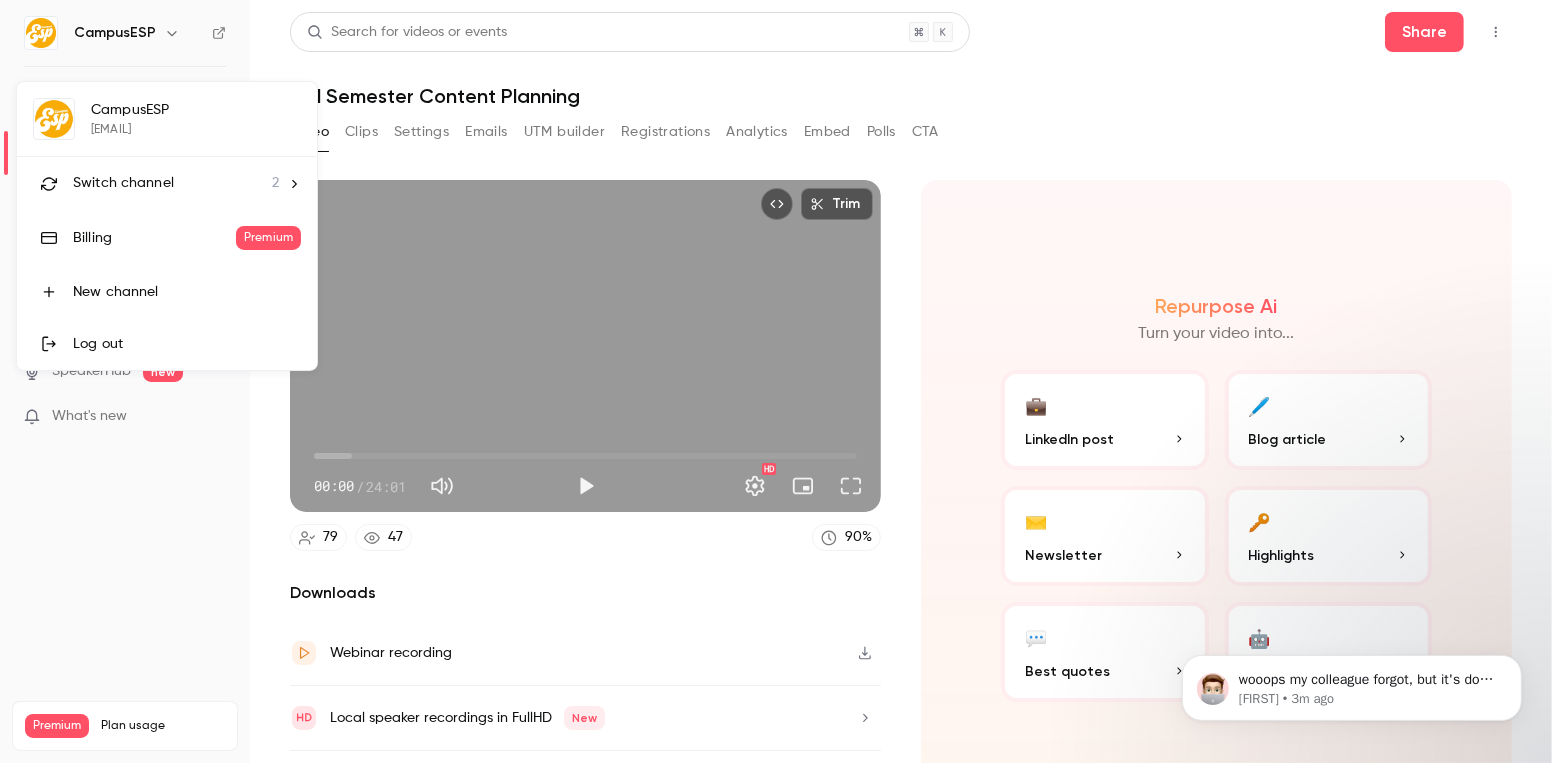 click on "Switch channel 2" at bounding box center [167, 183] 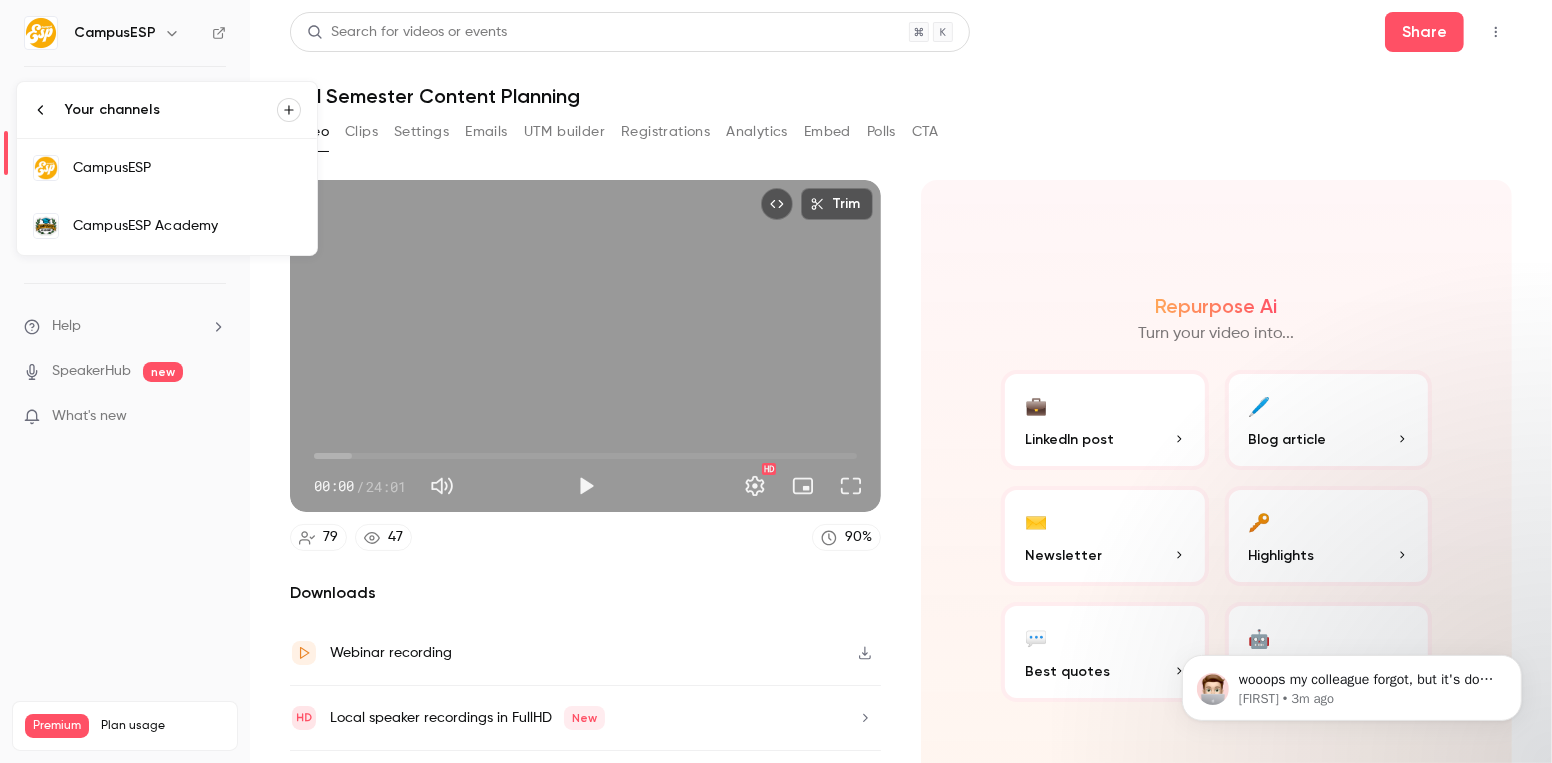click on "CampusESP Academy" at bounding box center [187, 226] 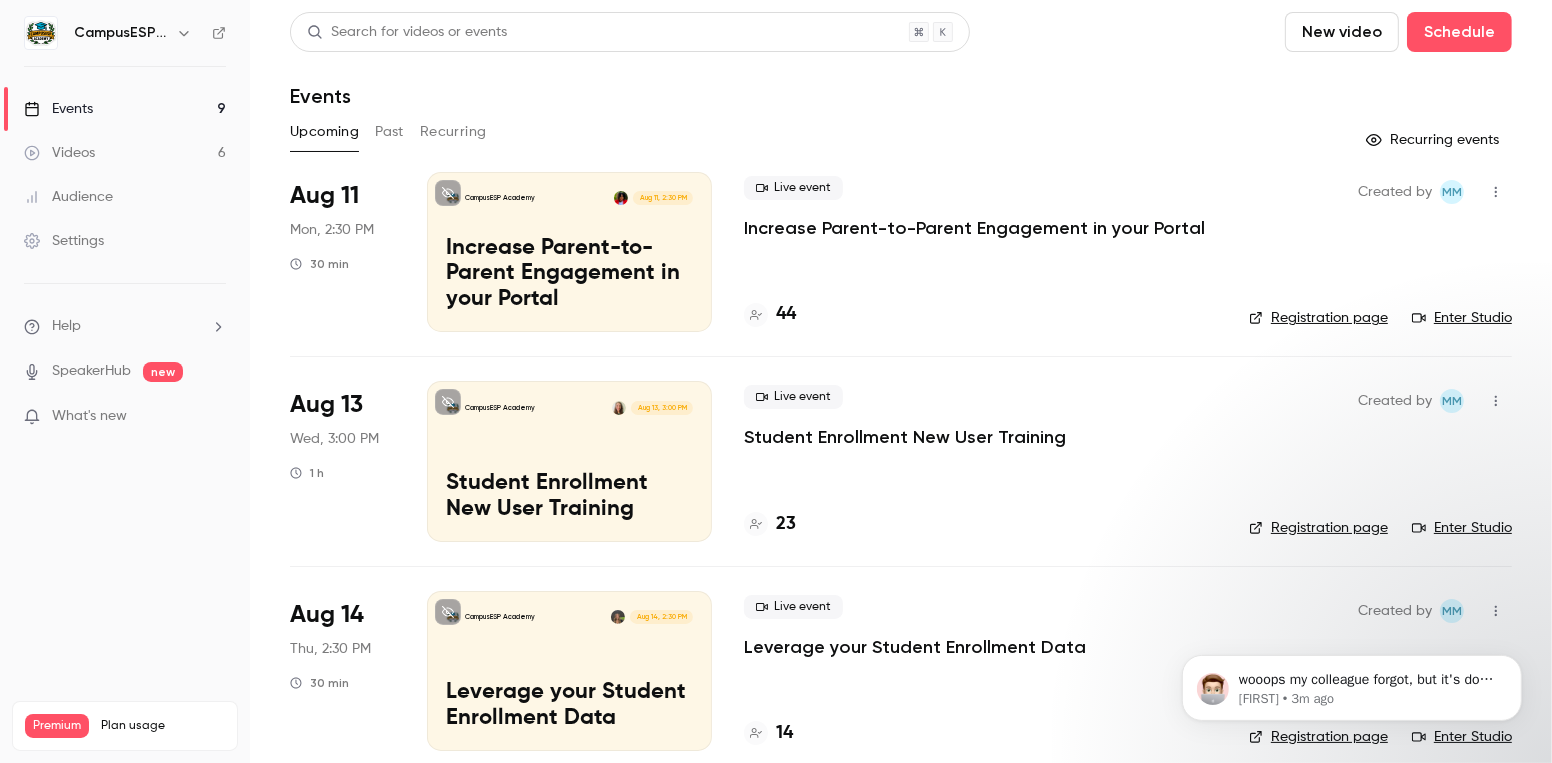 click on "Past" at bounding box center (389, 132) 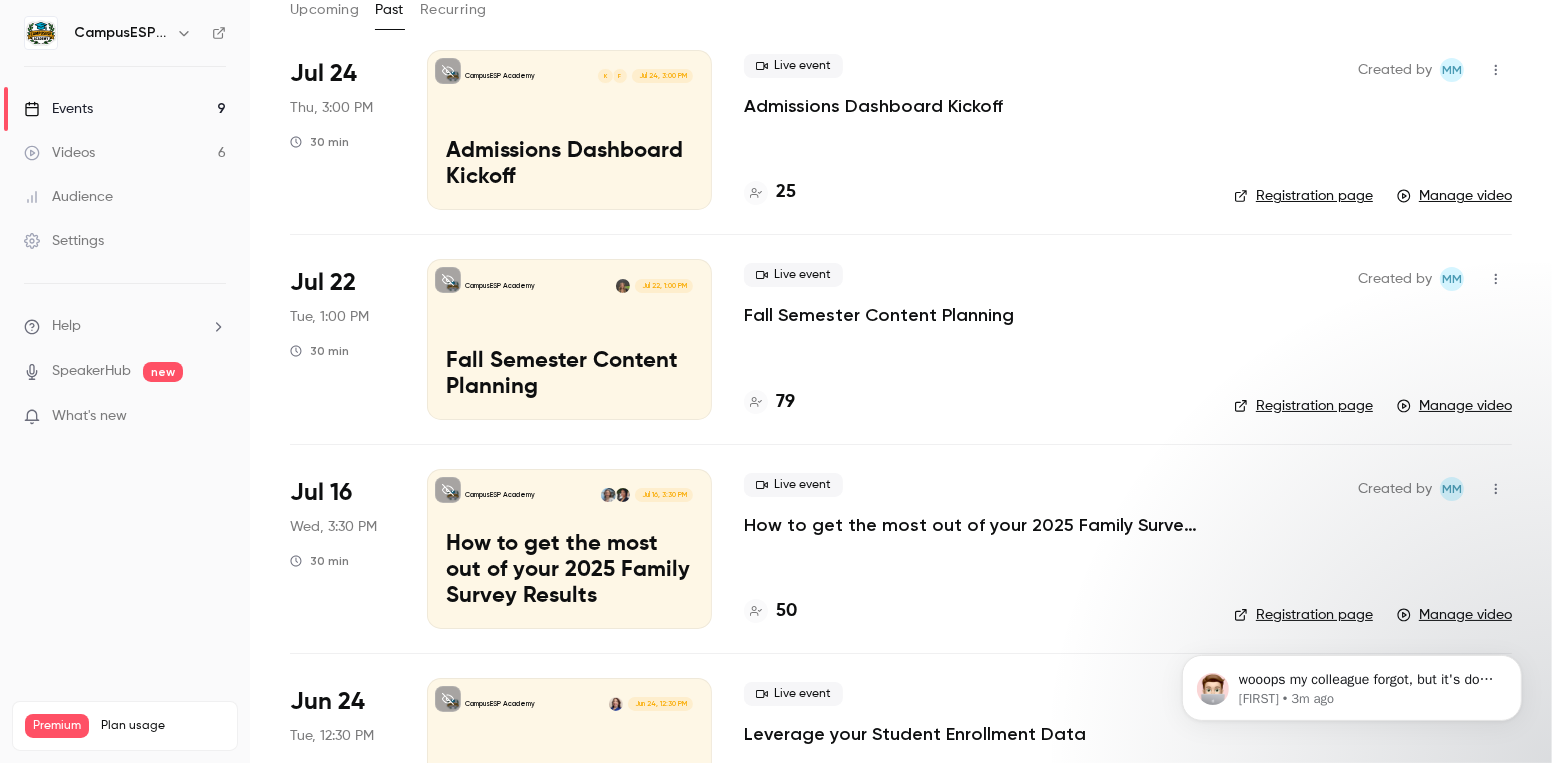scroll, scrollTop: 52, scrollLeft: 0, axis: vertical 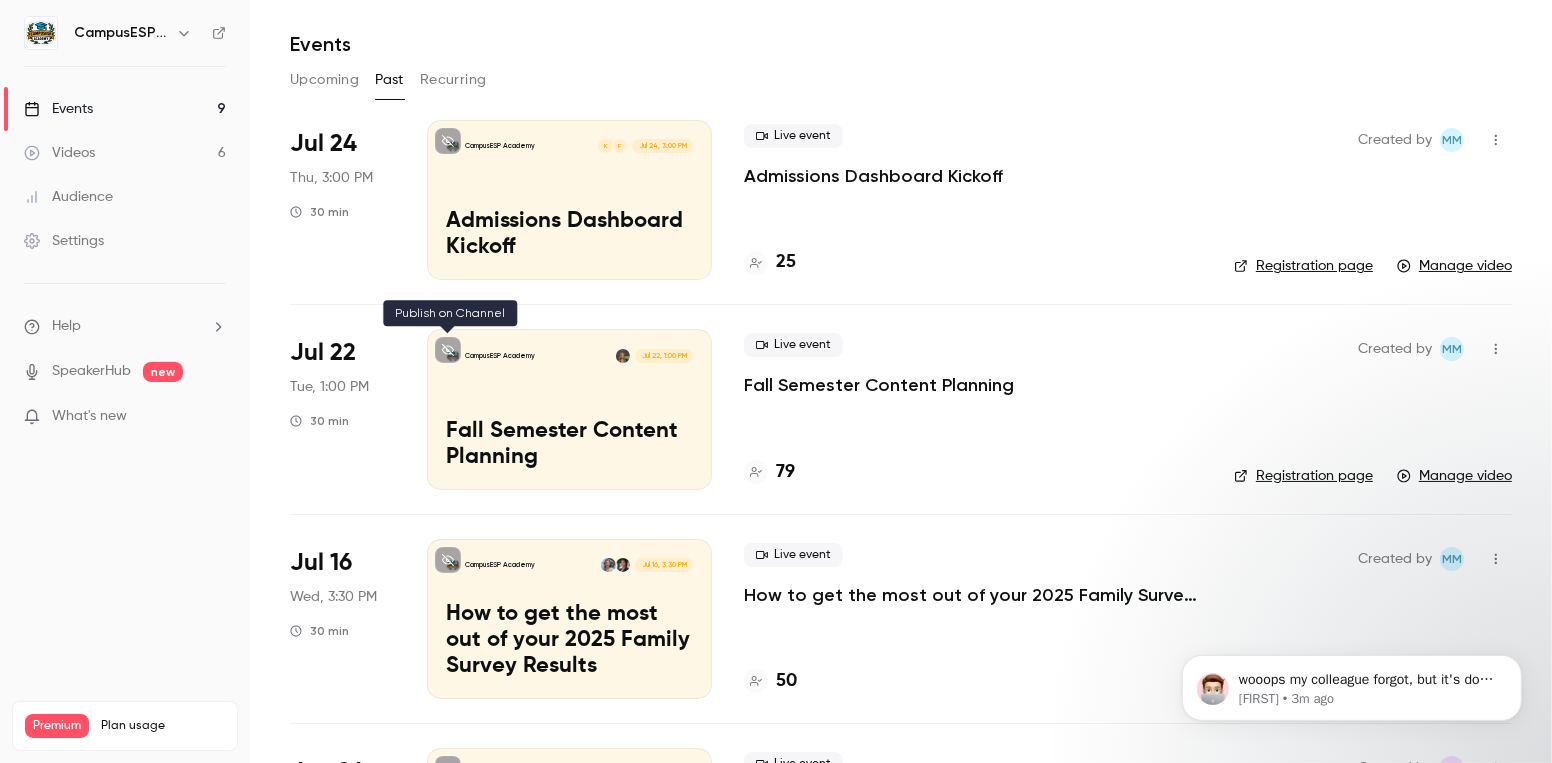 click 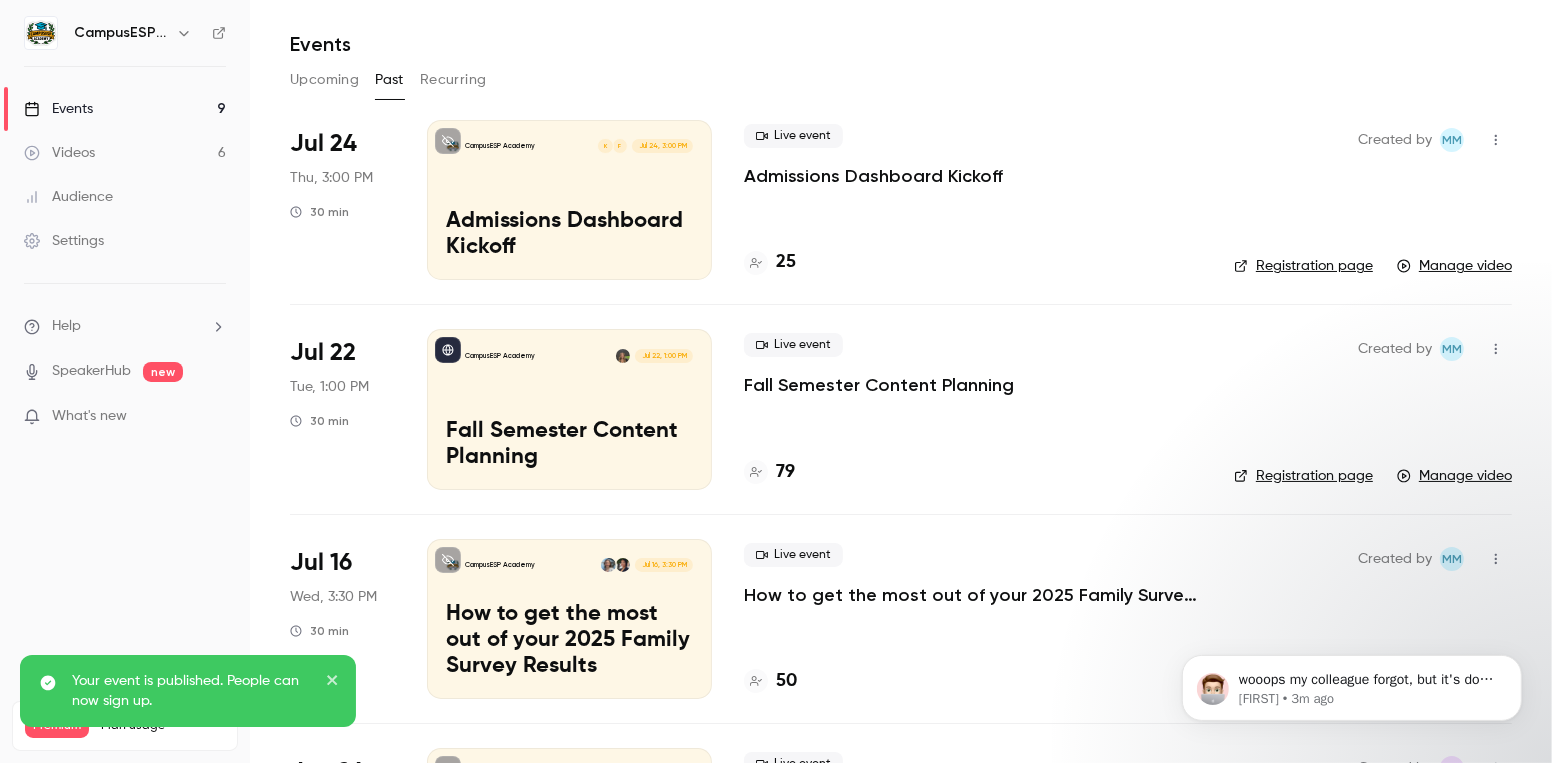 click 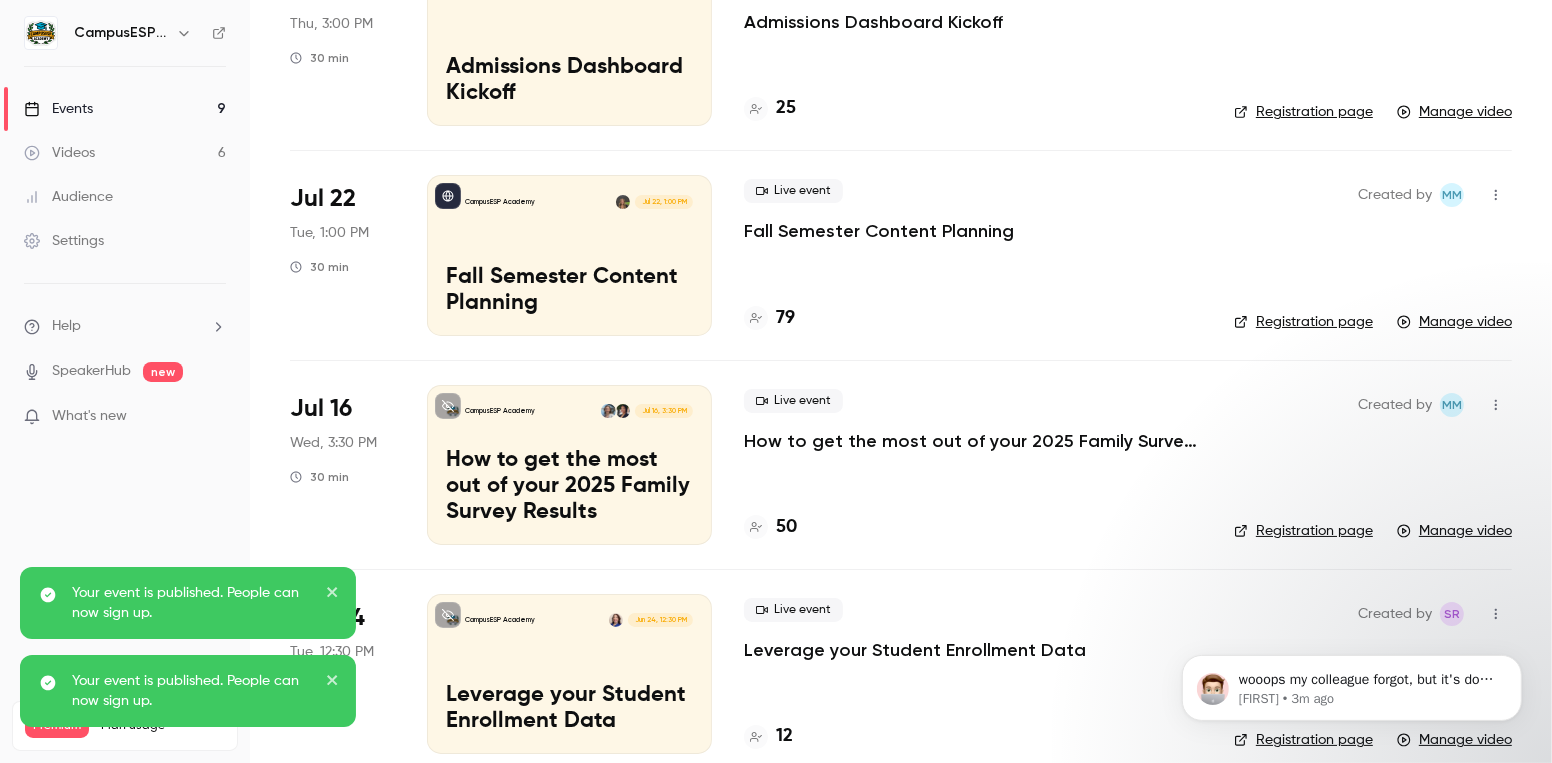 scroll, scrollTop: 215, scrollLeft: 0, axis: vertical 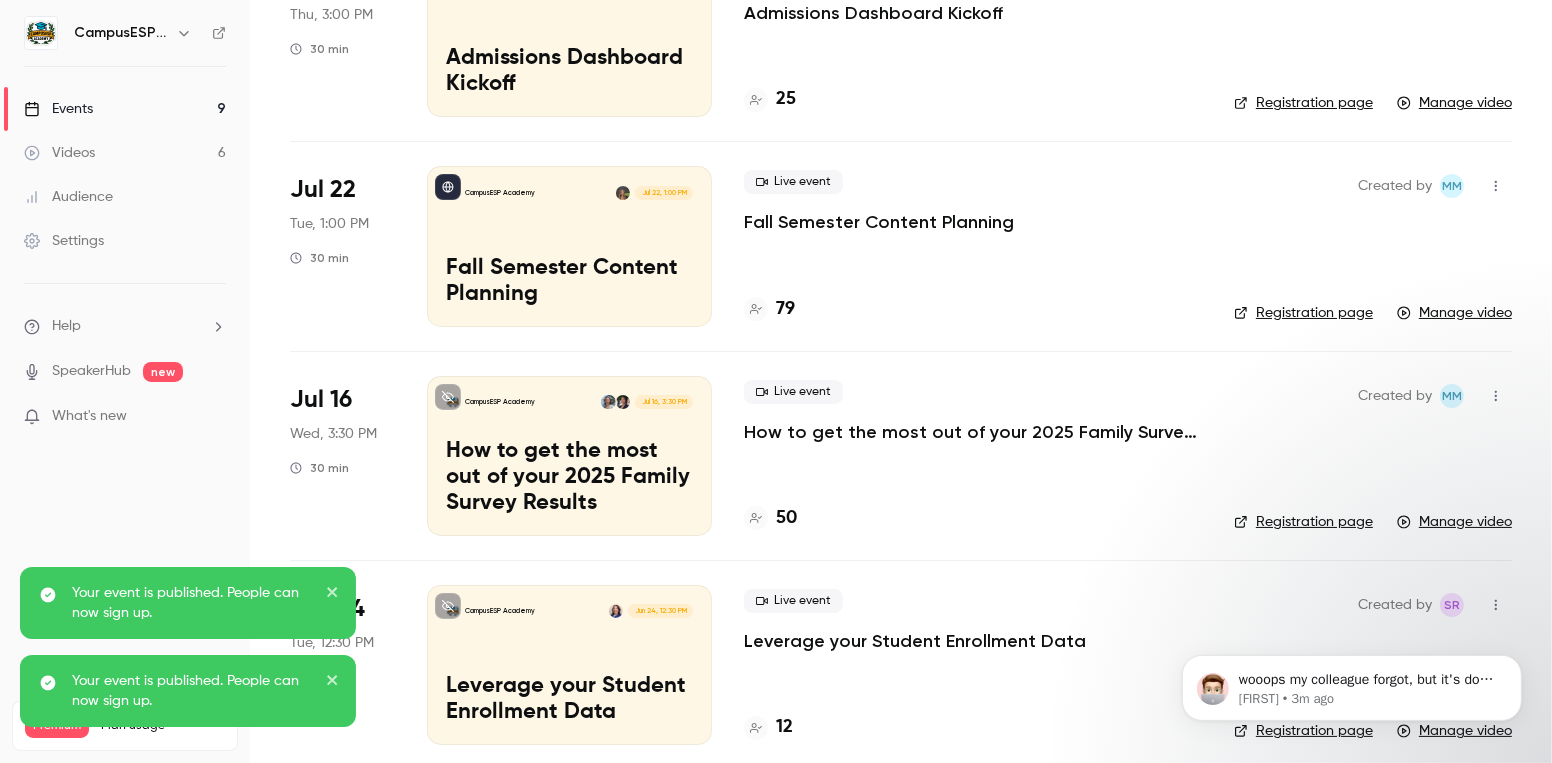 click 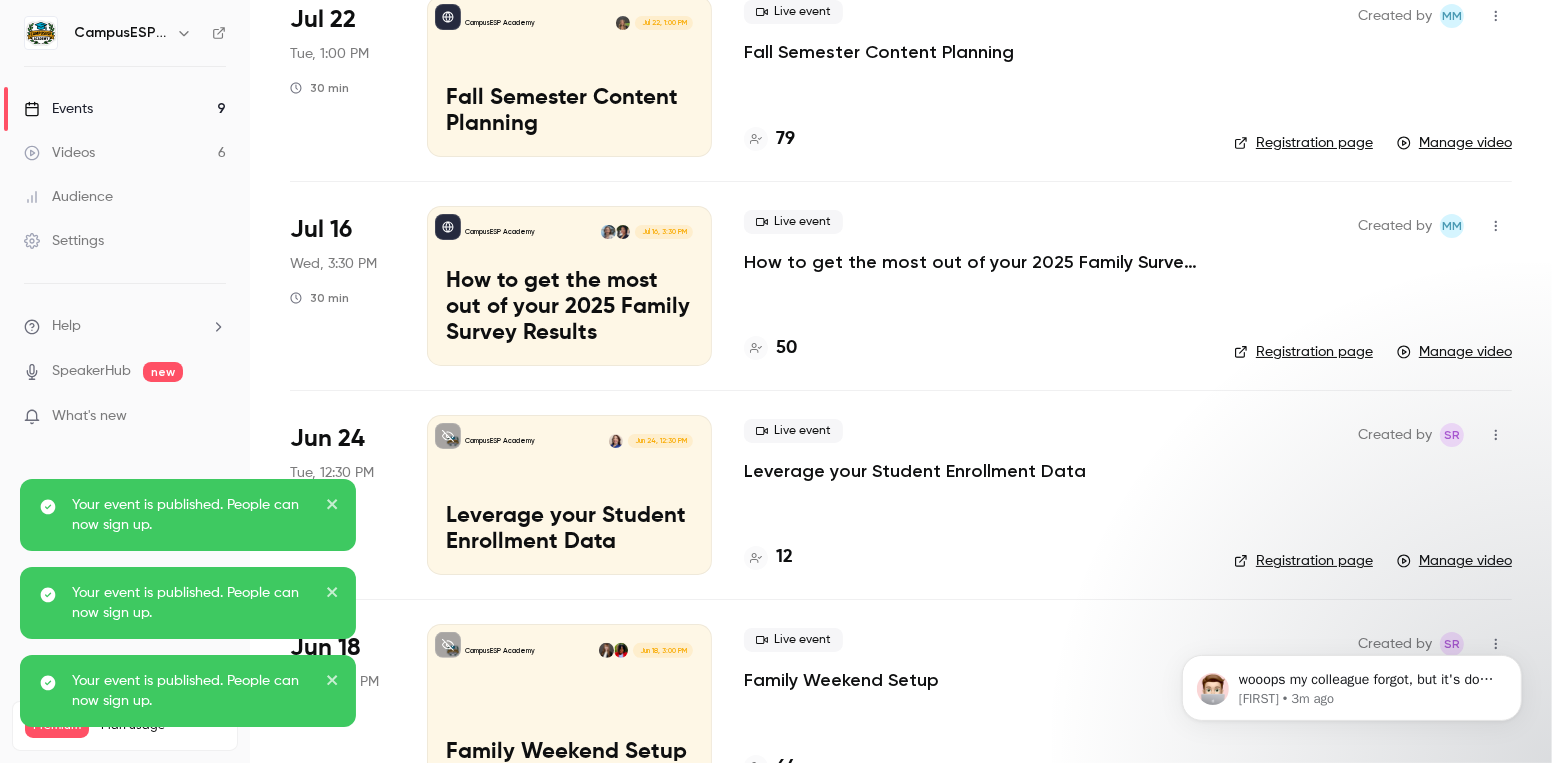 scroll, scrollTop: 390, scrollLeft: 0, axis: vertical 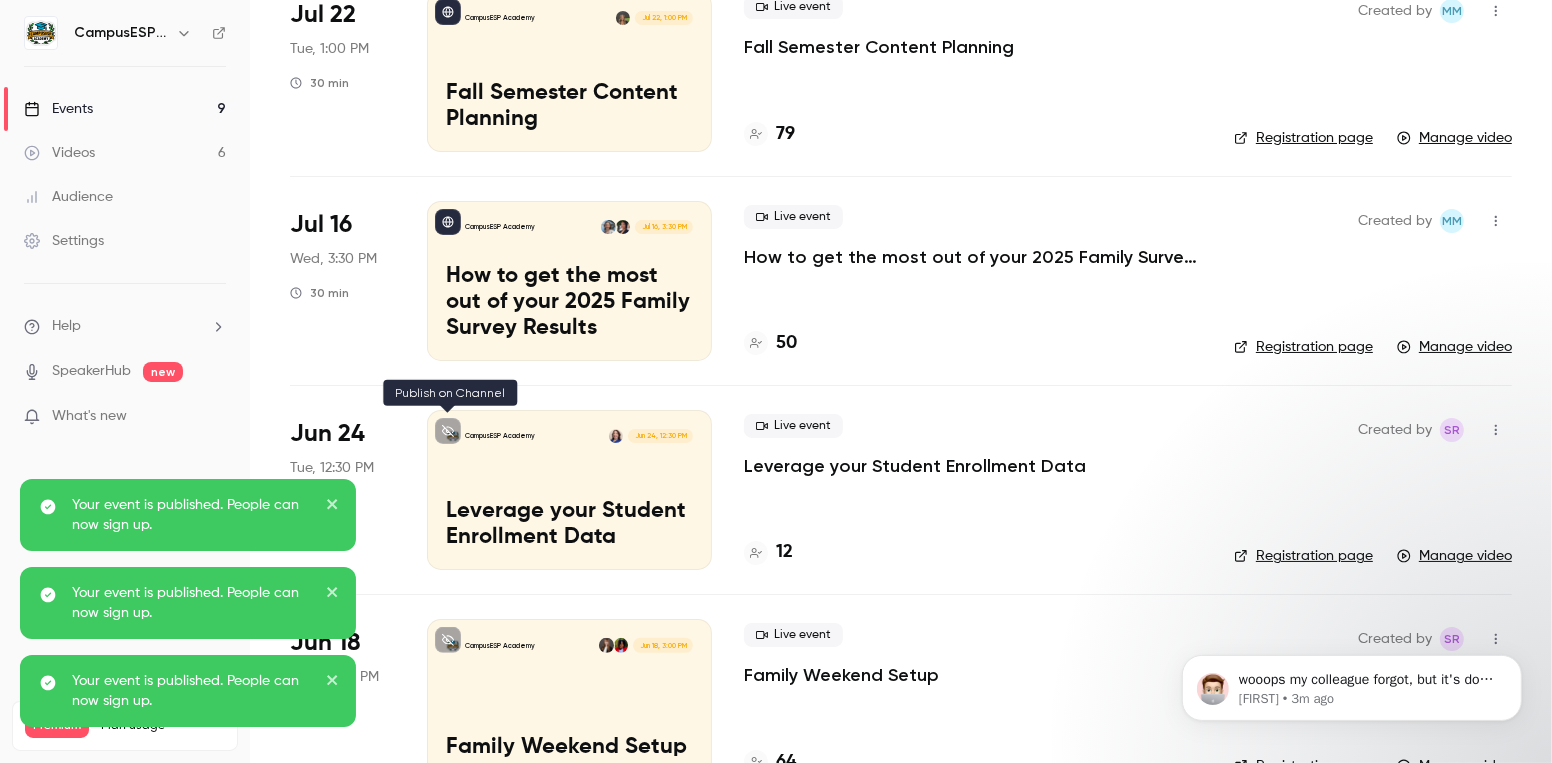click 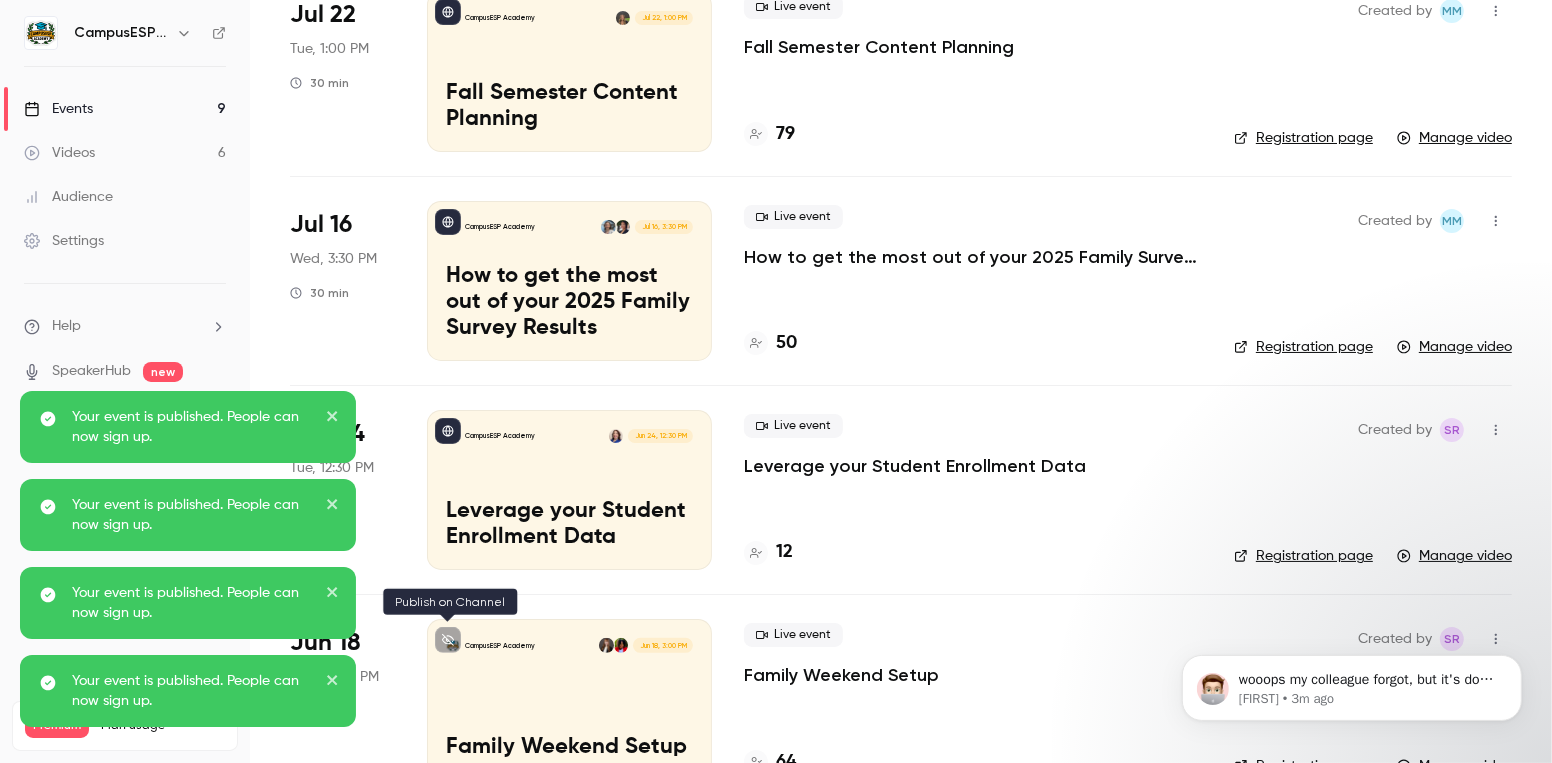 click 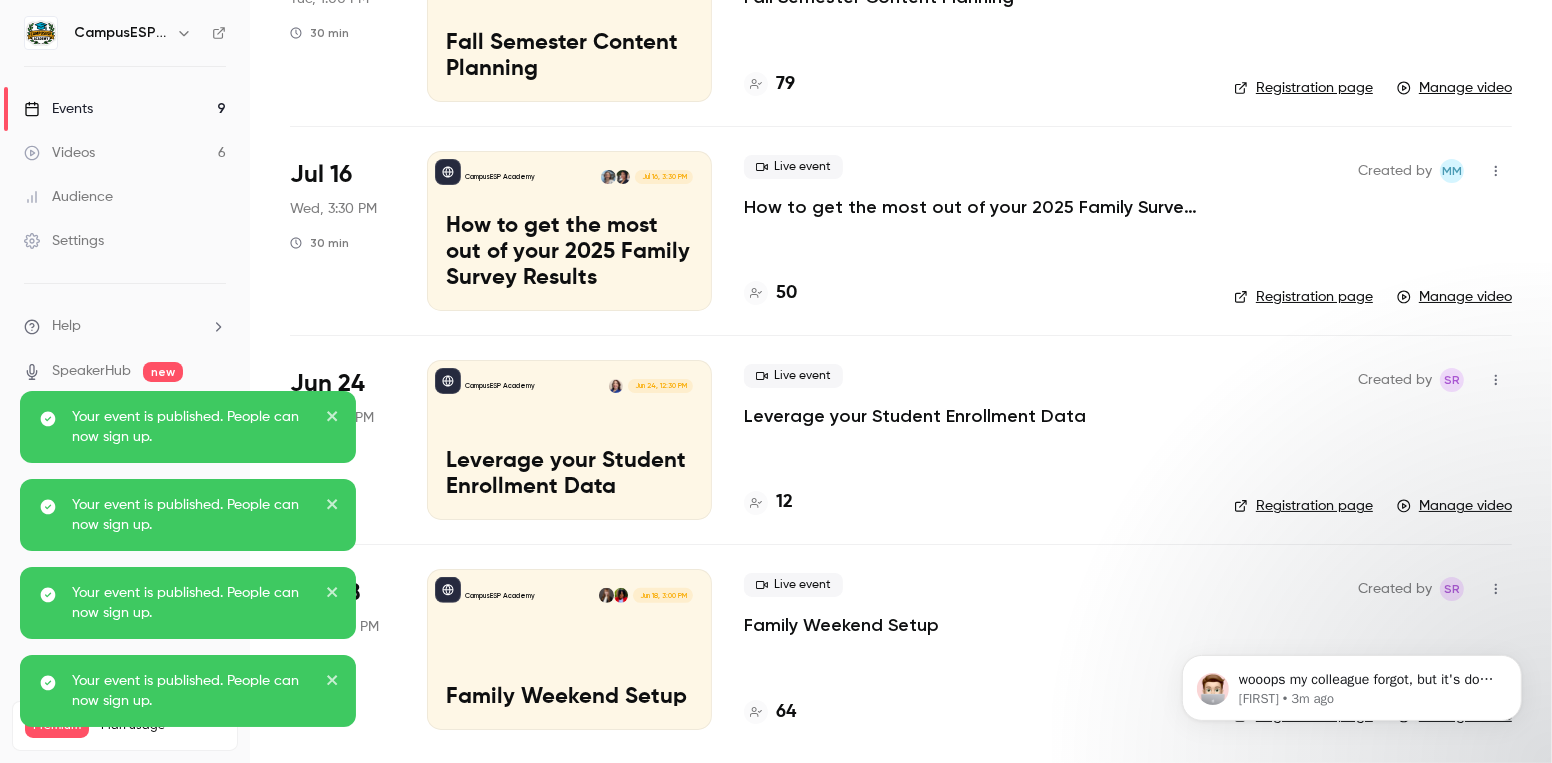 scroll, scrollTop: 0, scrollLeft: 0, axis: both 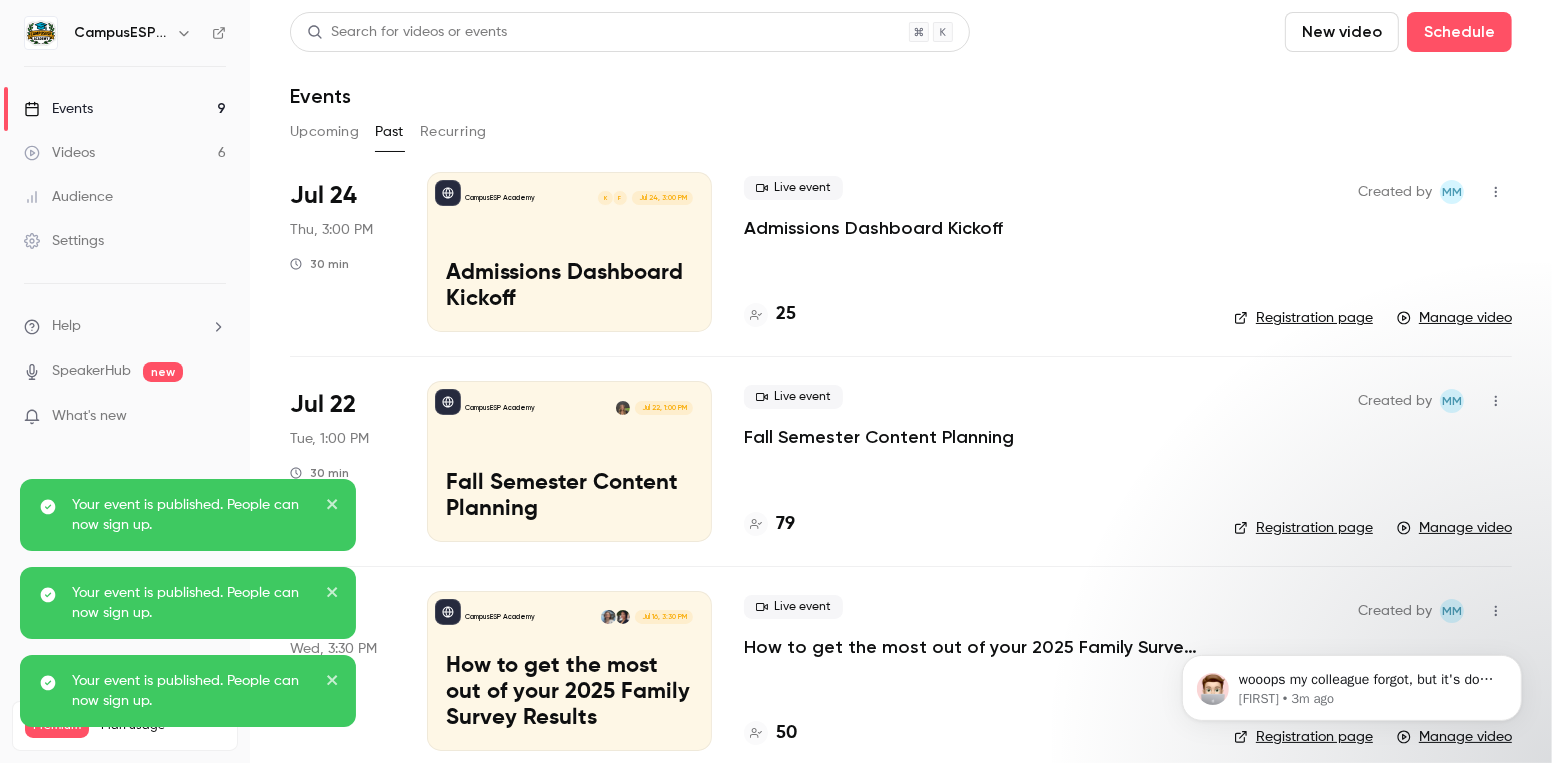 click on "Upcoming" at bounding box center [324, 132] 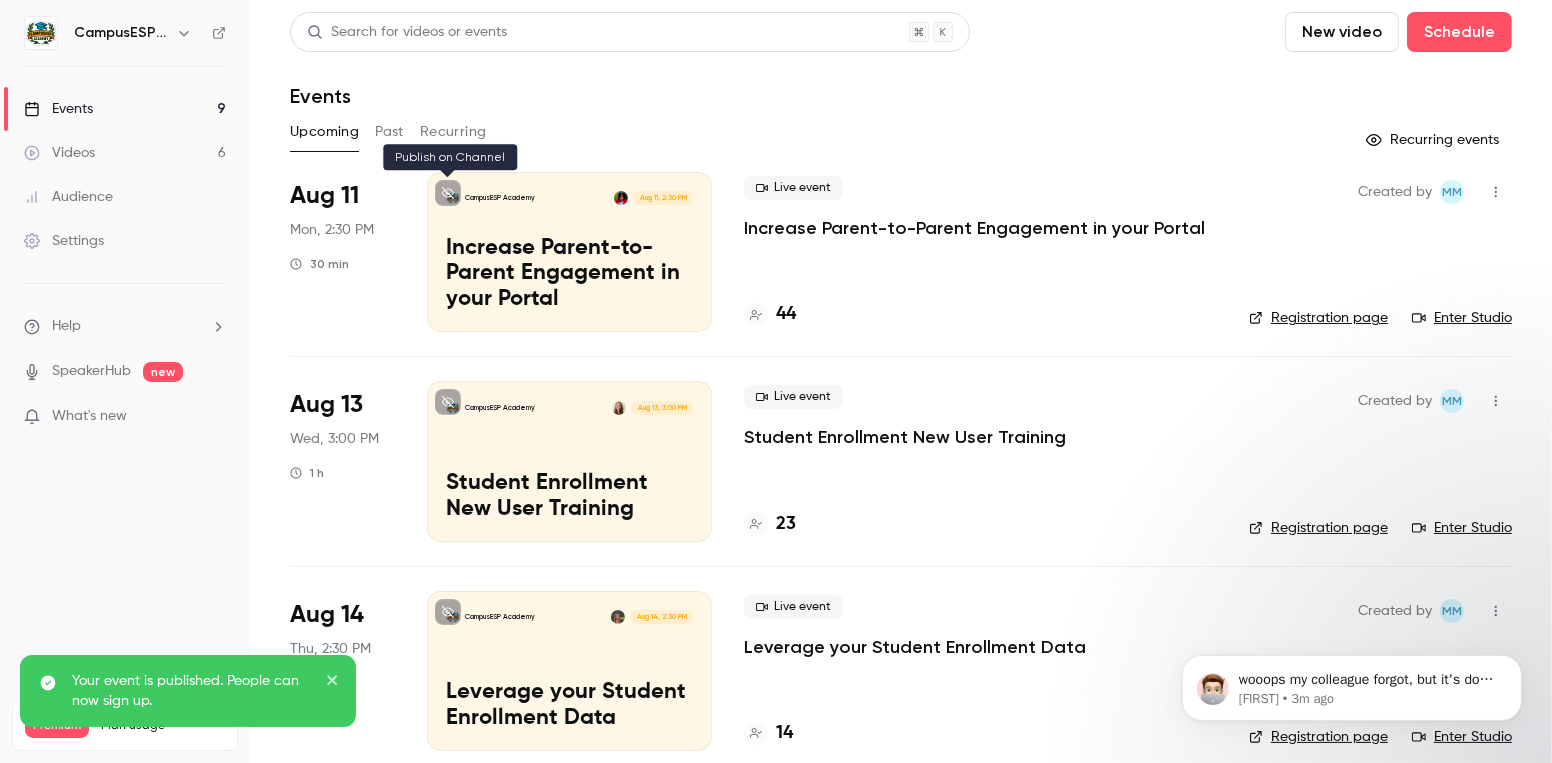 click 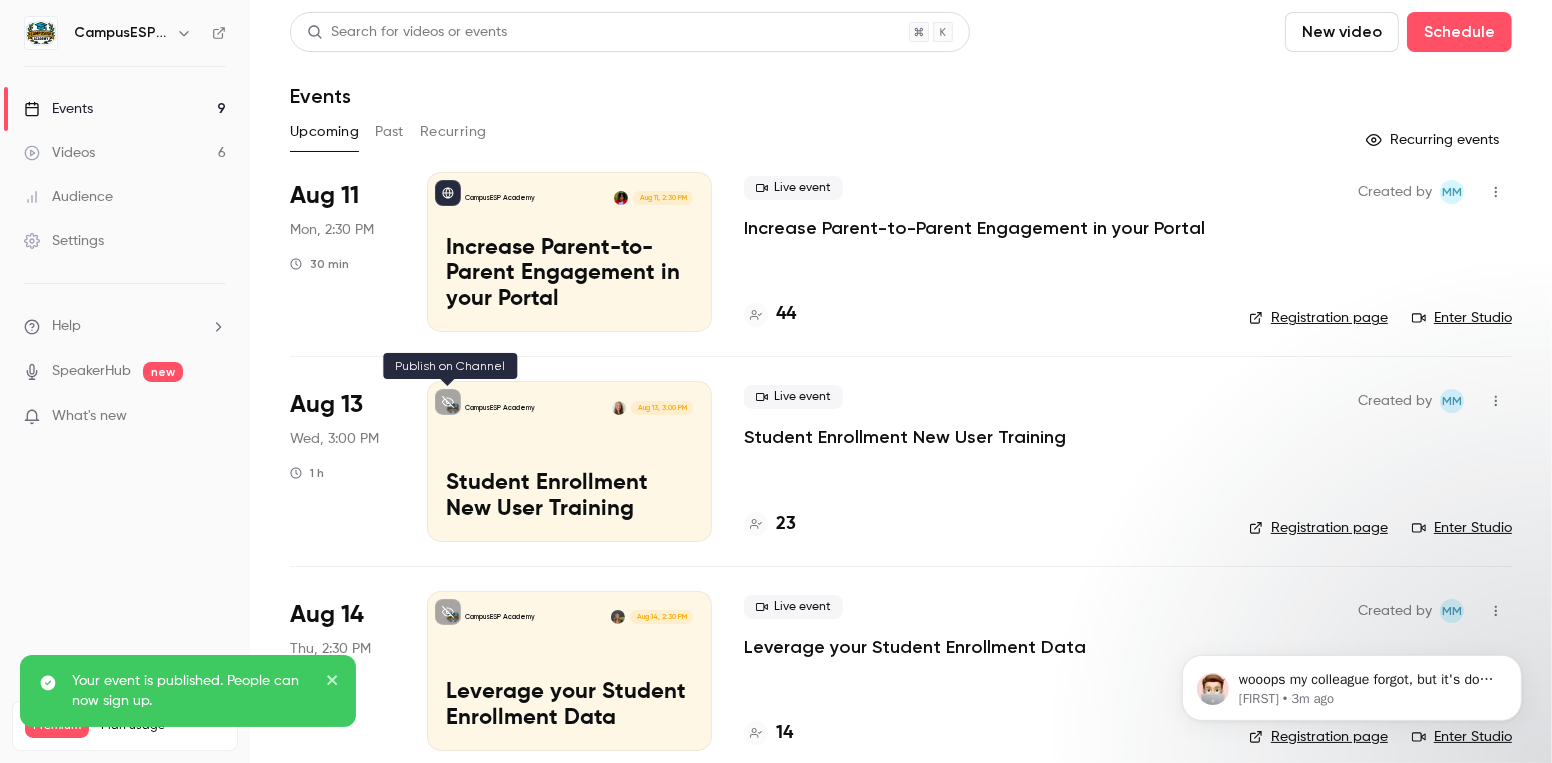 click 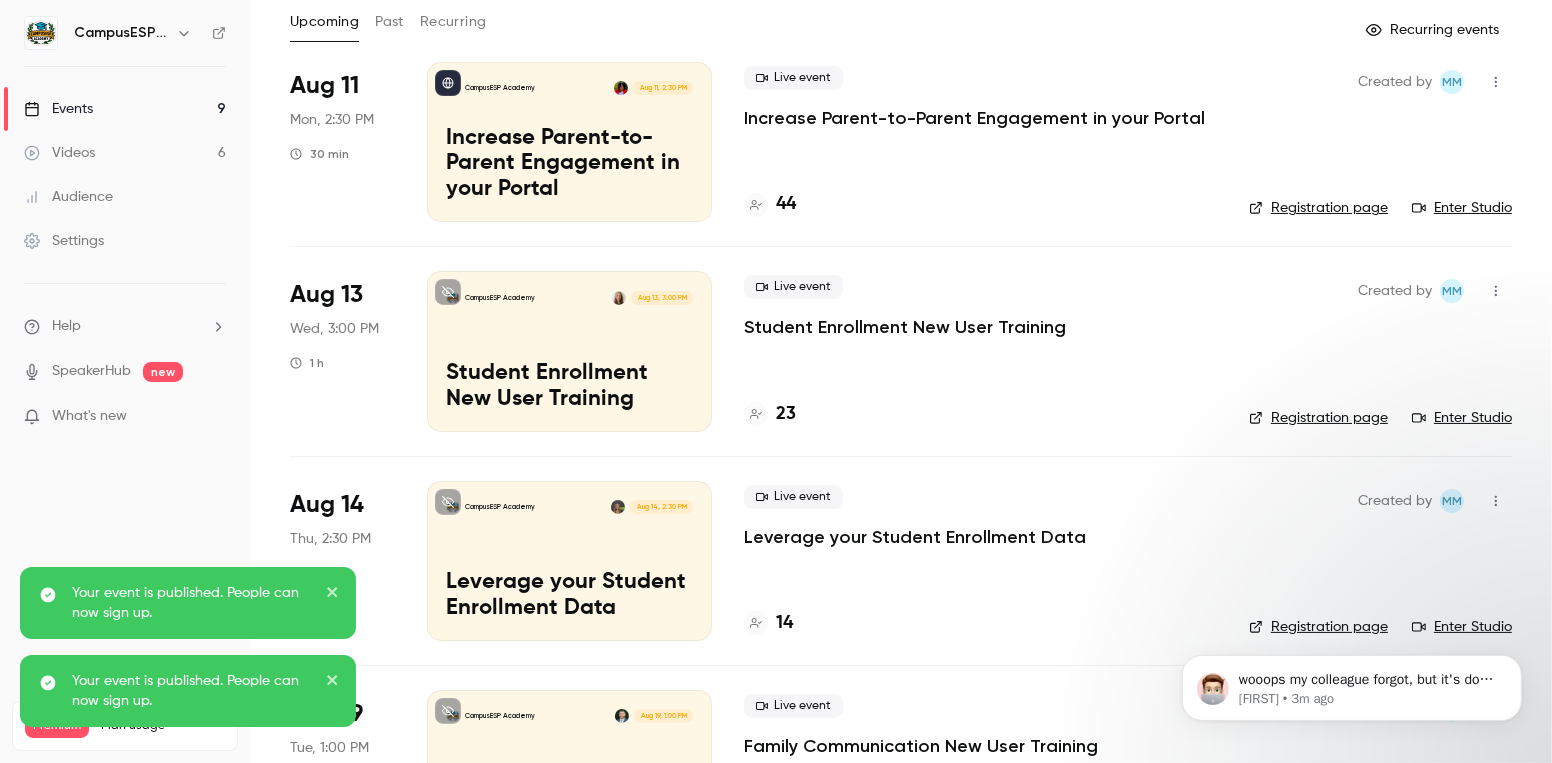 scroll, scrollTop: 151, scrollLeft: 0, axis: vertical 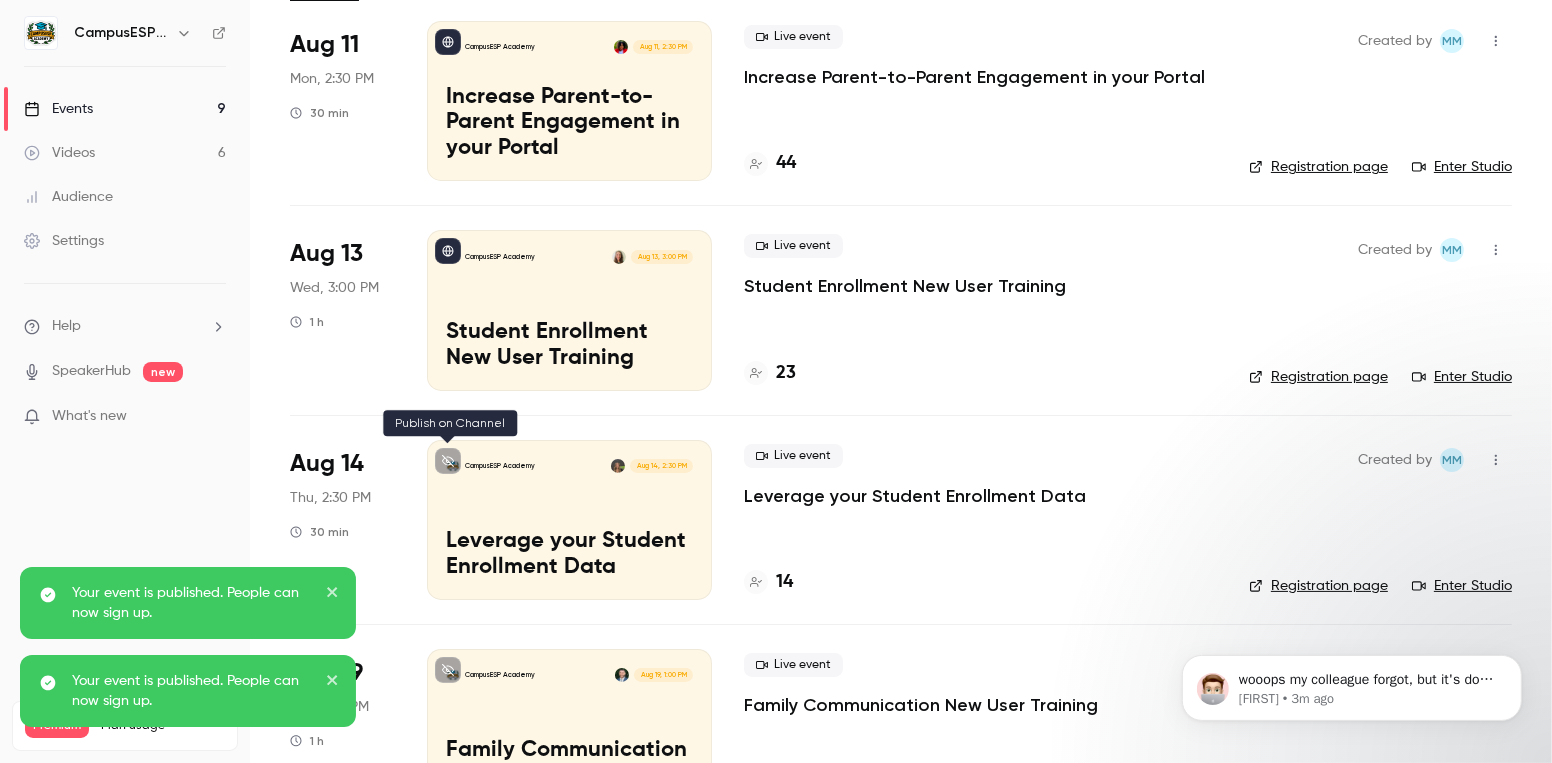click 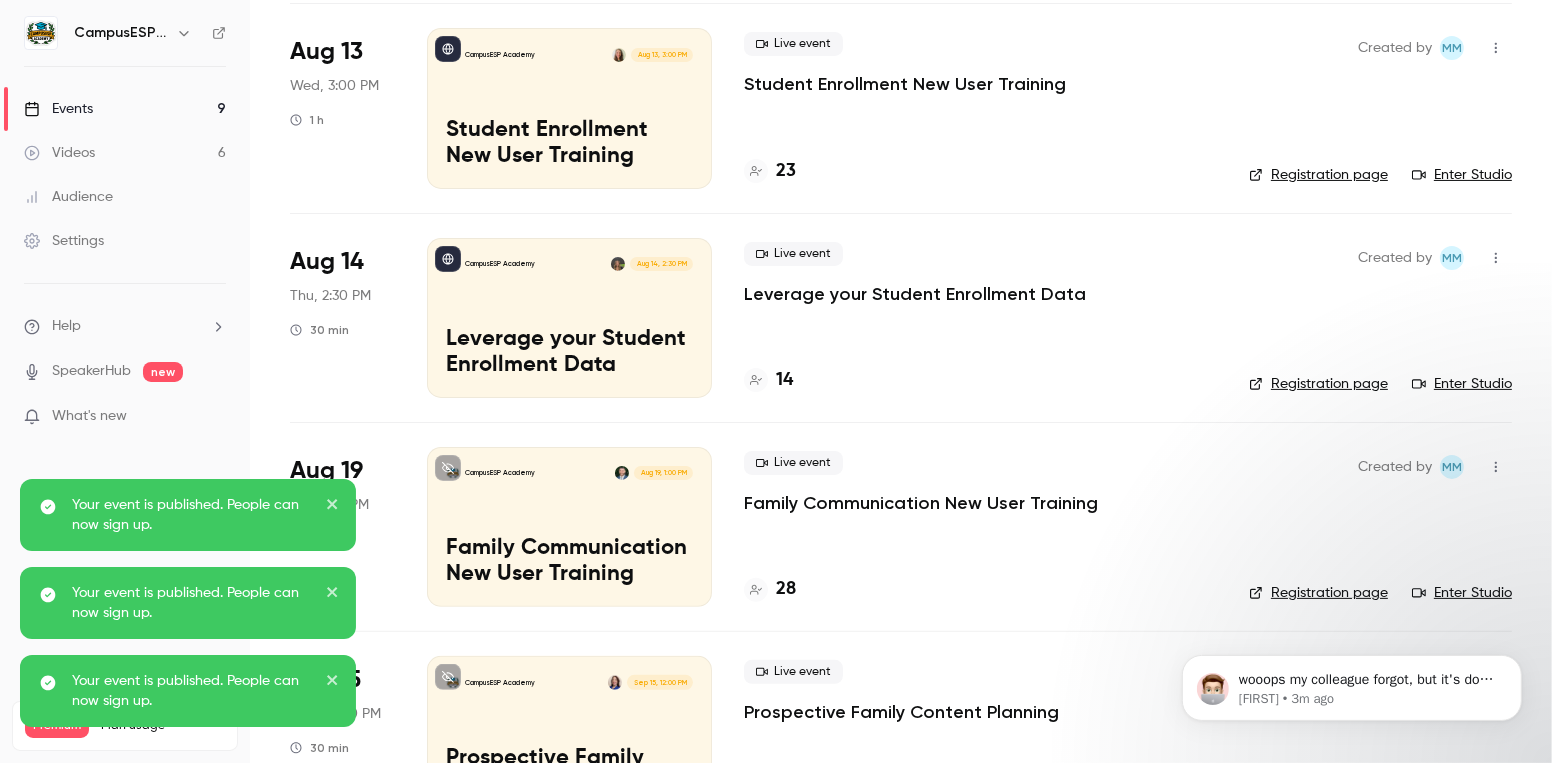 scroll, scrollTop: 407, scrollLeft: 0, axis: vertical 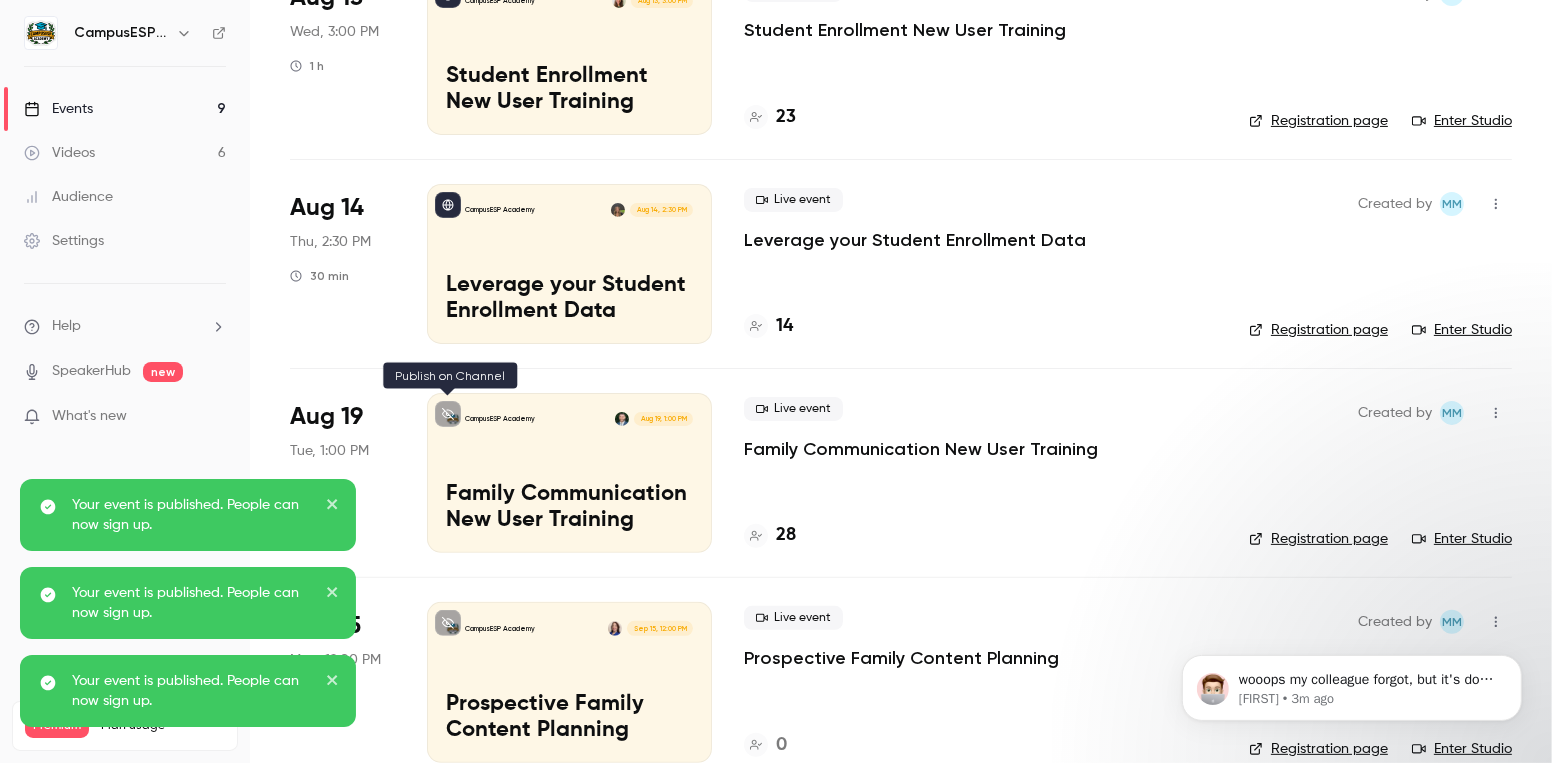 click 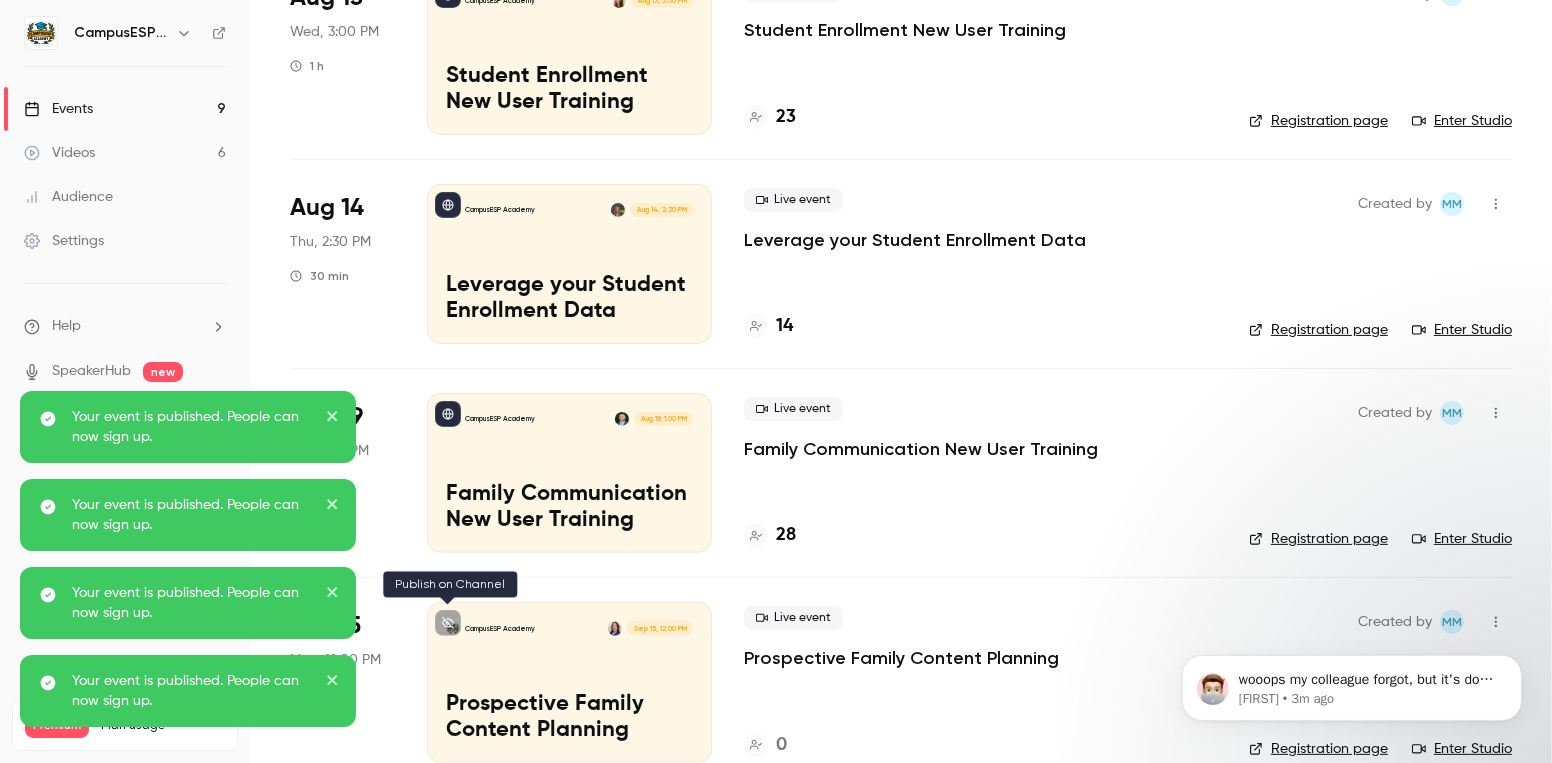 click 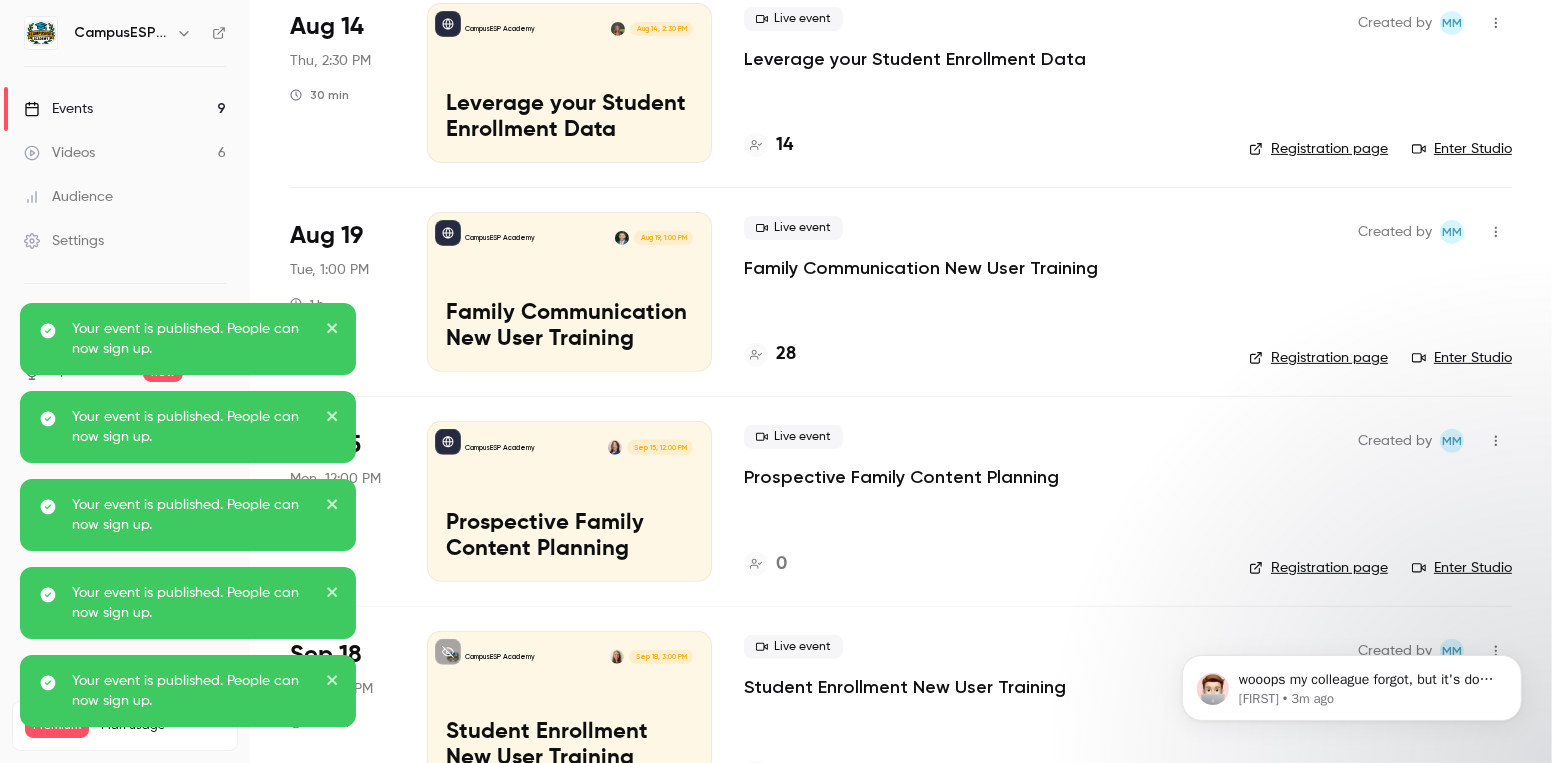 scroll, scrollTop: 958, scrollLeft: 0, axis: vertical 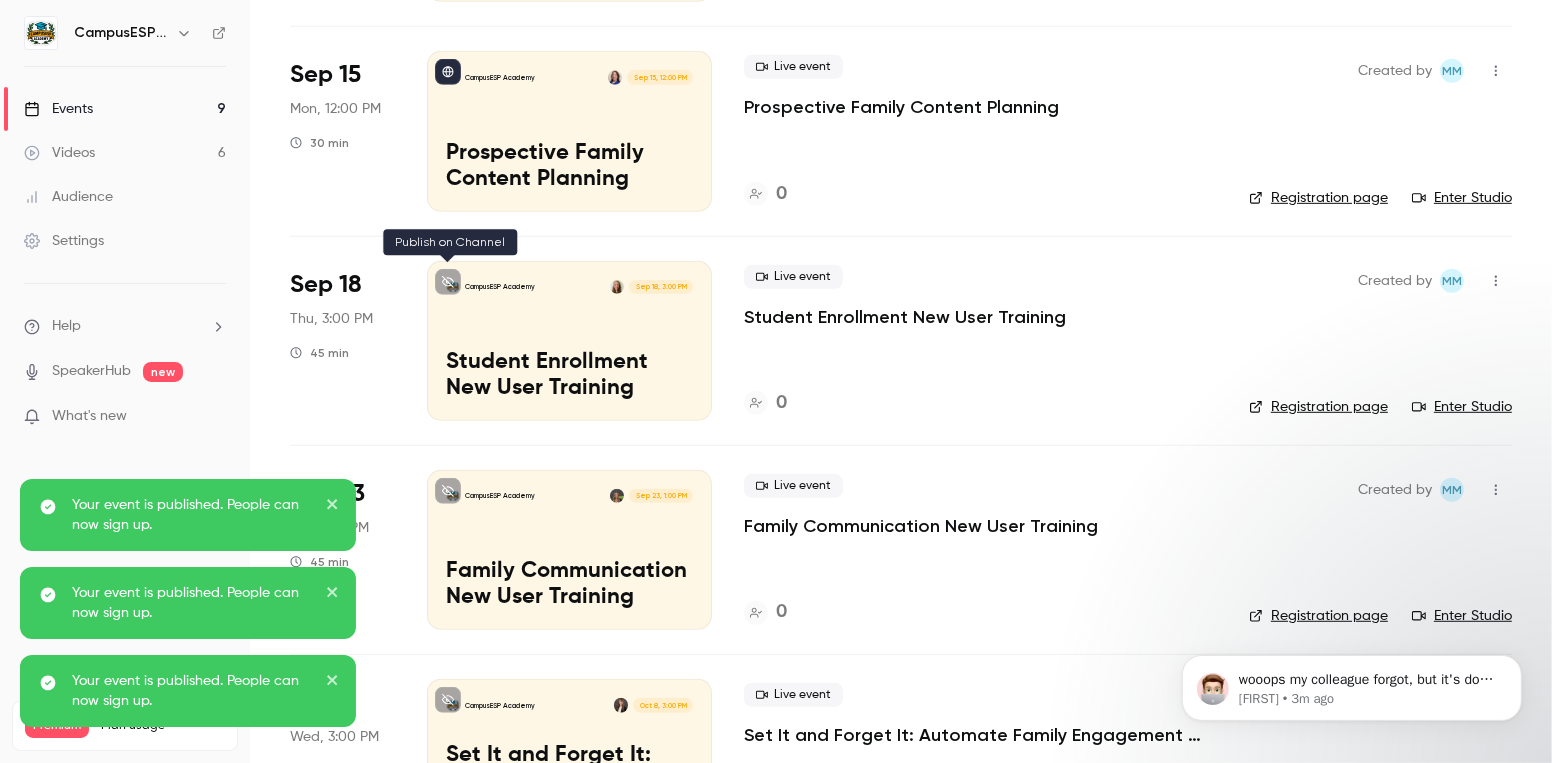 click 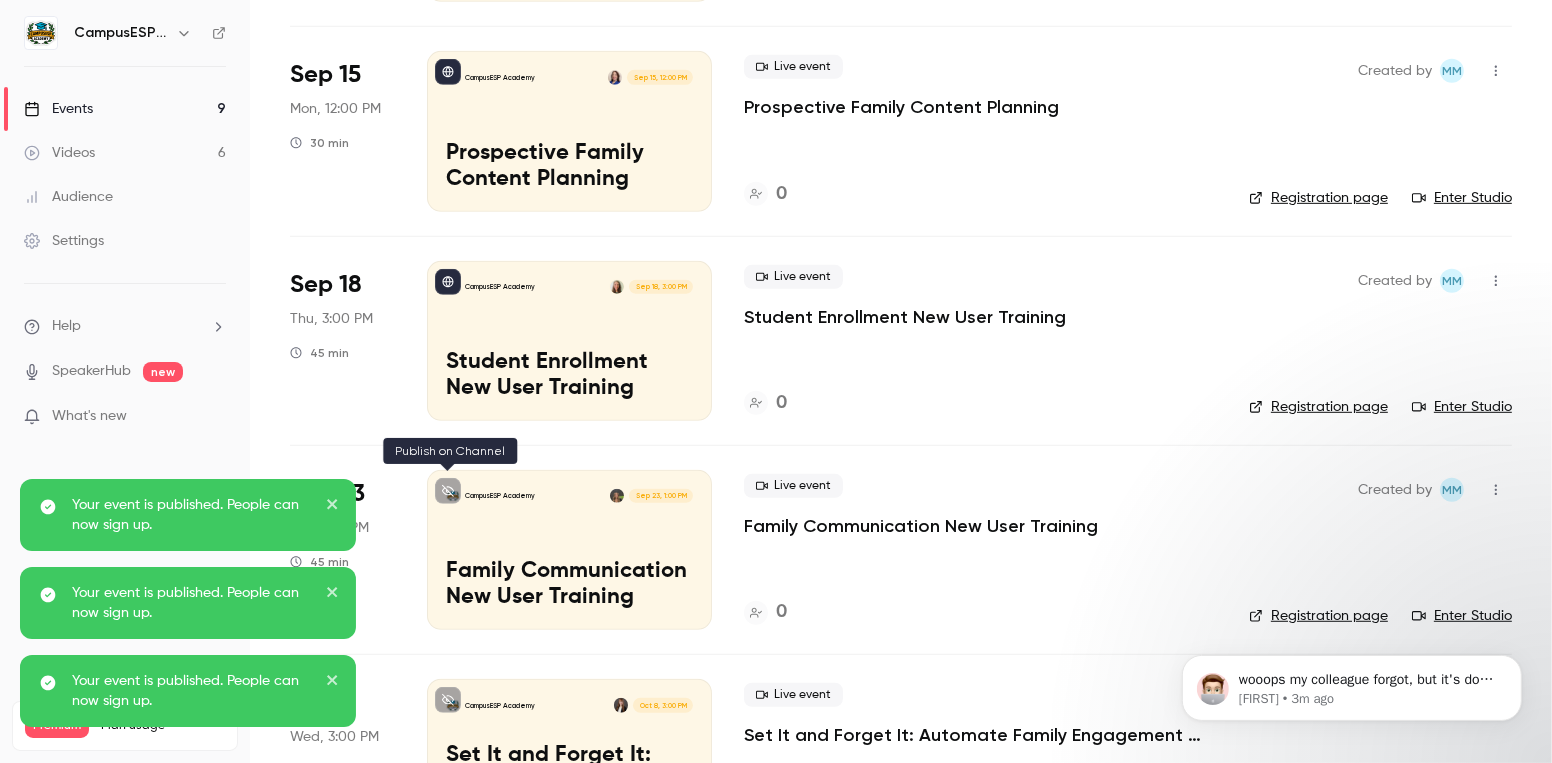 click 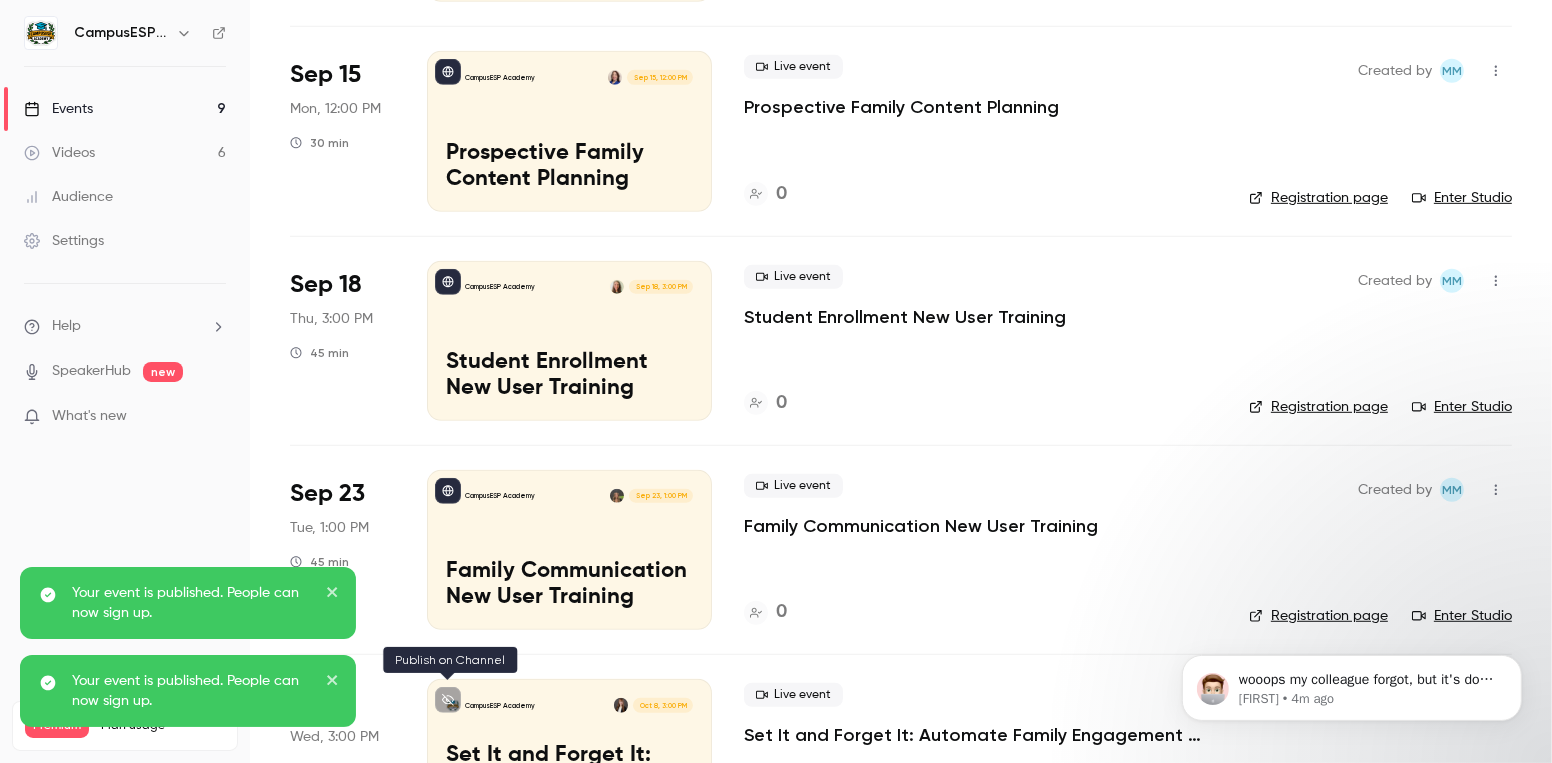 click 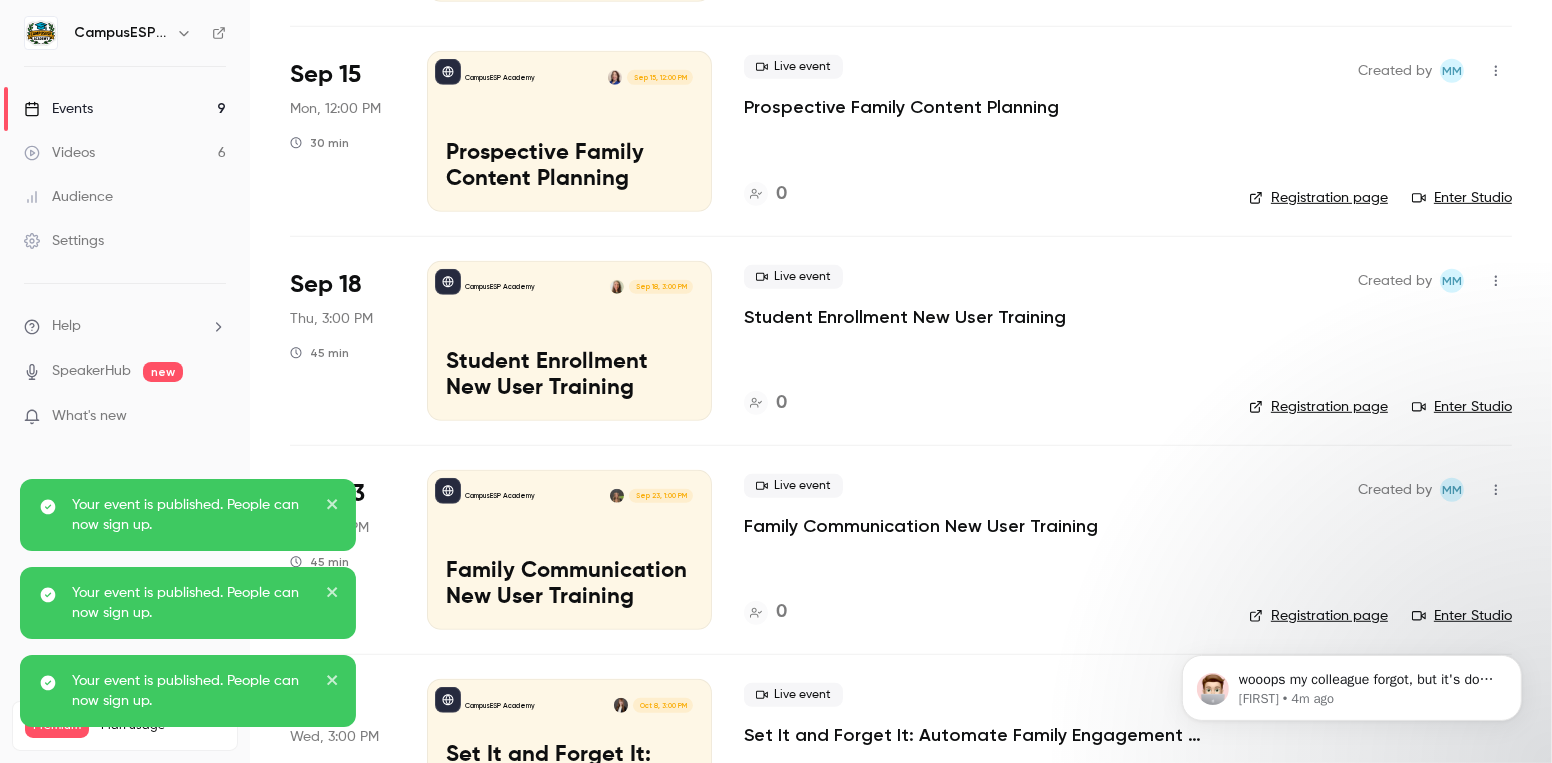 scroll, scrollTop: 1275, scrollLeft: 0, axis: vertical 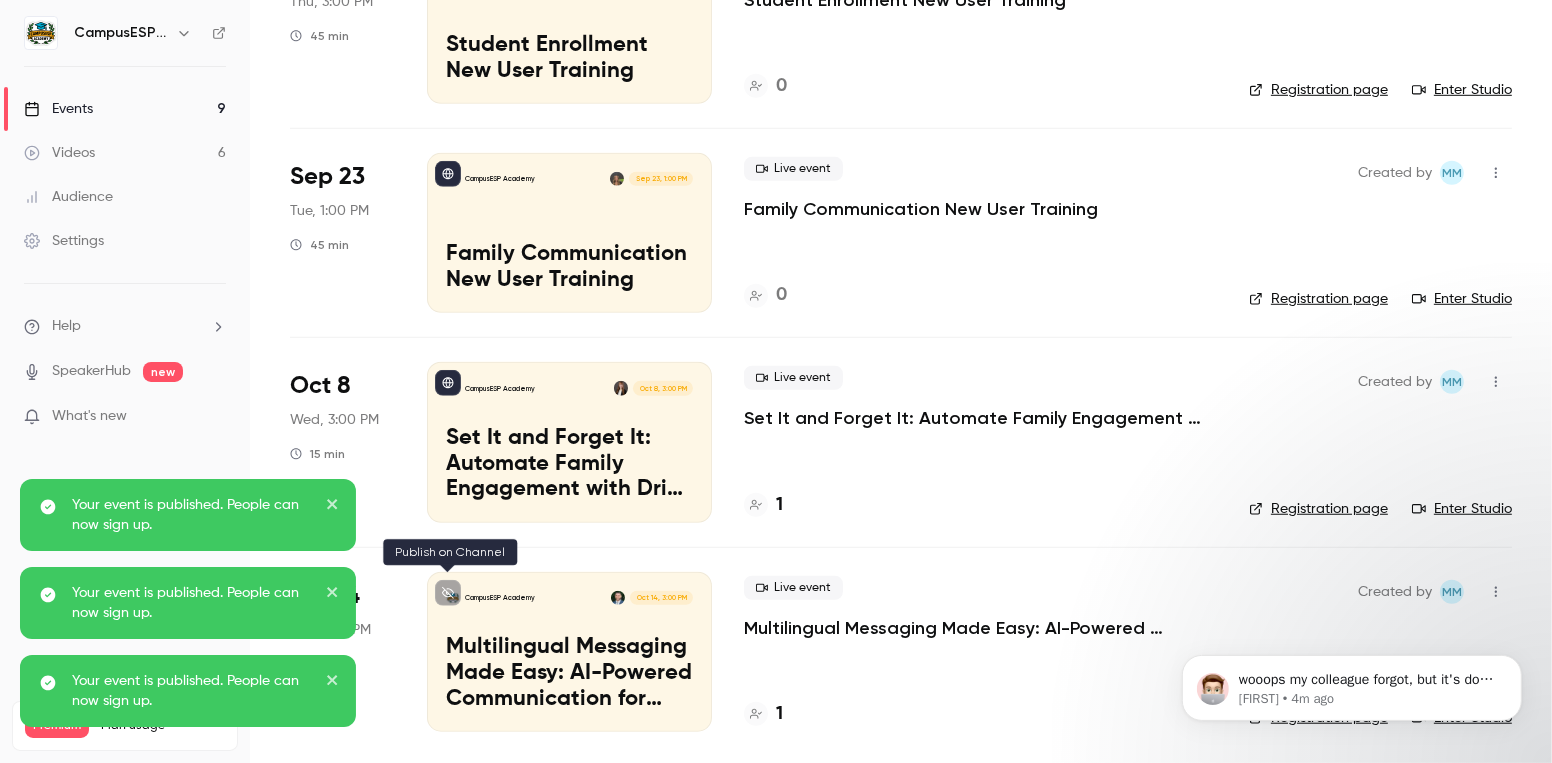click 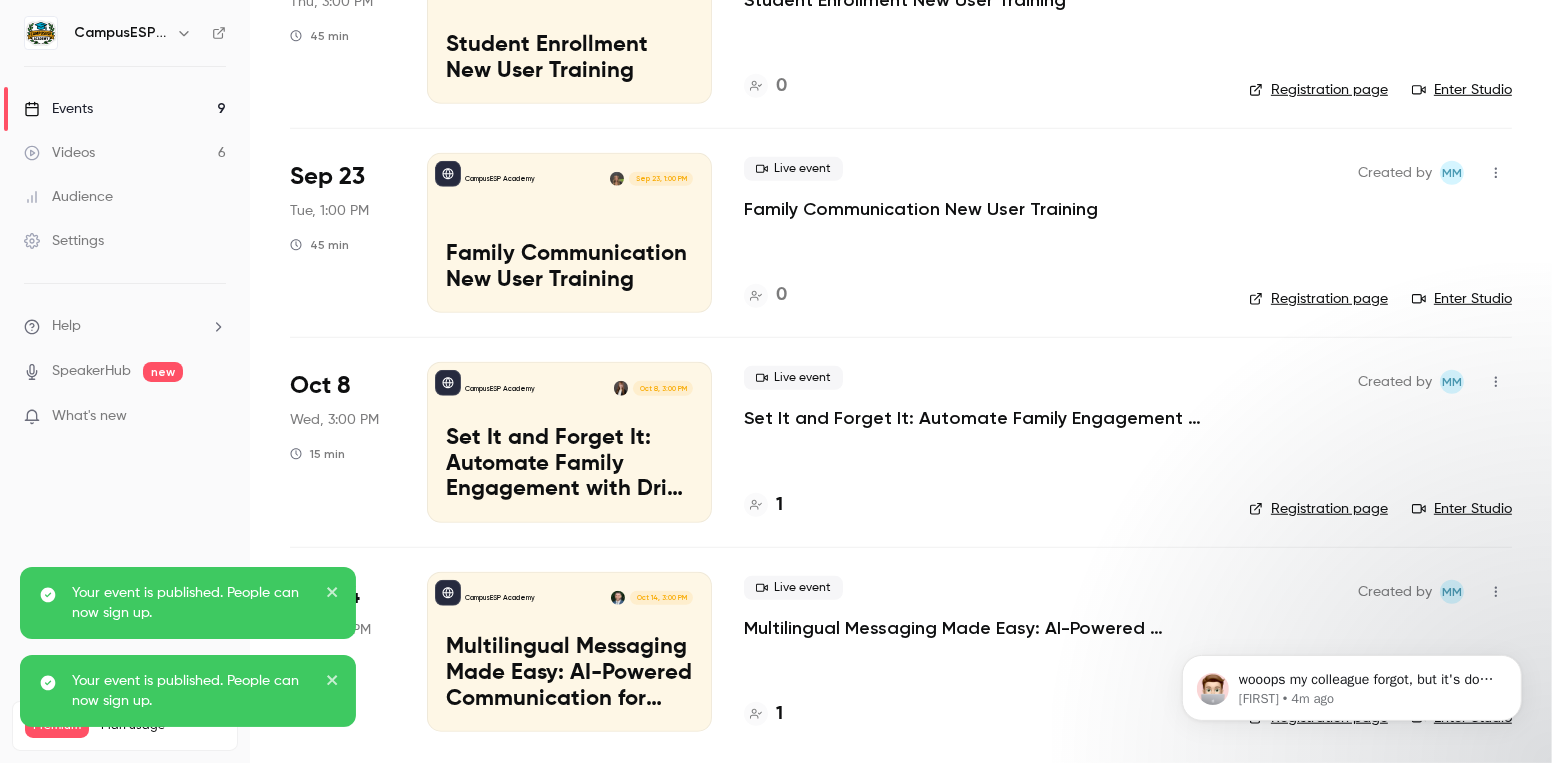 scroll, scrollTop: 0, scrollLeft: 0, axis: both 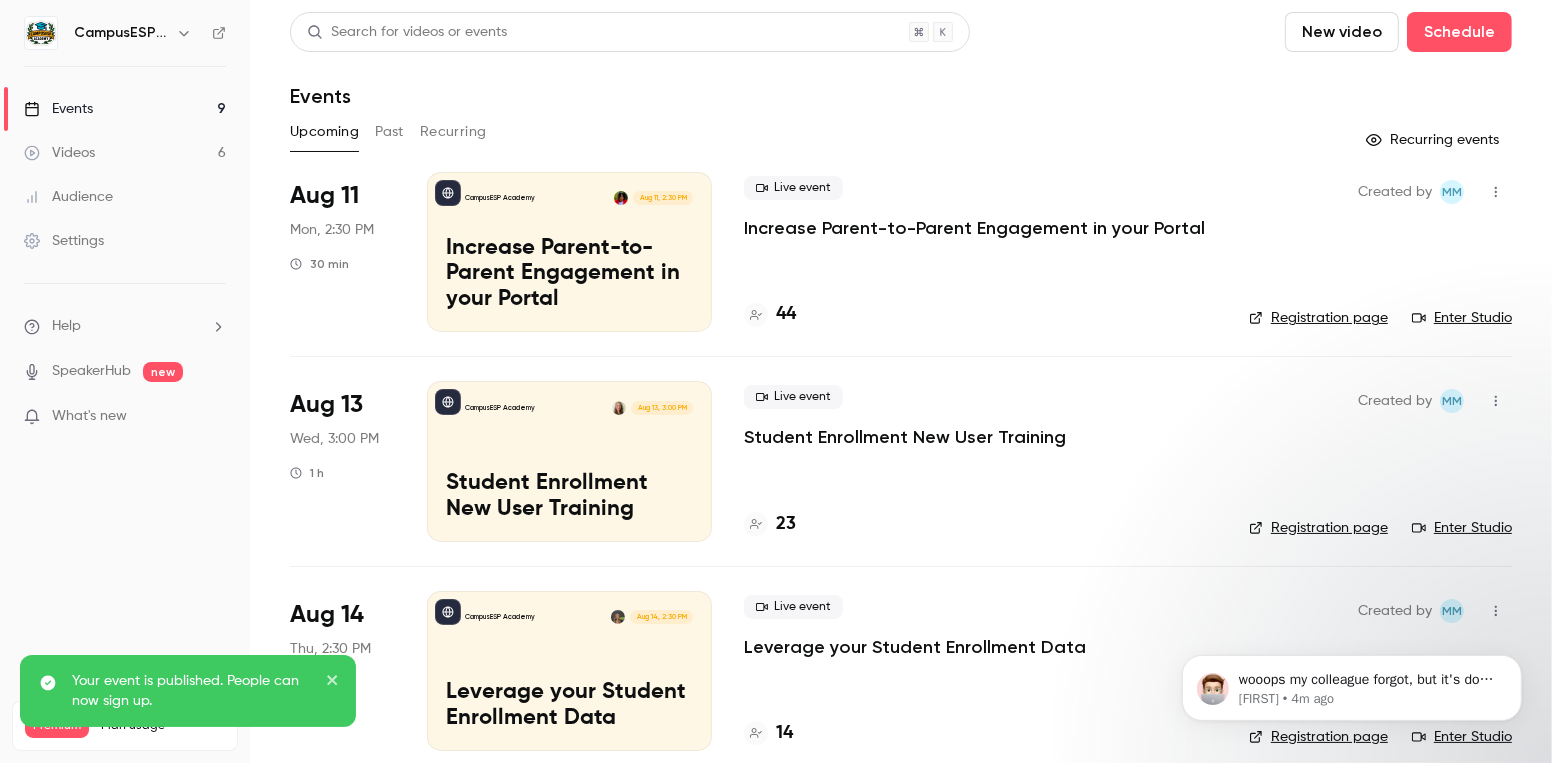 click on "CampusESP Academy" at bounding box center (125, 33) 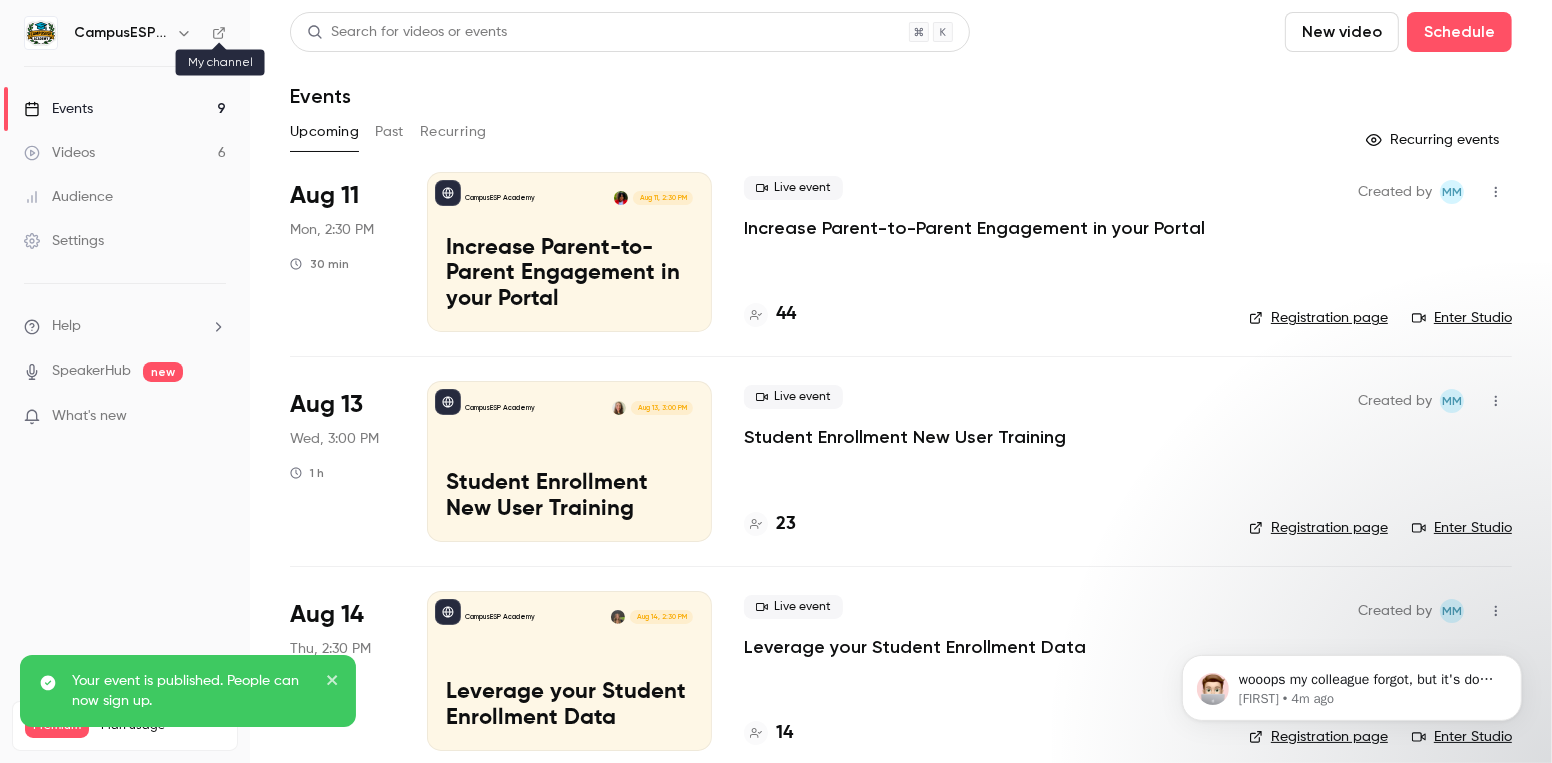 click 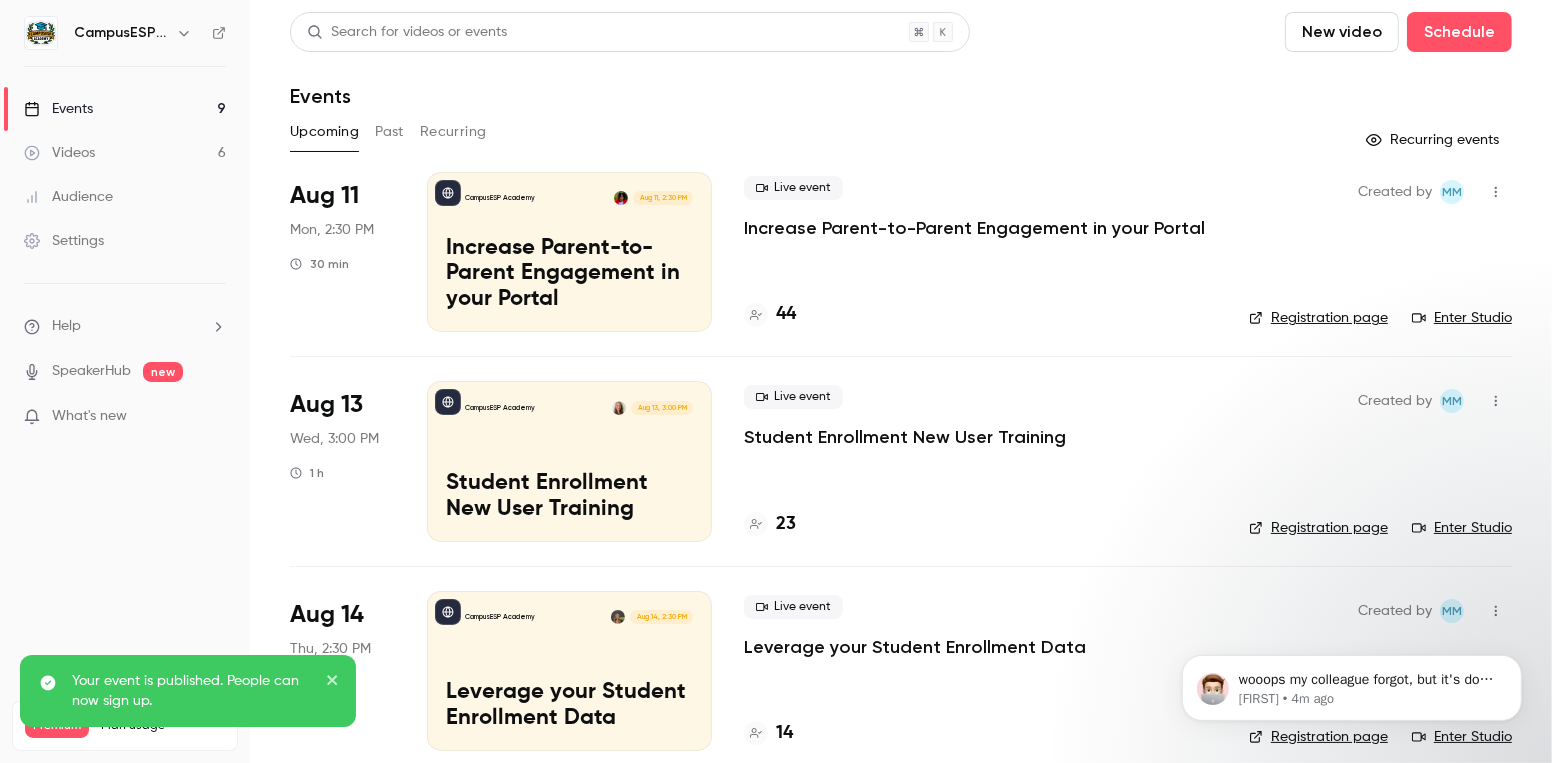 click on "Events" at bounding box center [58, 109] 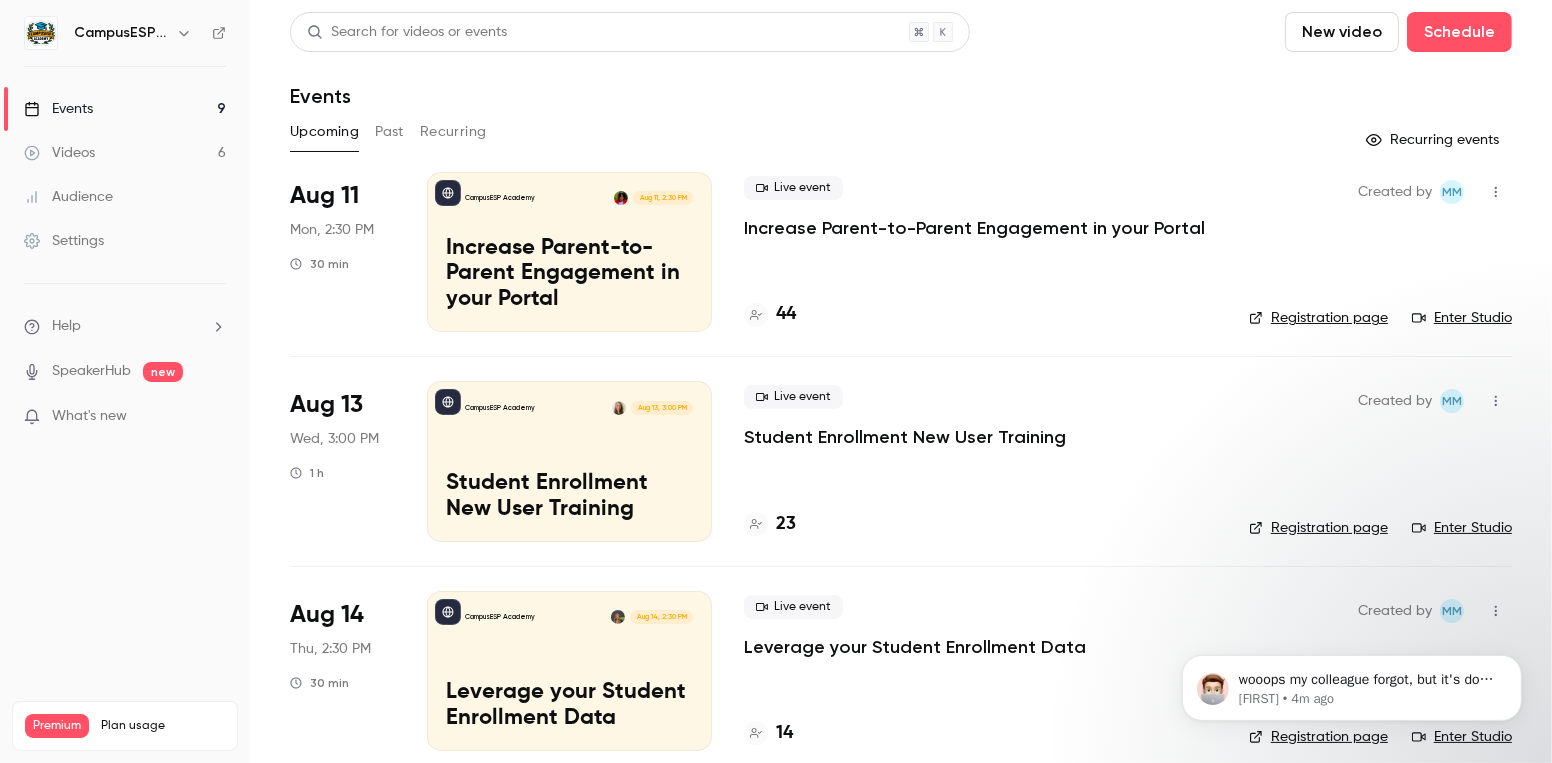 click 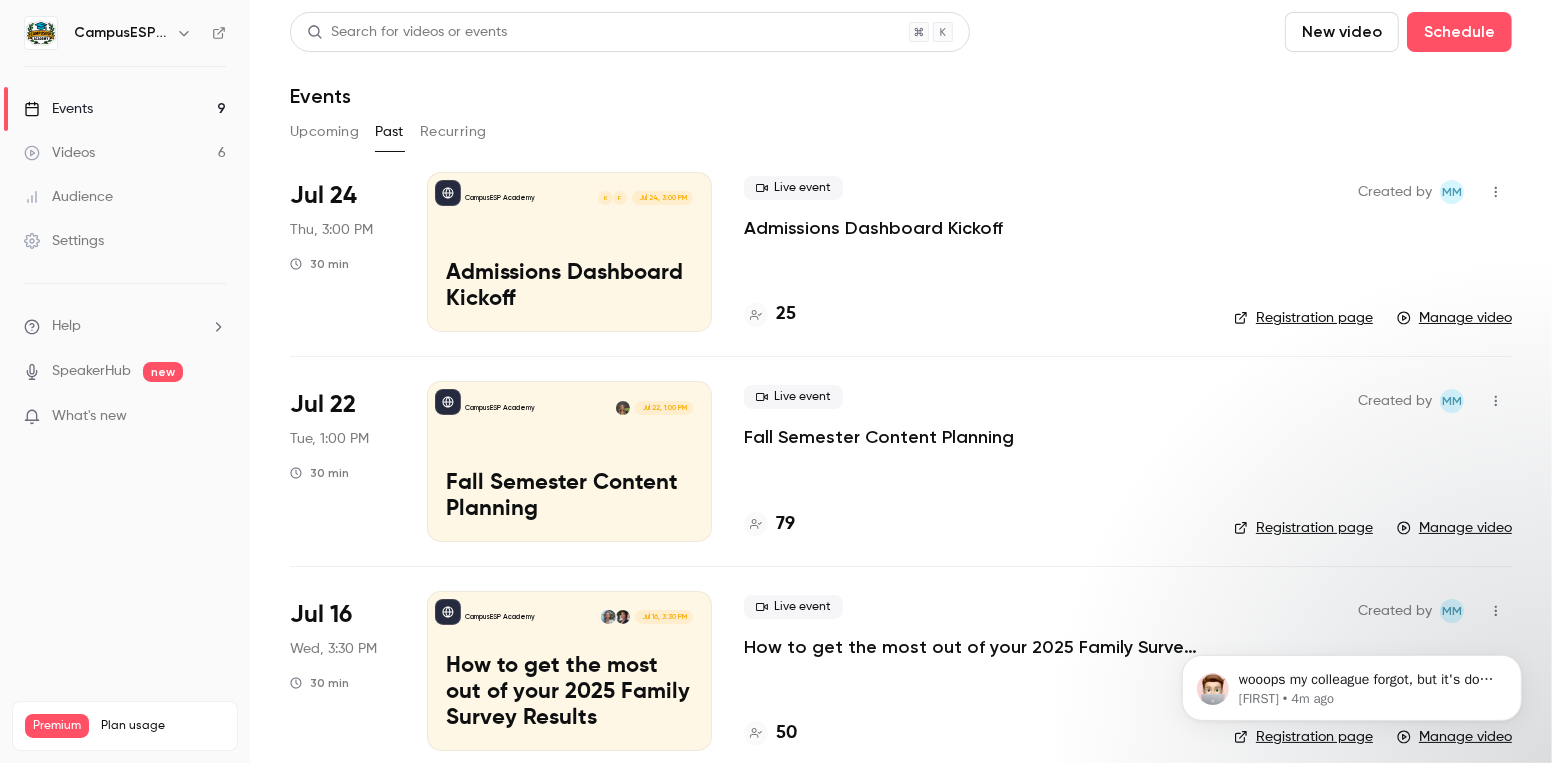 click 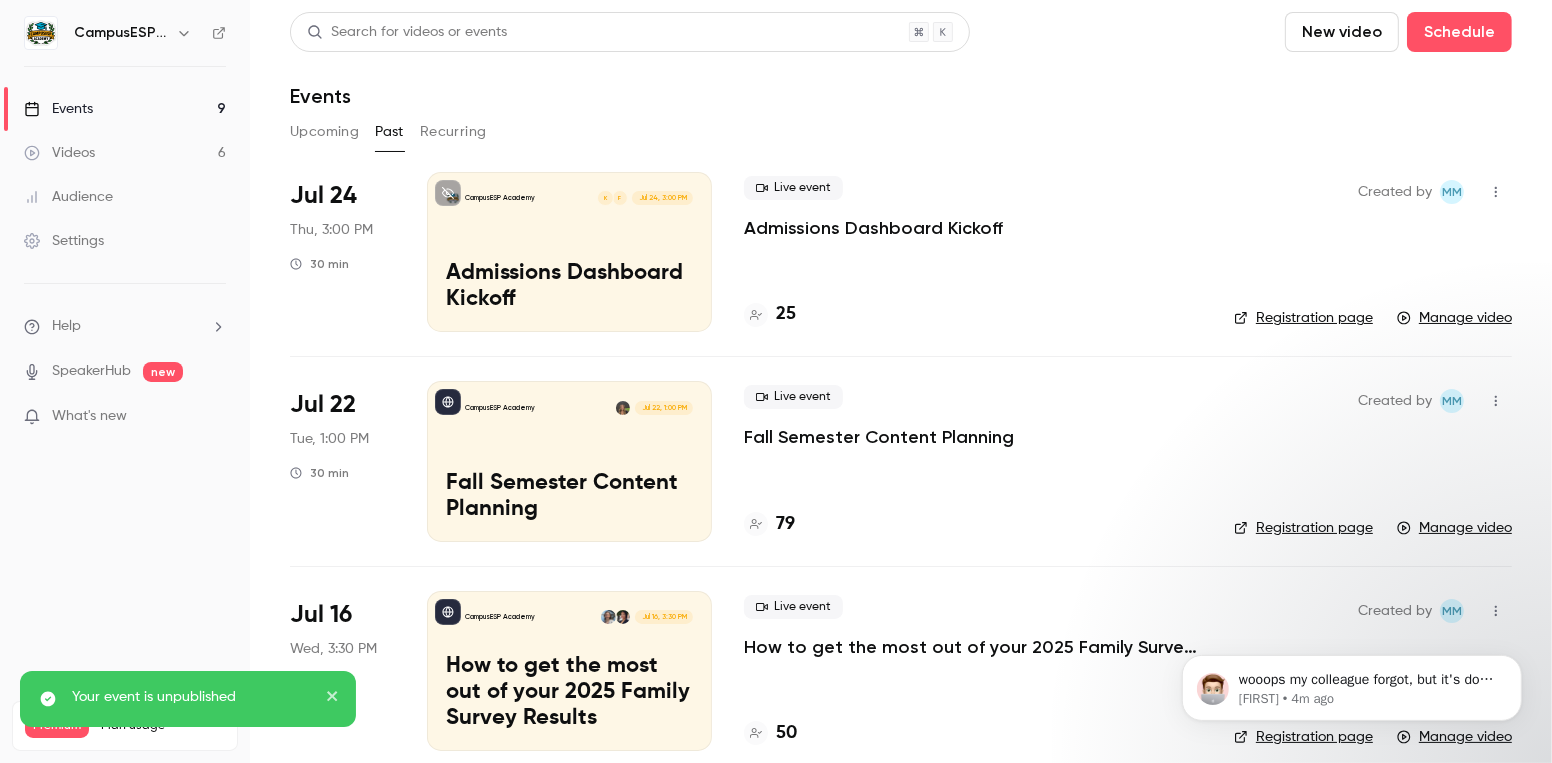 click on "Upcoming" at bounding box center [324, 132] 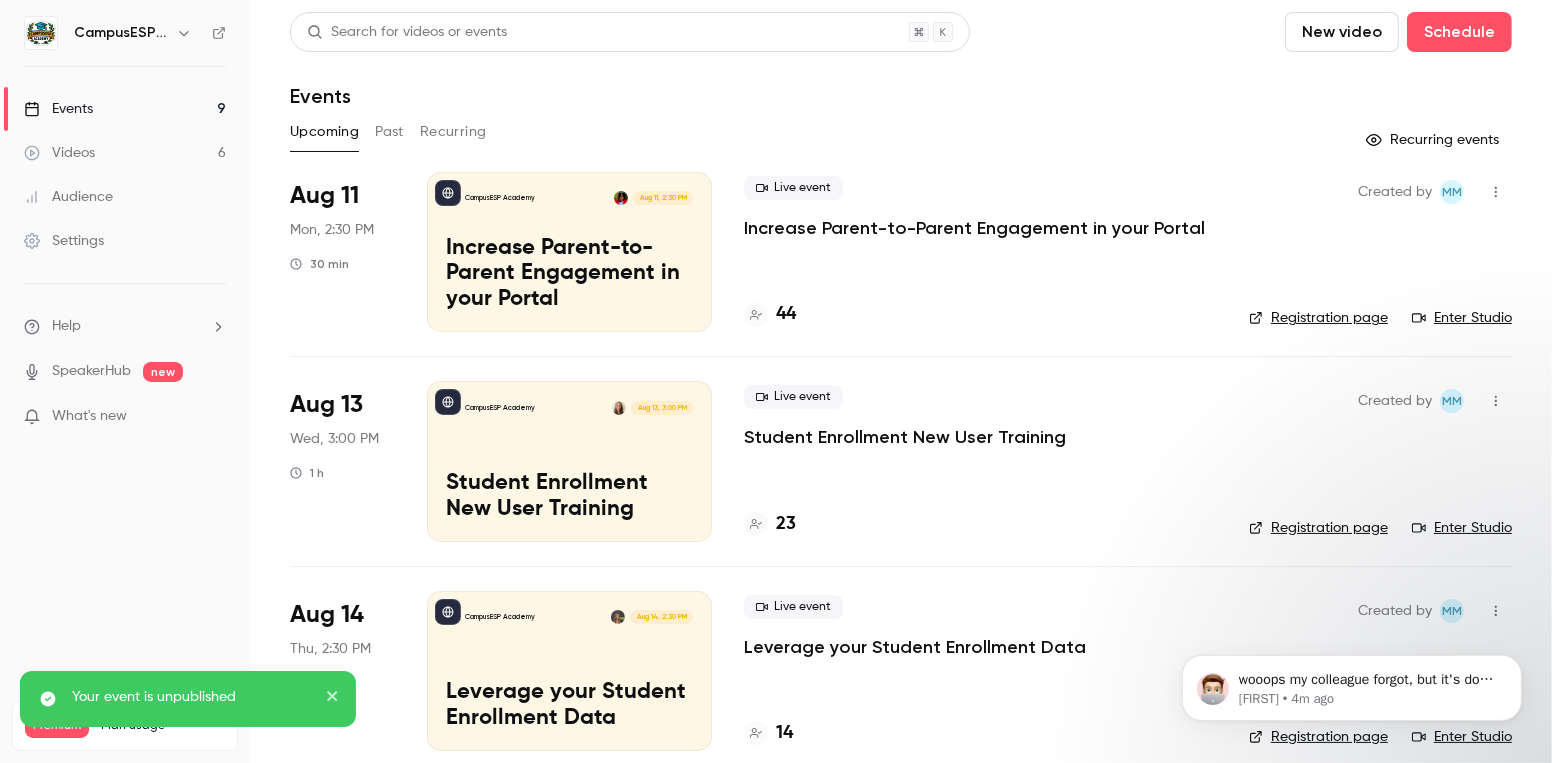 click 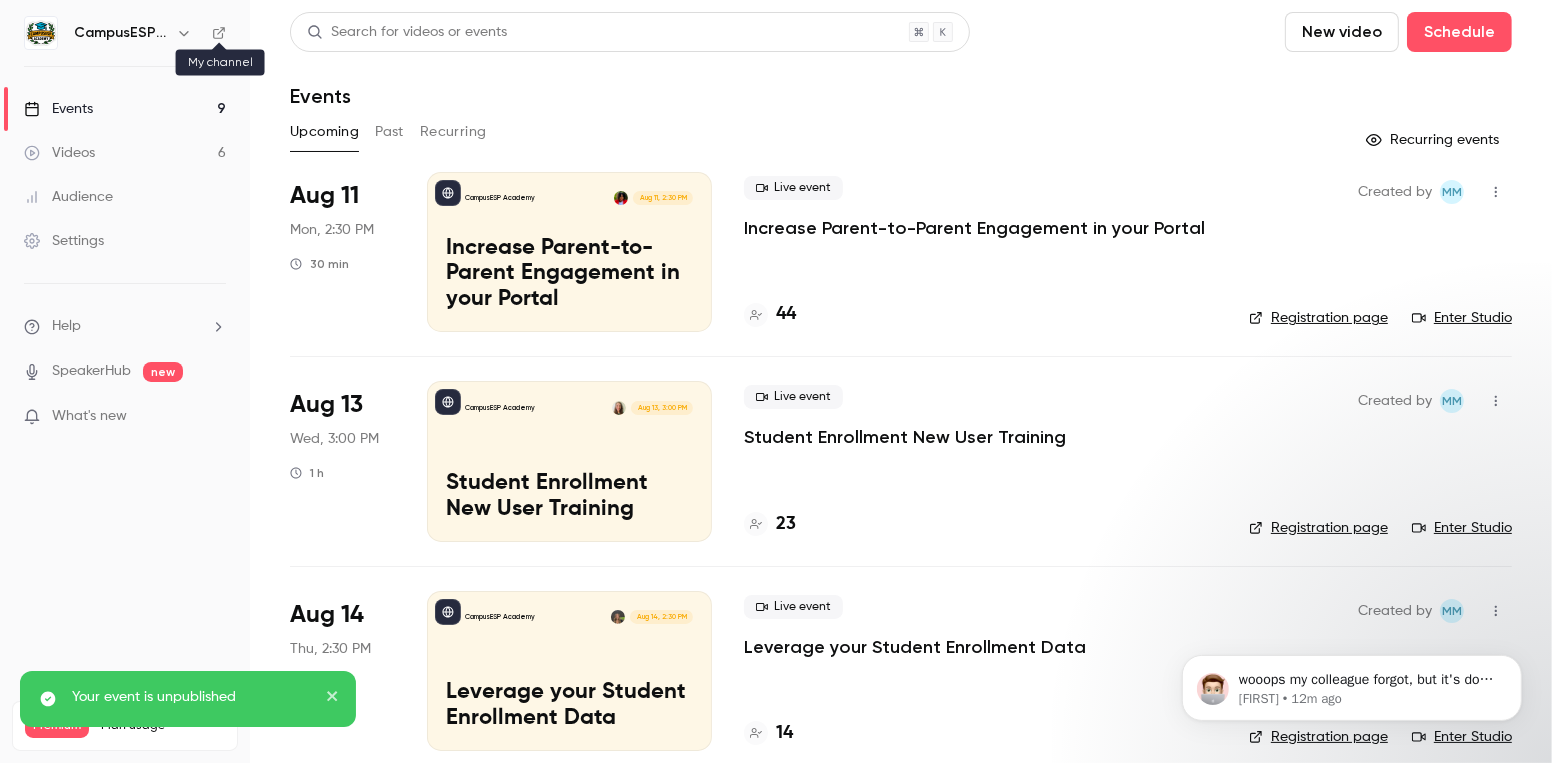 click 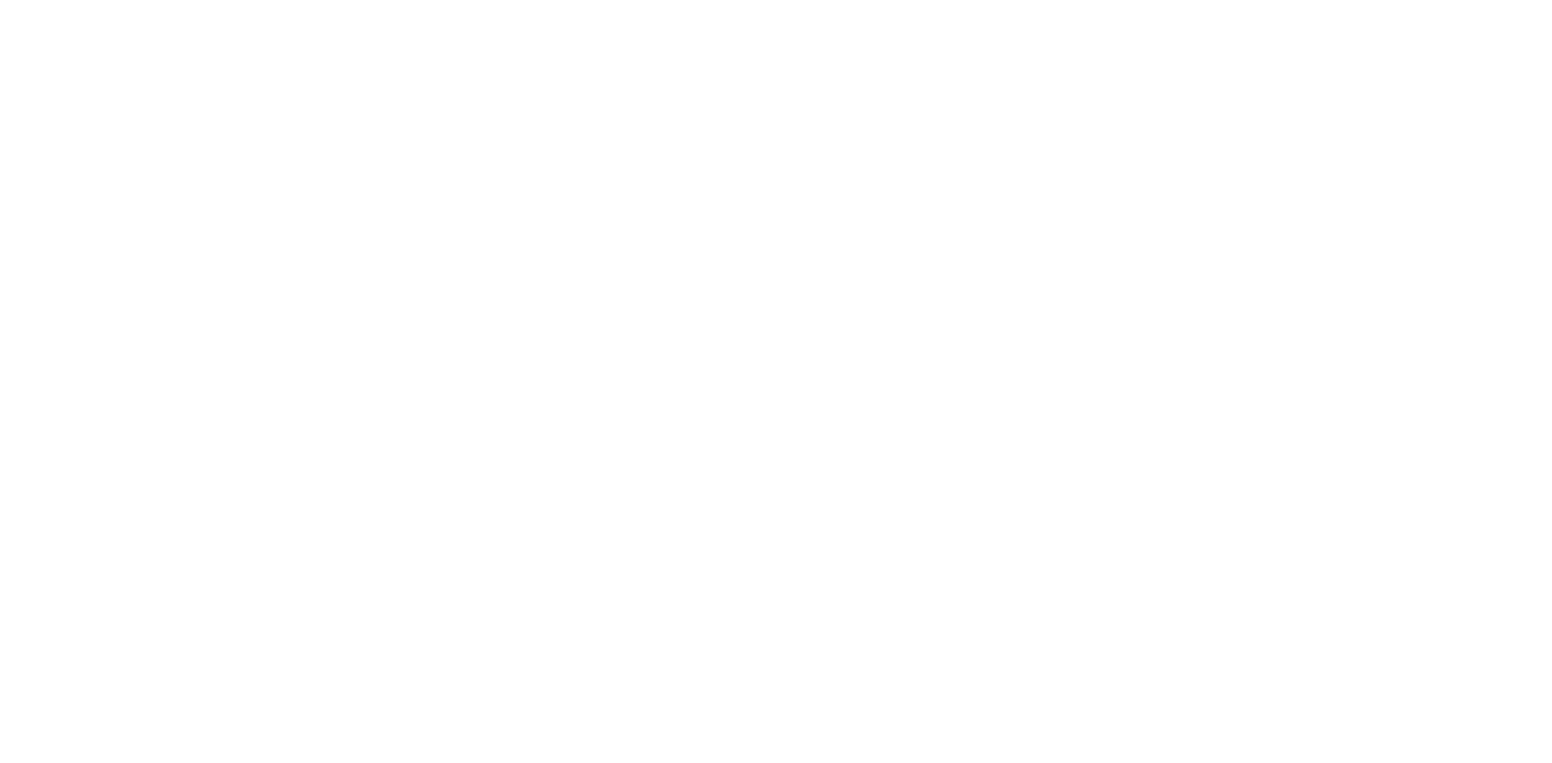 scroll, scrollTop: 0, scrollLeft: 0, axis: both 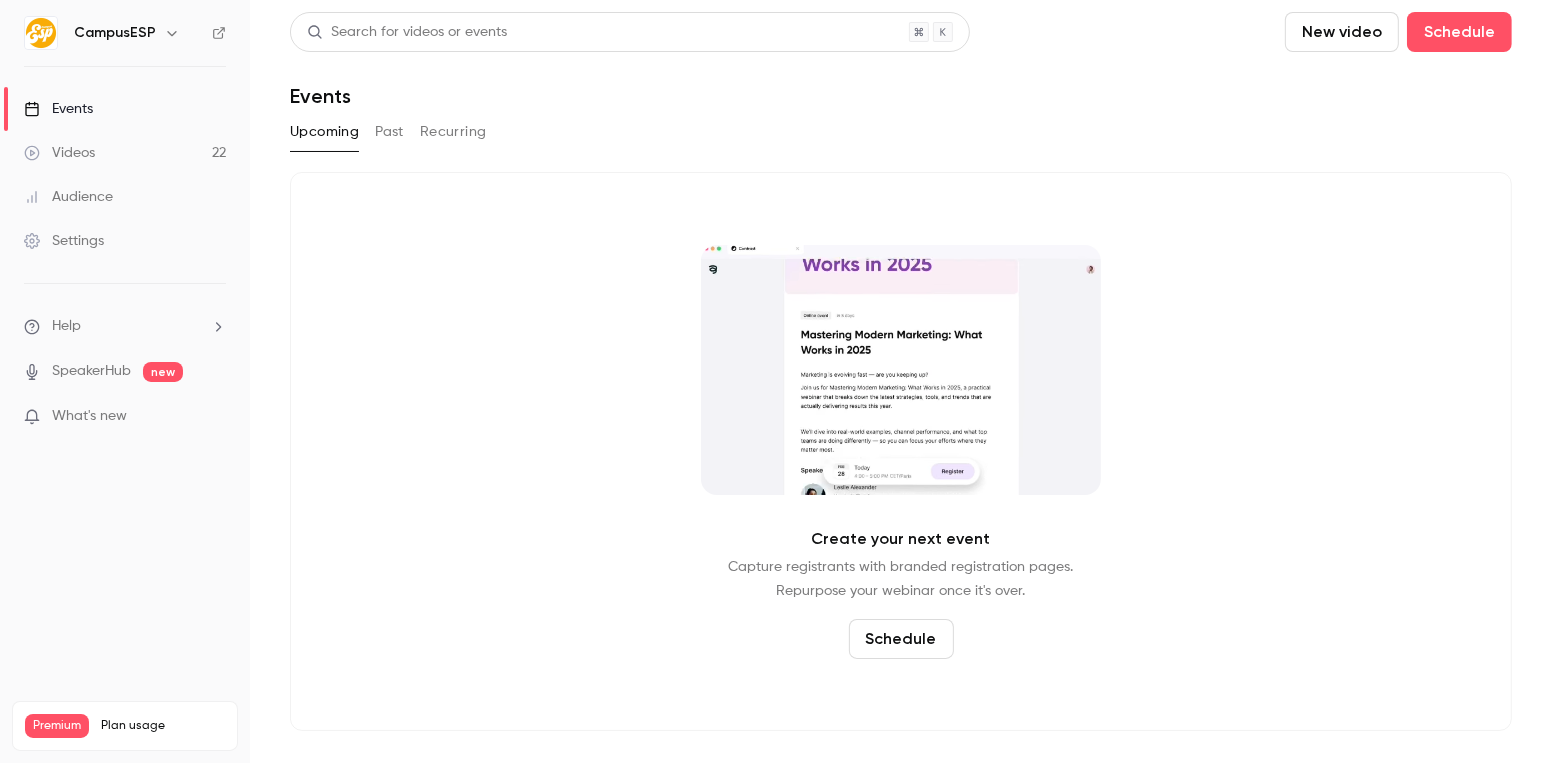 click on "Help" at bounding box center [125, 326] 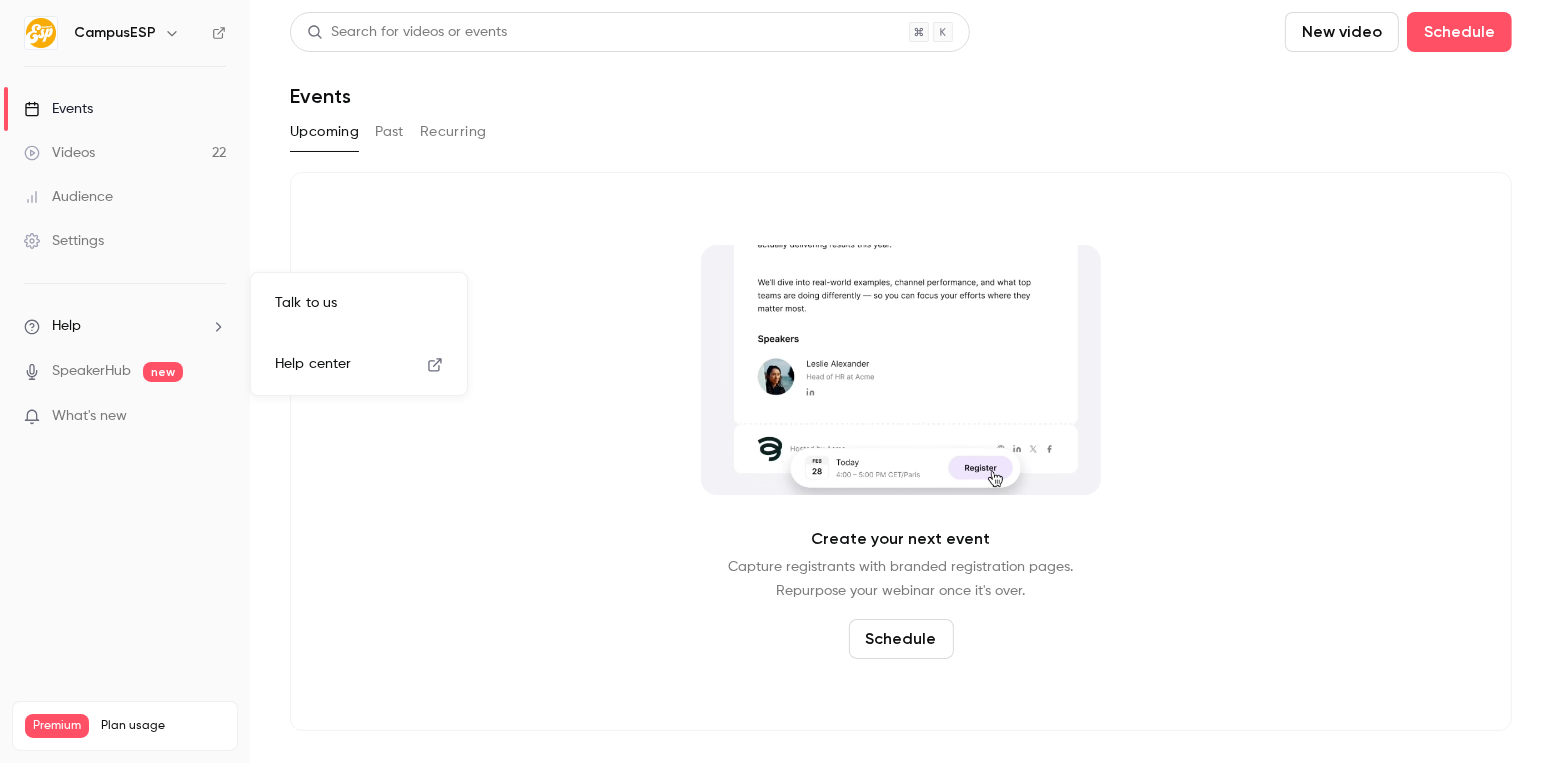 click on "Talk to us" at bounding box center (359, 303) 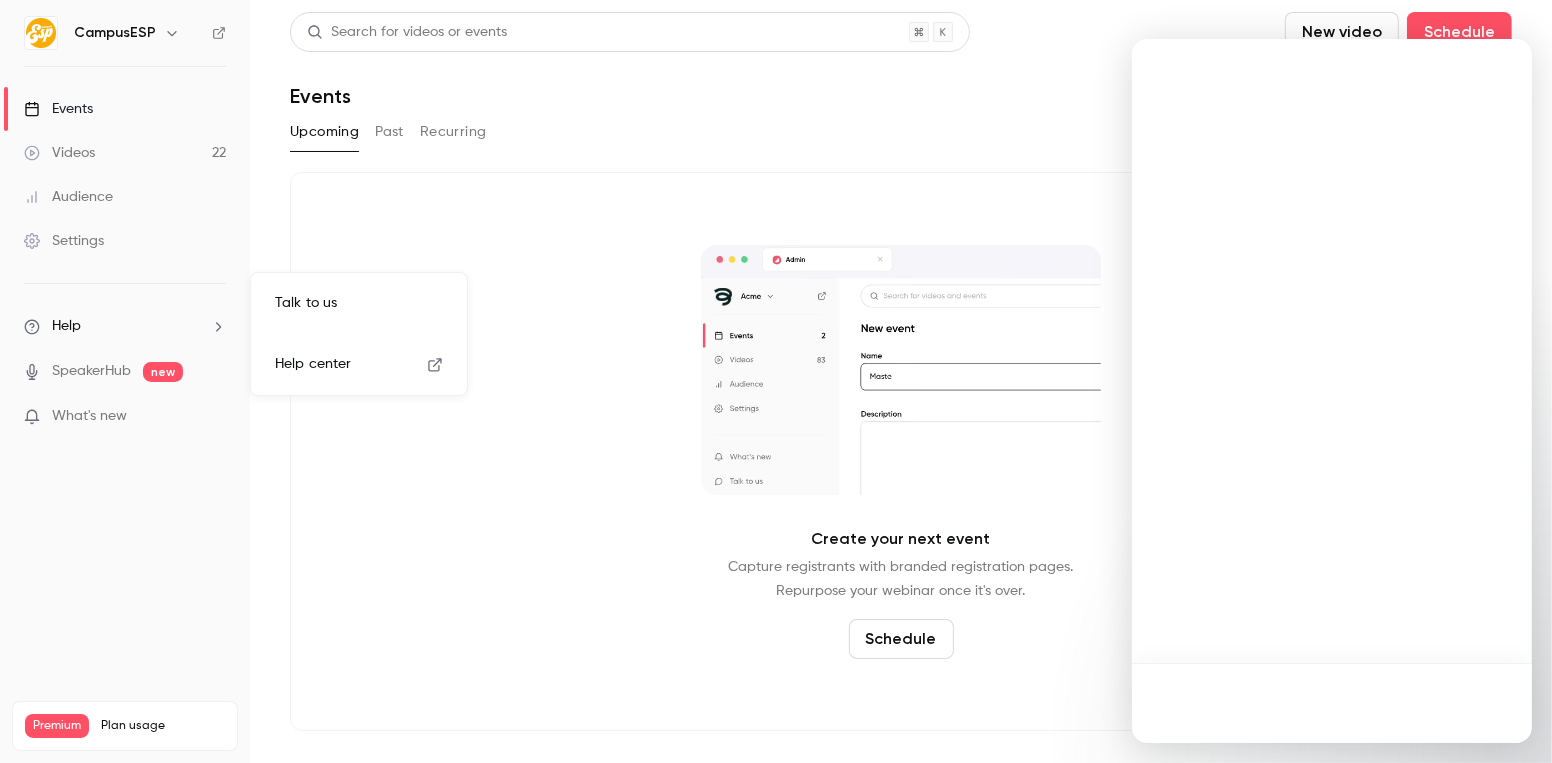 scroll, scrollTop: 0, scrollLeft: 0, axis: both 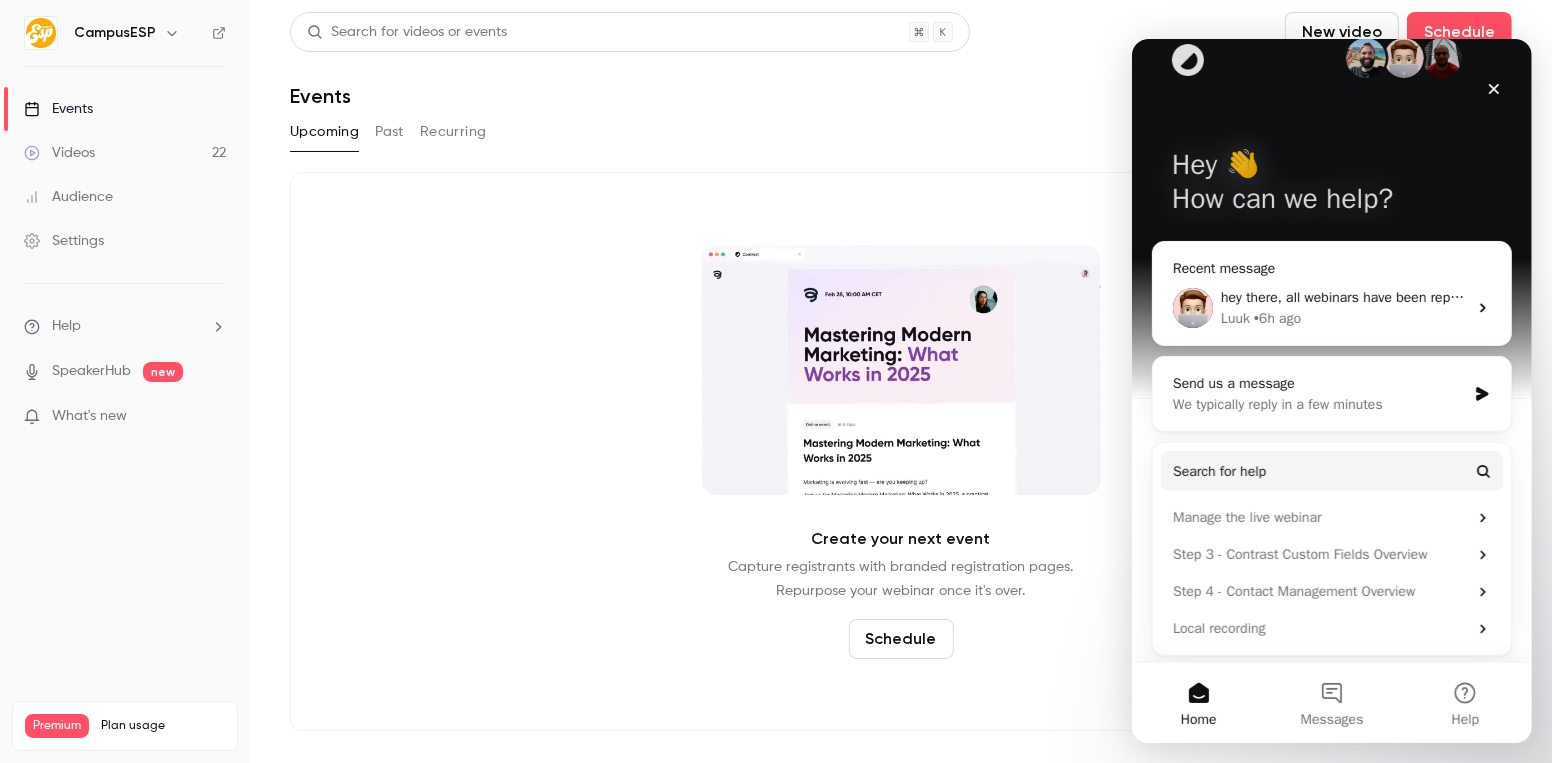 click on "• [TIME] ago" at bounding box center [1276, 318] 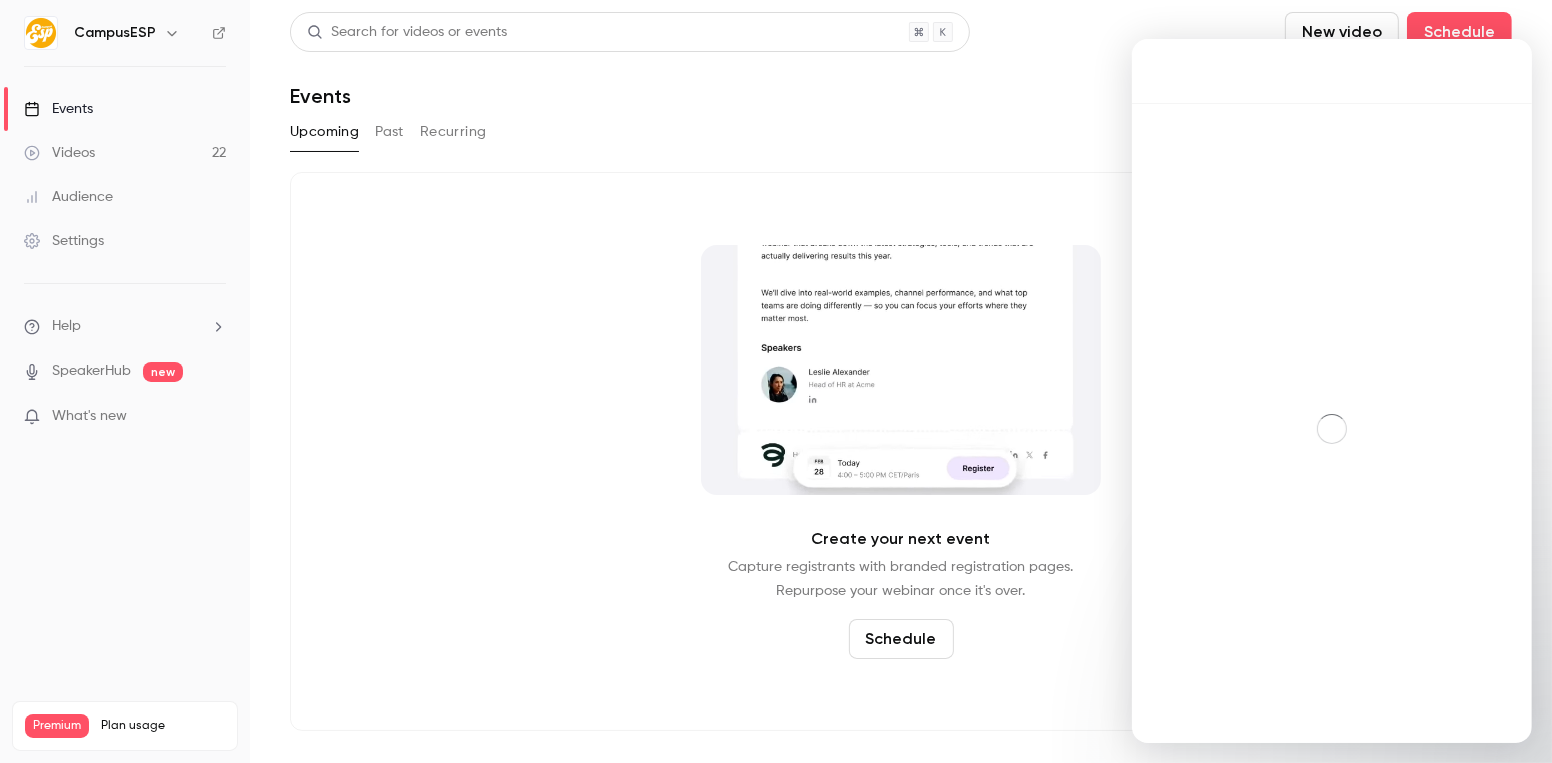 scroll, scrollTop: 0, scrollLeft: 0, axis: both 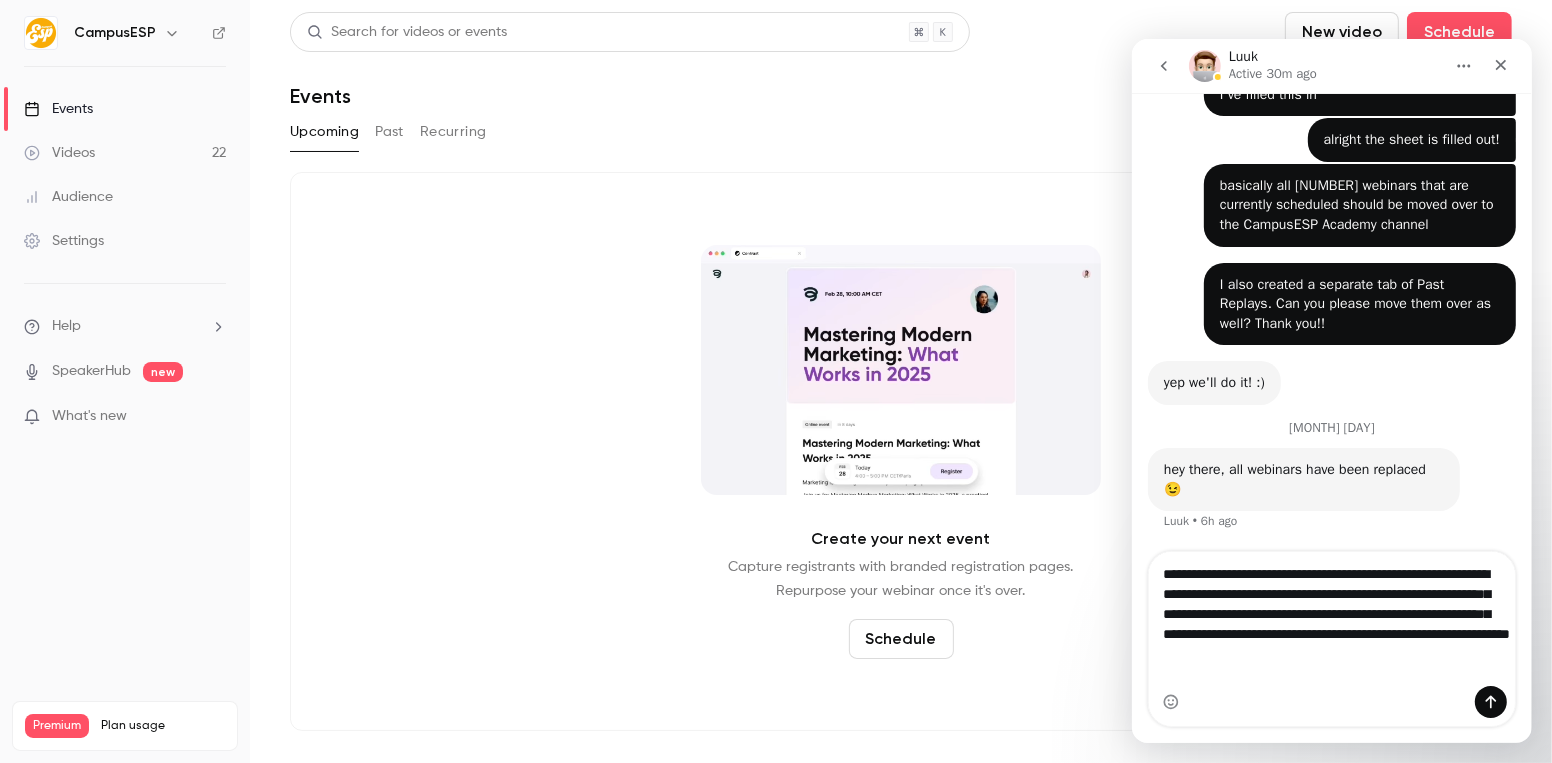 type on "**********" 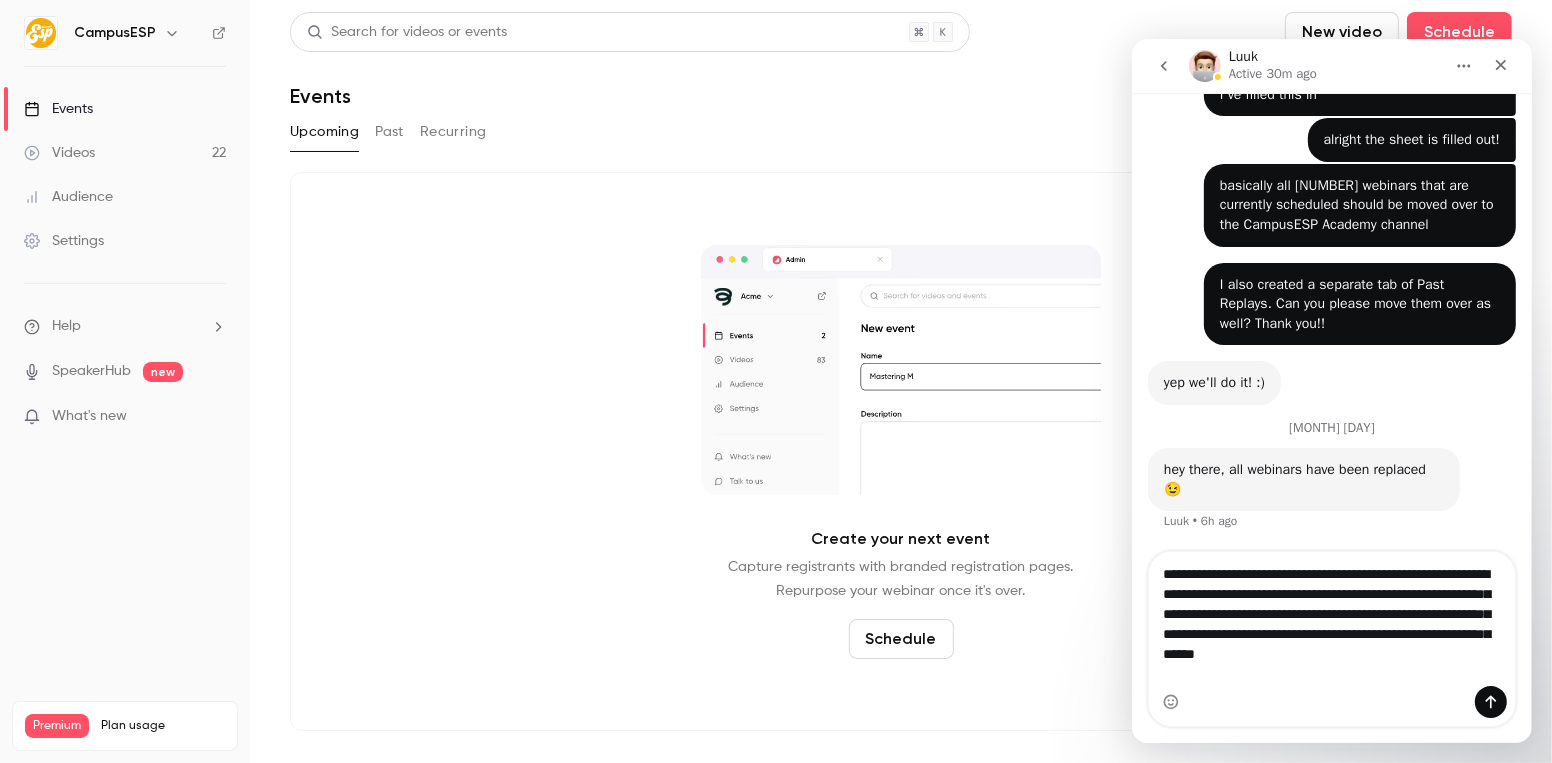type 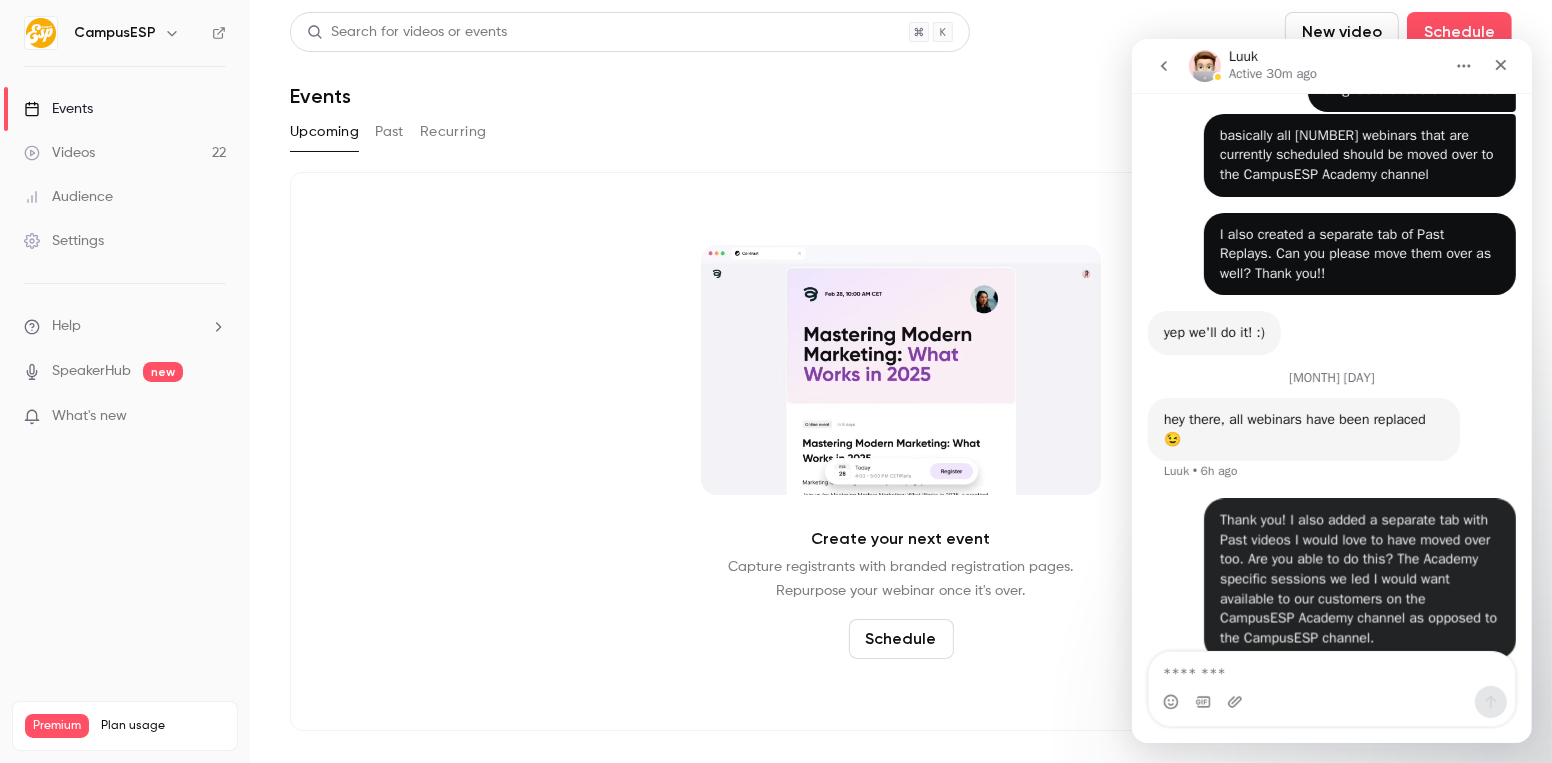scroll, scrollTop: 869, scrollLeft: 0, axis: vertical 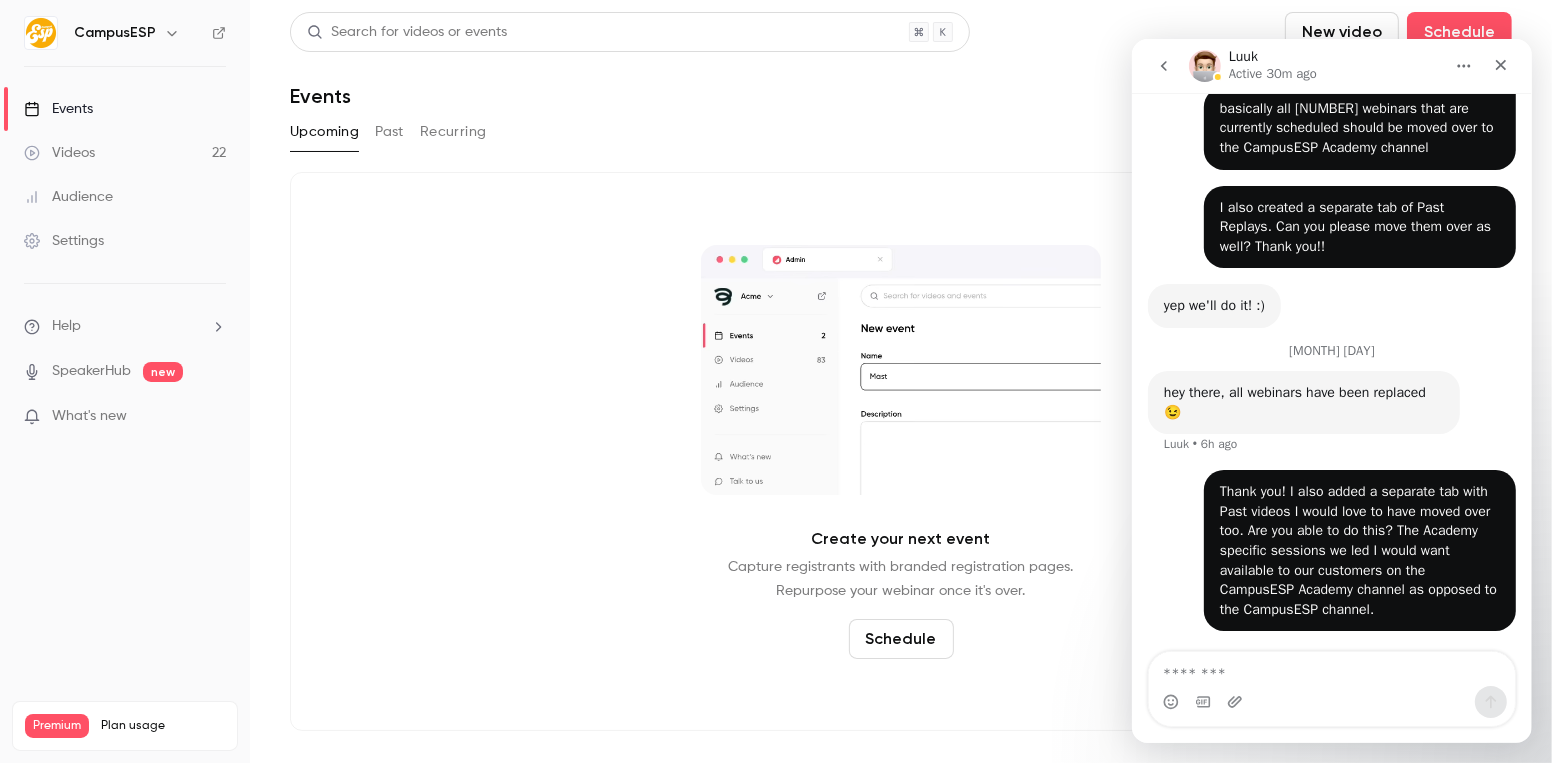 click on "Events" at bounding box center (58, 109) 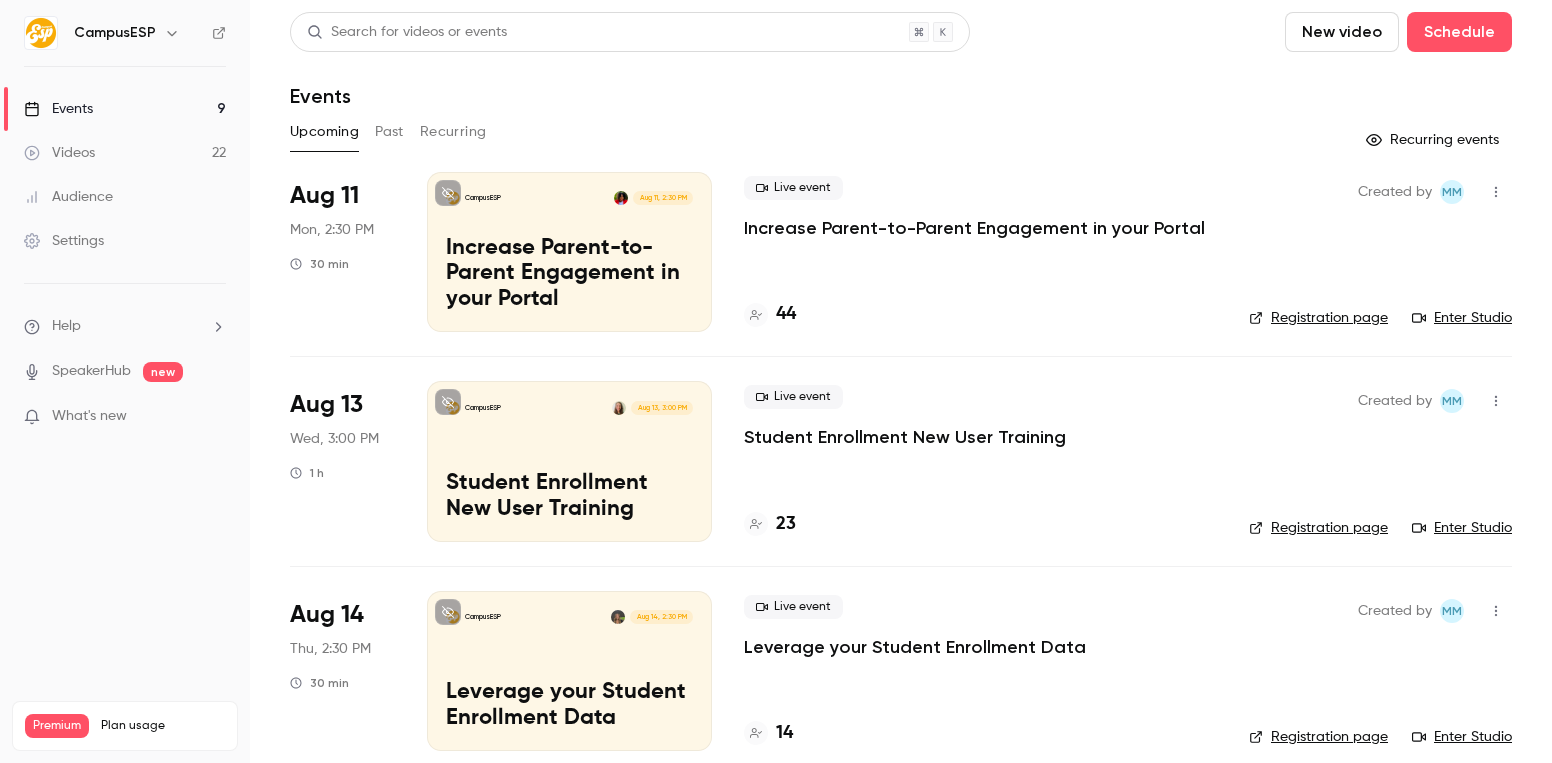 scroll, scrollTop: 0, scrollLeft: 0, axis: both 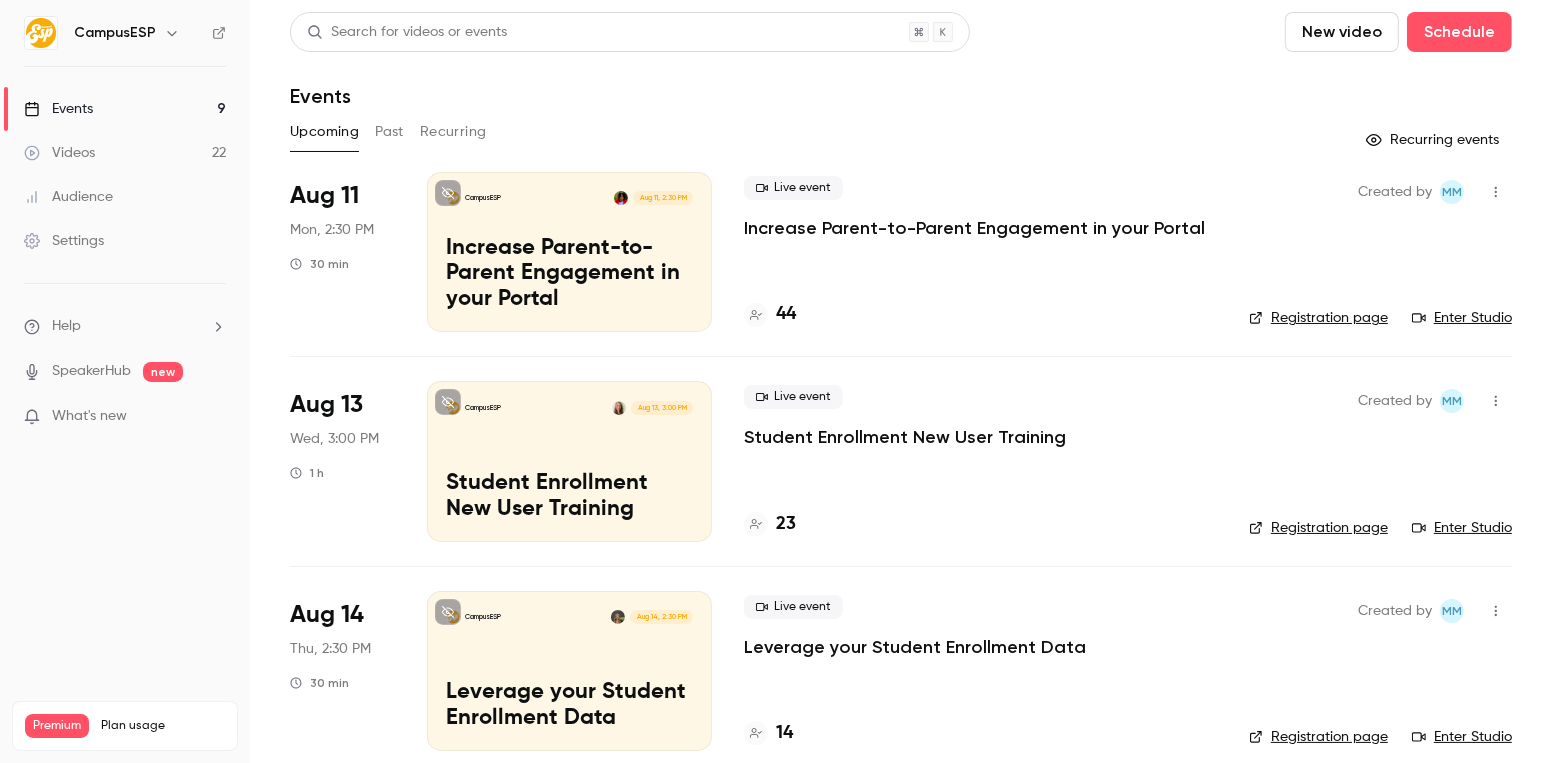click on "Past" at bounding box center (389, 132) 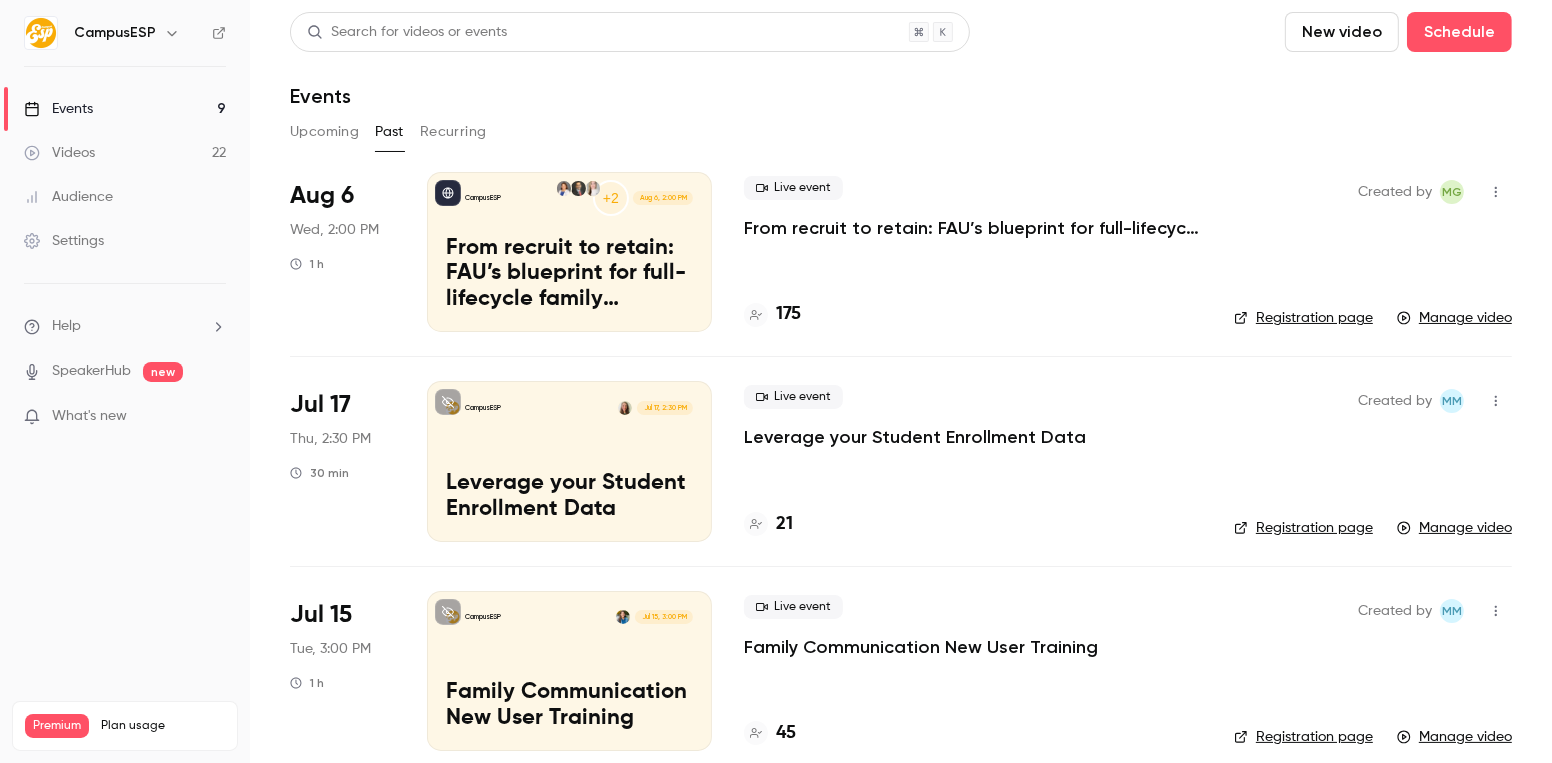 click at bounding box center (172, 33) 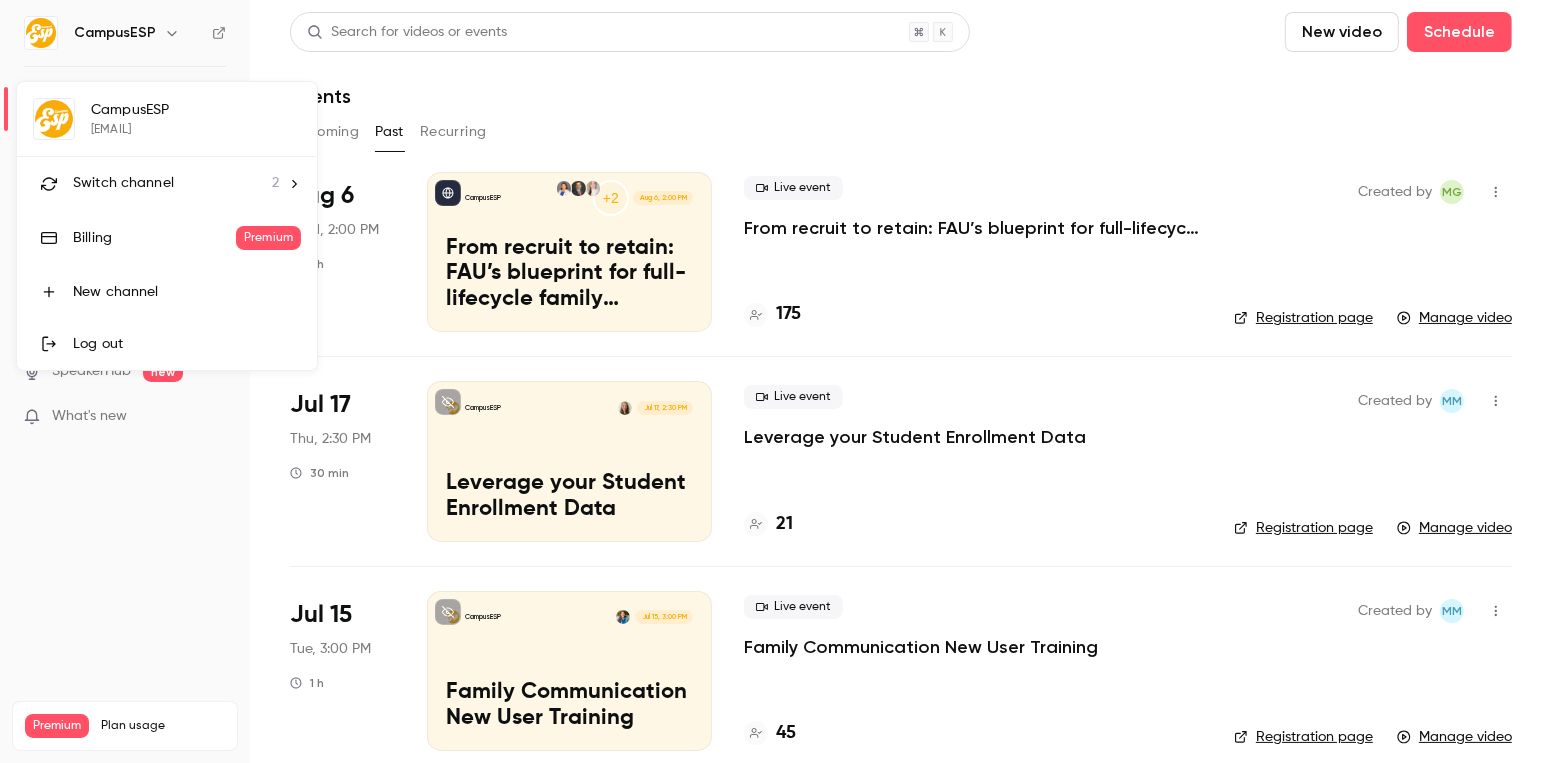 click 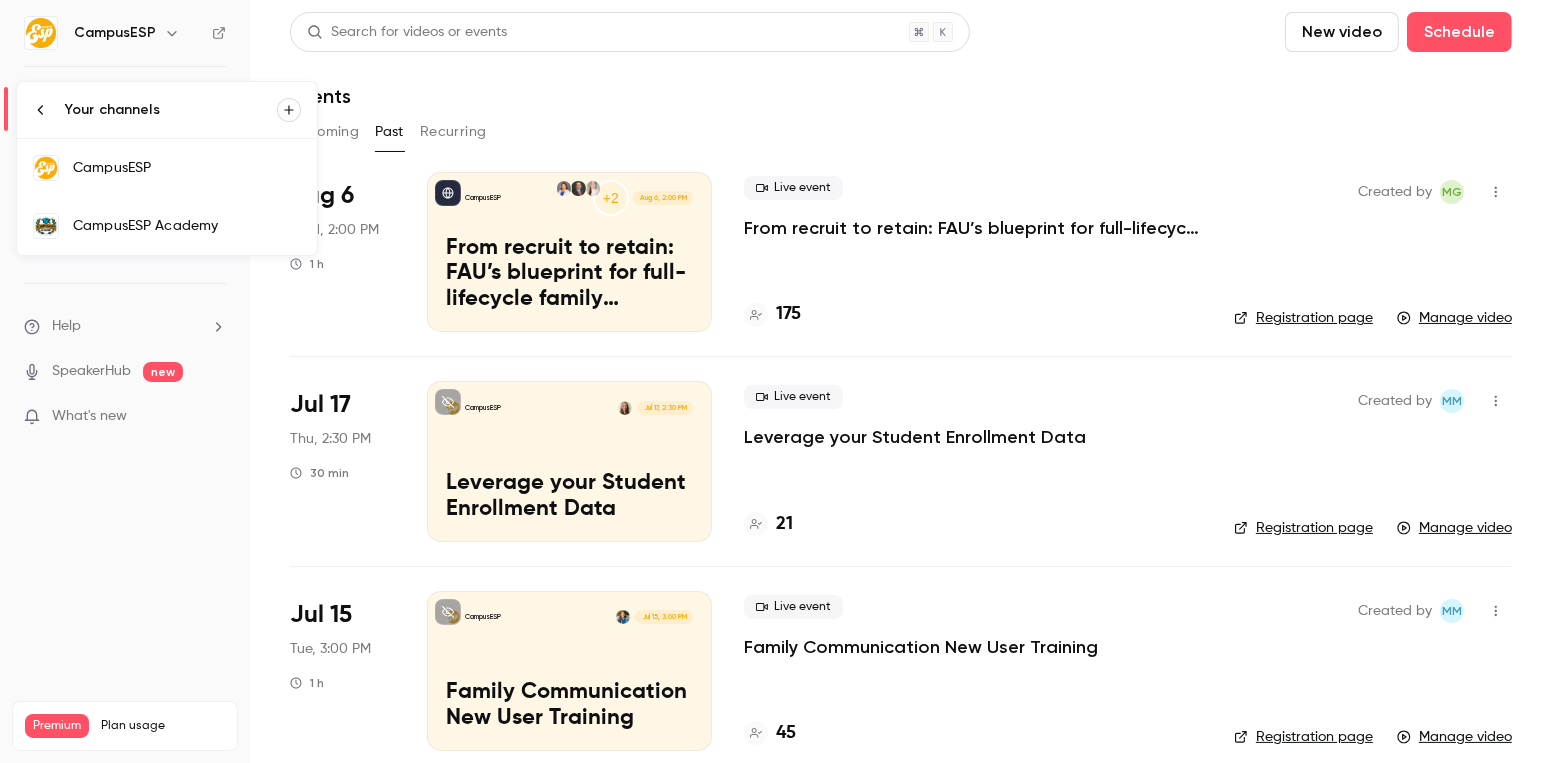 click on "CampusESP Academy" at bounding box center [187, 226] 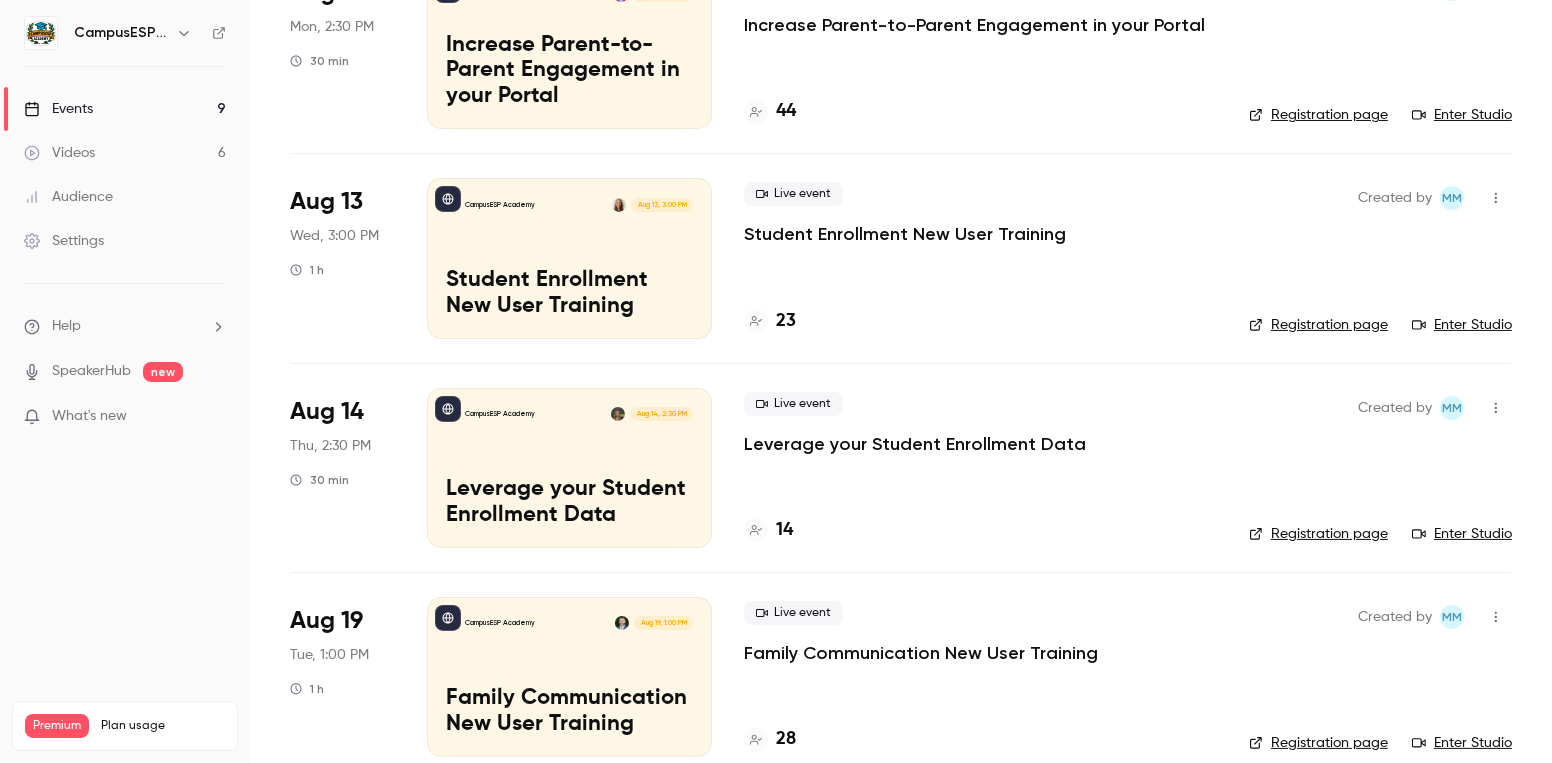 scroll, scrollTop: 227, scrollLeft: 0, axis: vertical 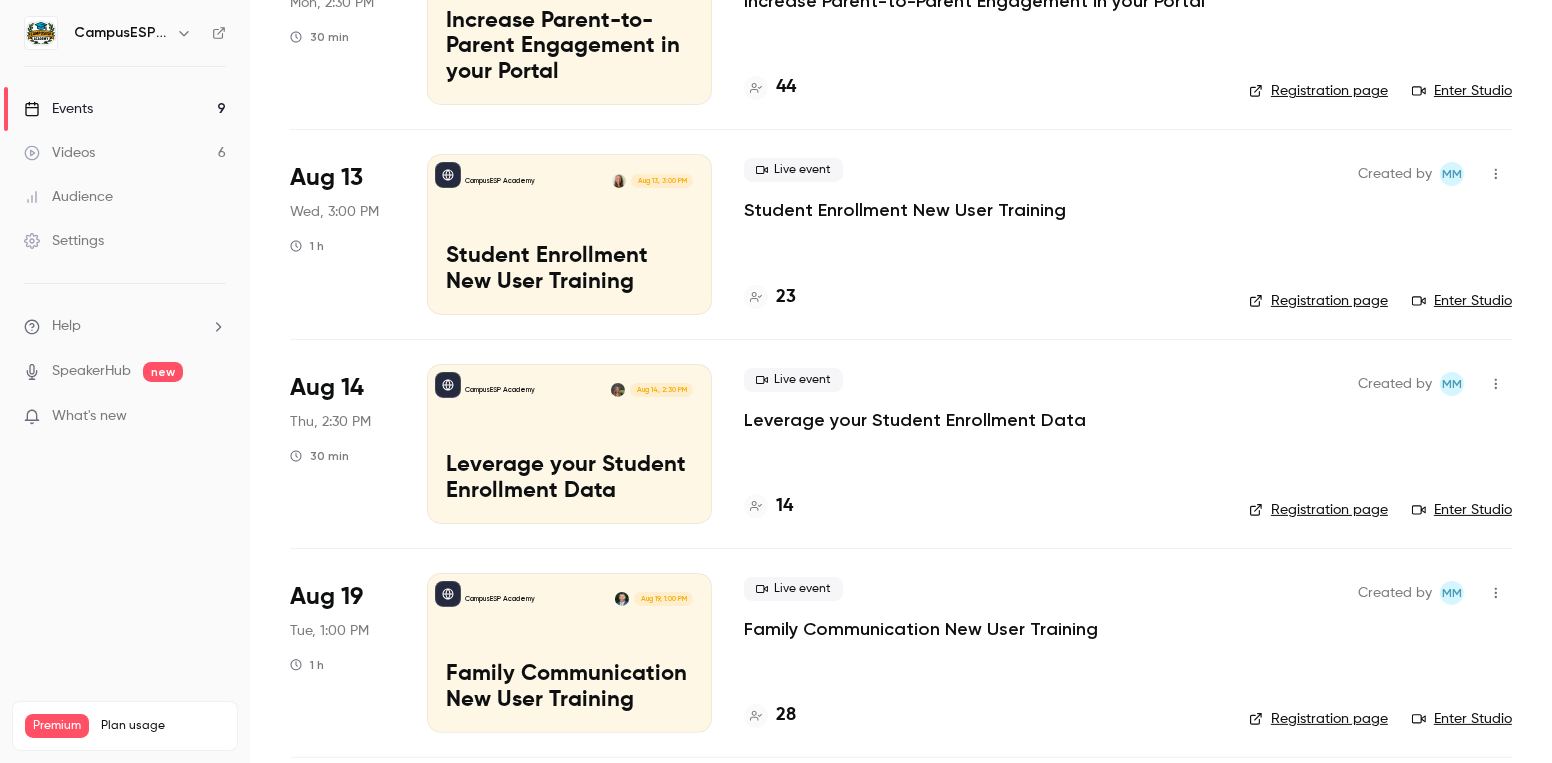 click on "Help" at bounding box center [125, 326] 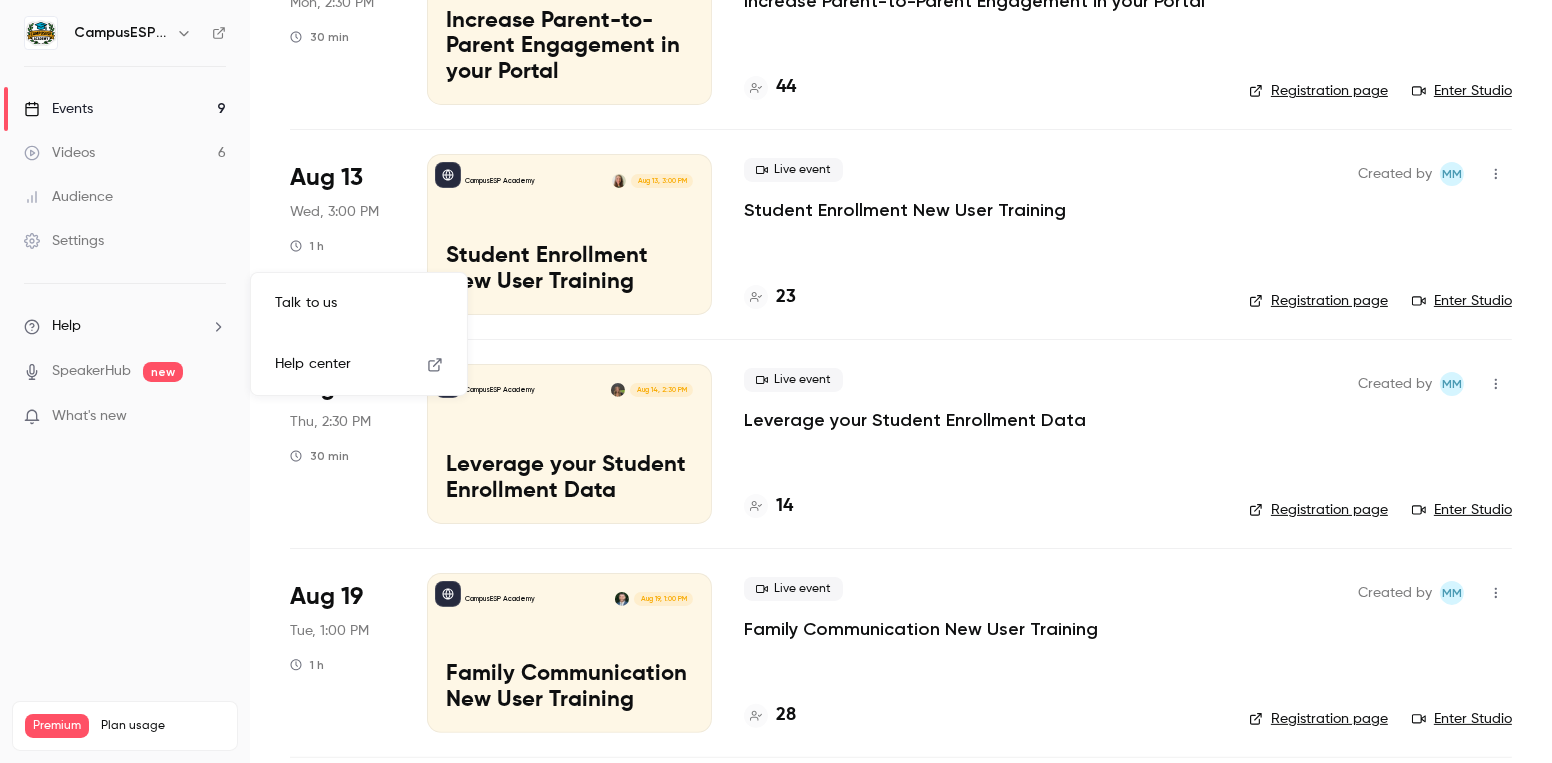 click on "Talk to us" at bounding box center [359, 303] 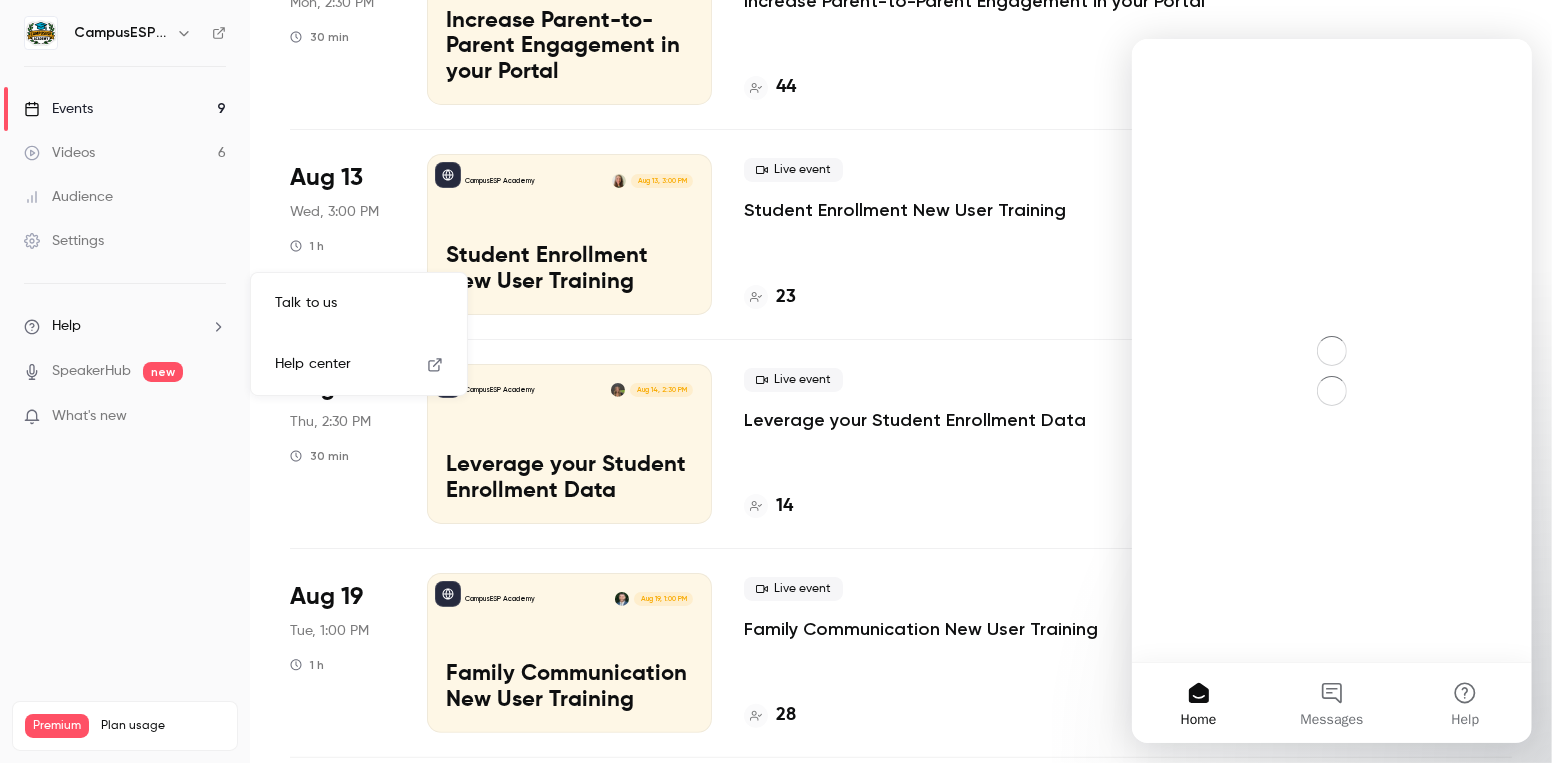 scroll, scrollTop: 0, scrollLeft: 0, axis: both 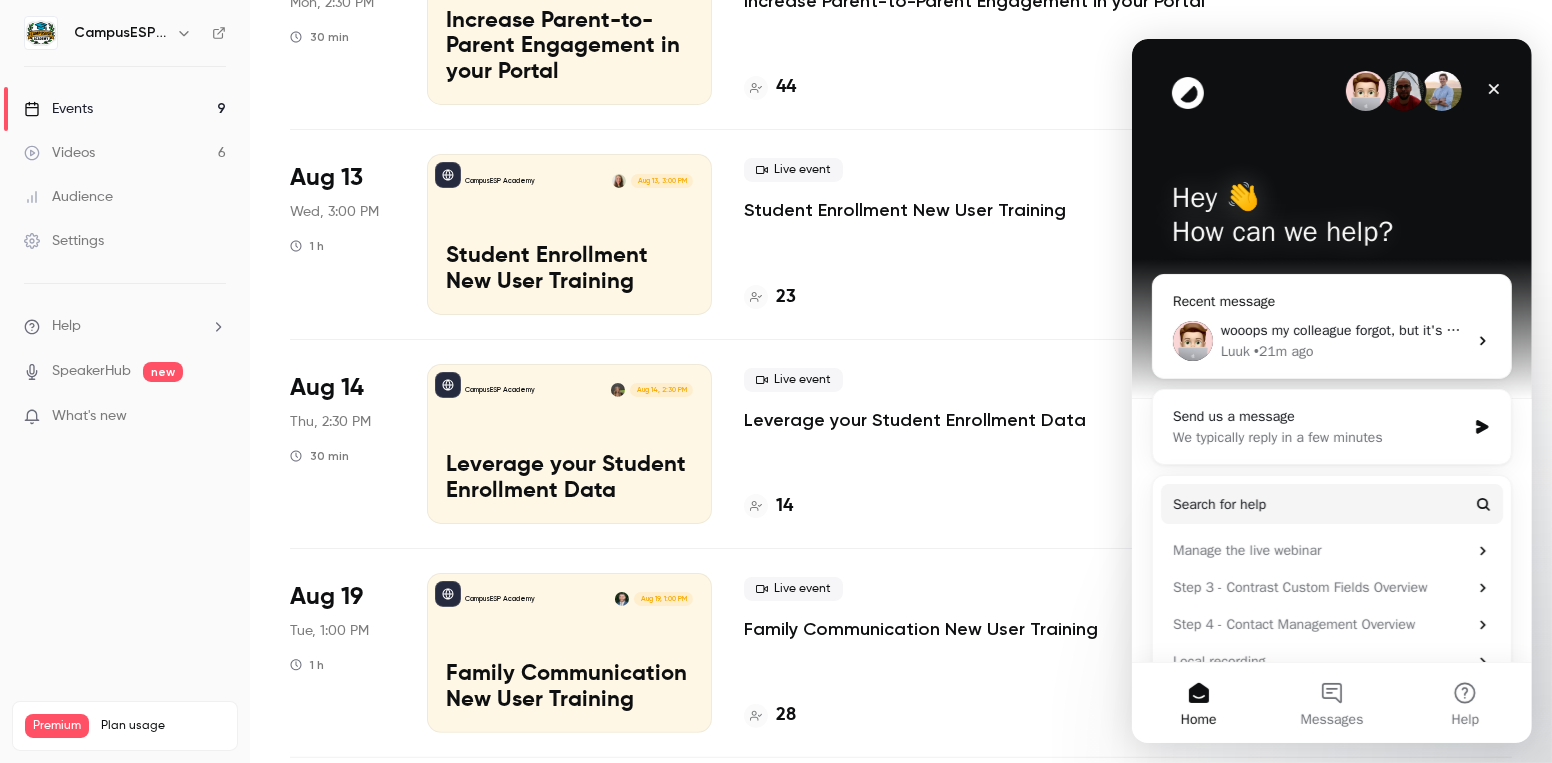 click on "wooops my colleague forgot, but it's done now!" at bounding box center (1364, 330) 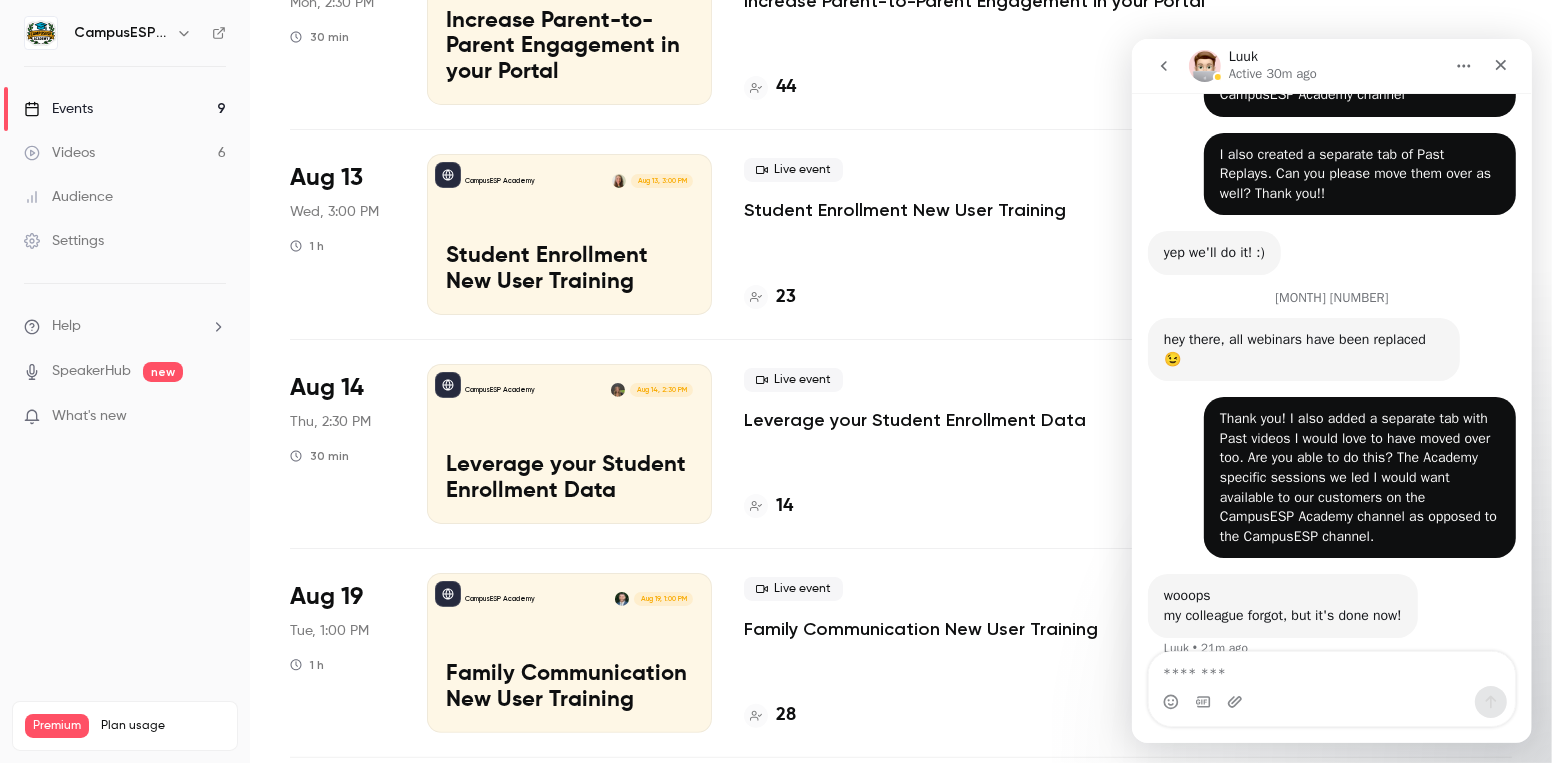 scroll, scrollTop: 948, scrollLeft: 0, axis: vertical 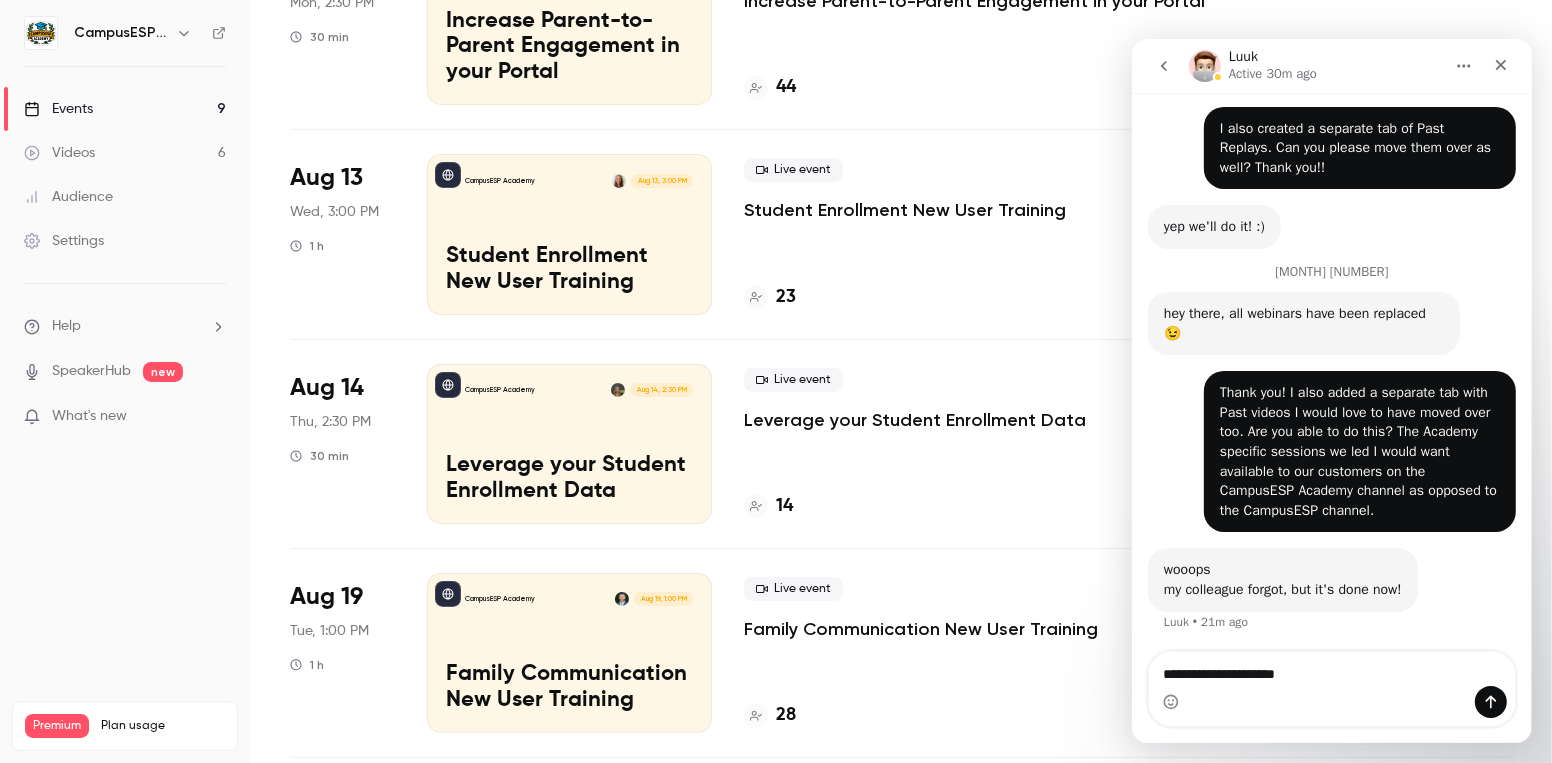 type on "**********" 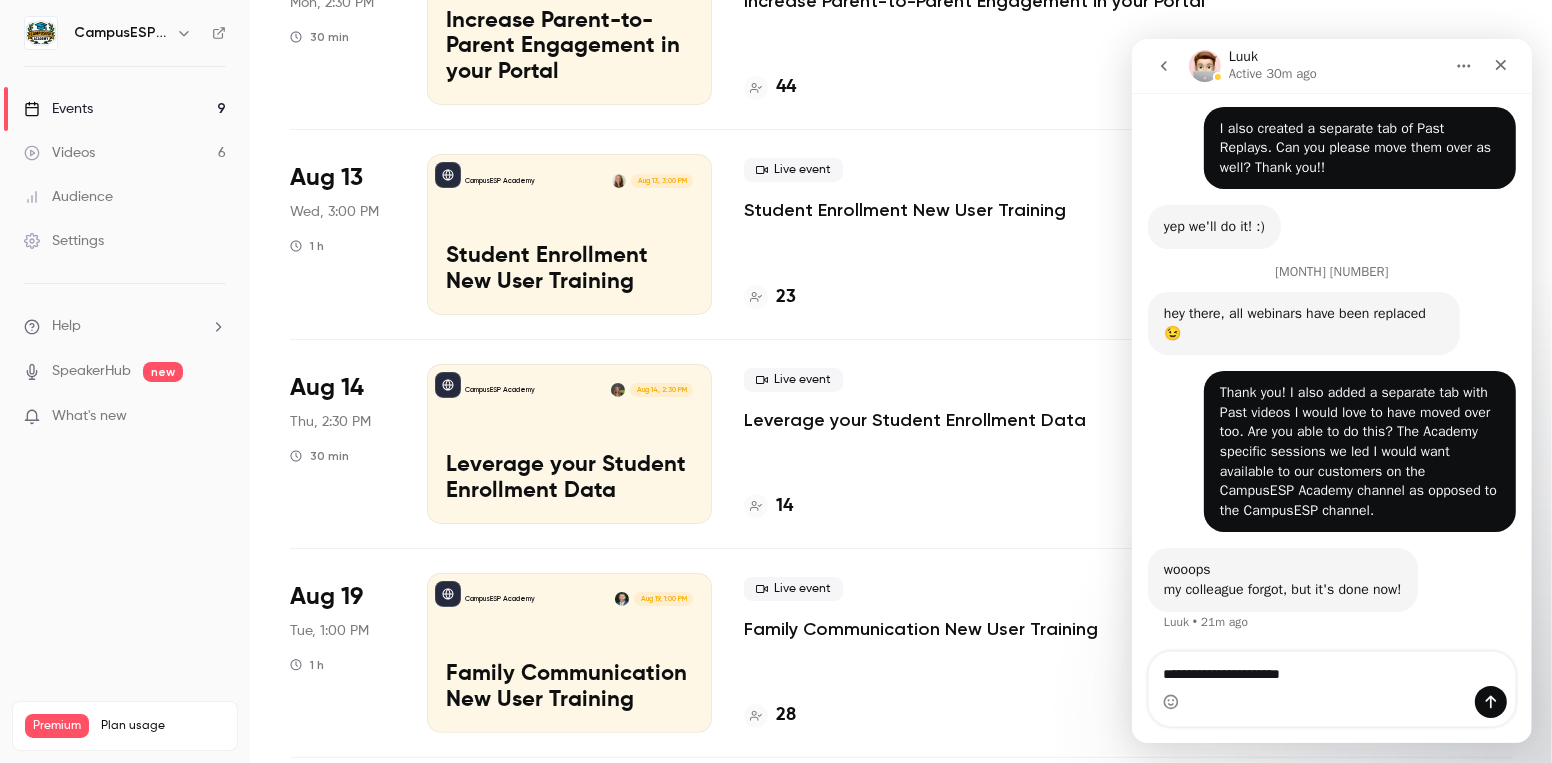 type 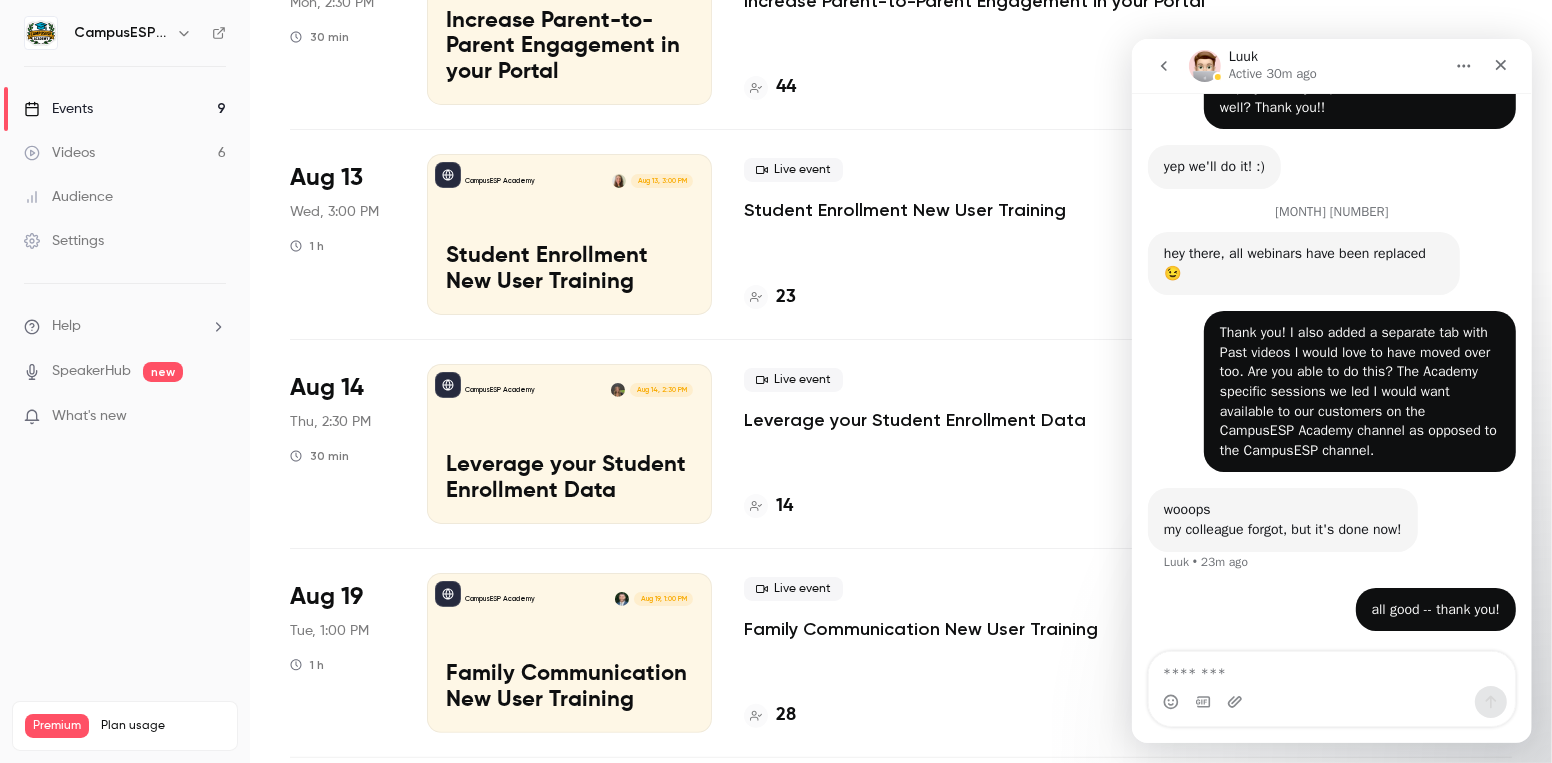scroll, scrollTop: 0, scrollLeft: 0, axis: both 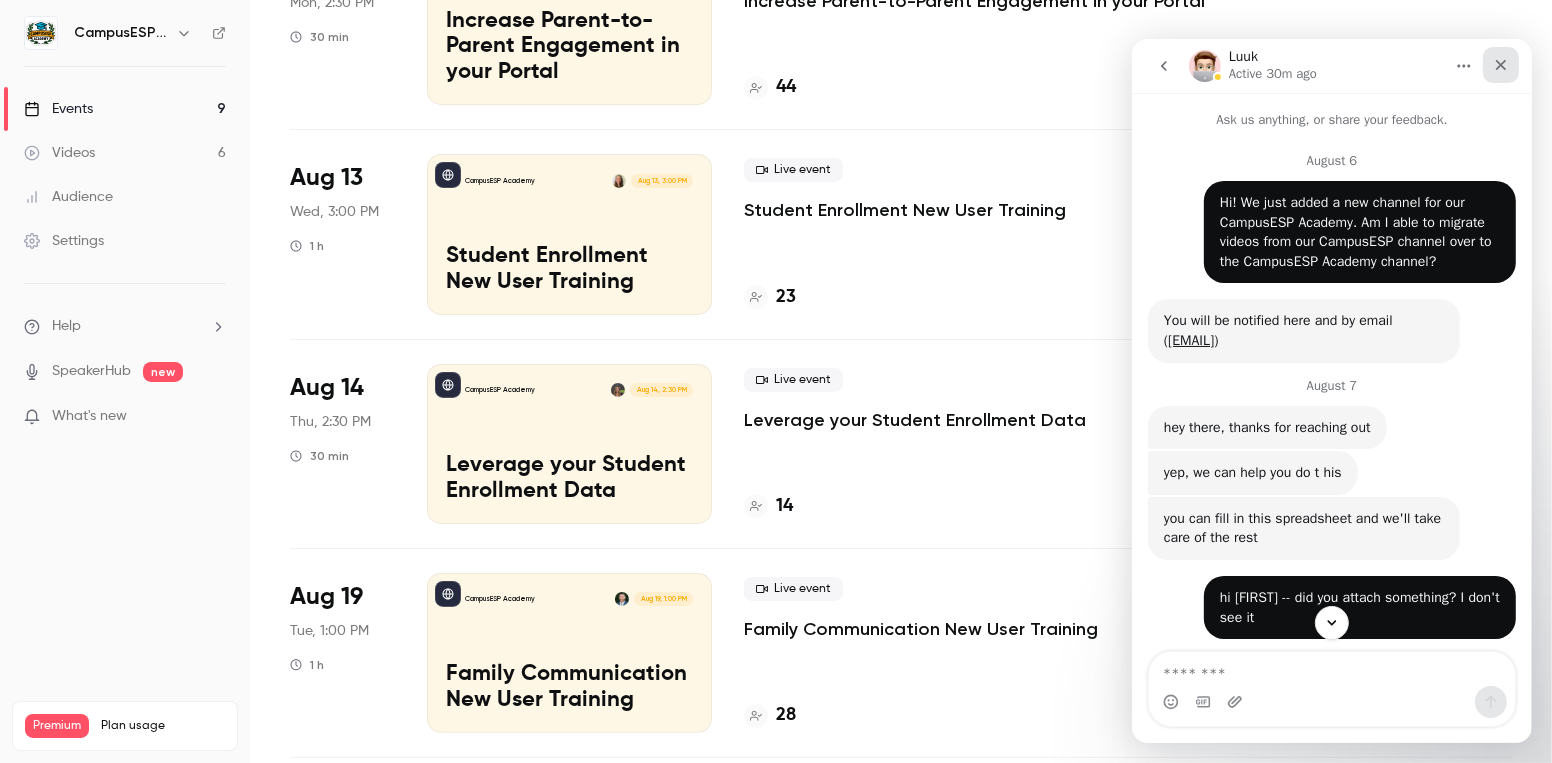 click at bounding box center [1500, 65] 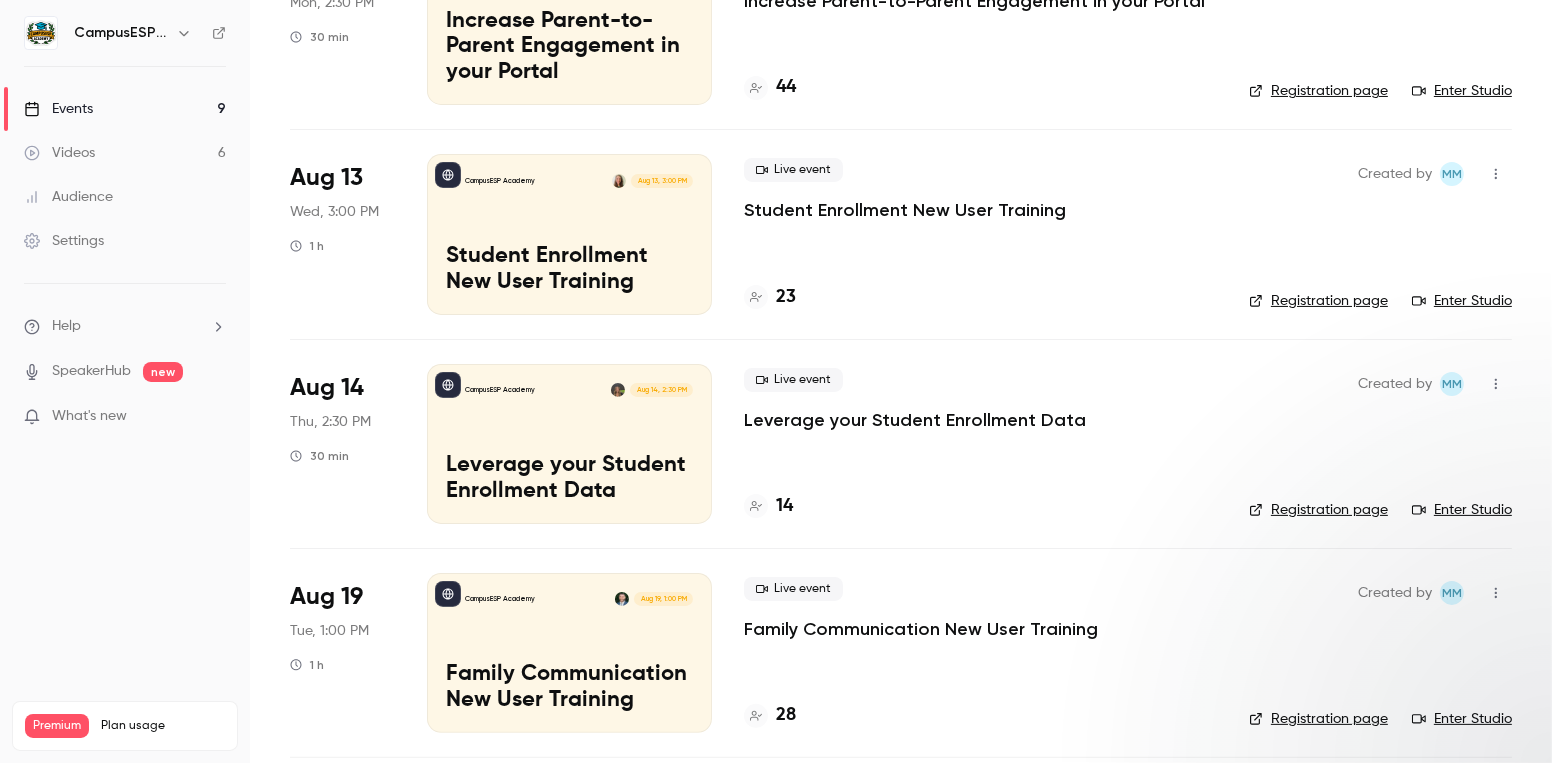 scroll, scrollTop: 0, scrollLeft: 0, axis: both 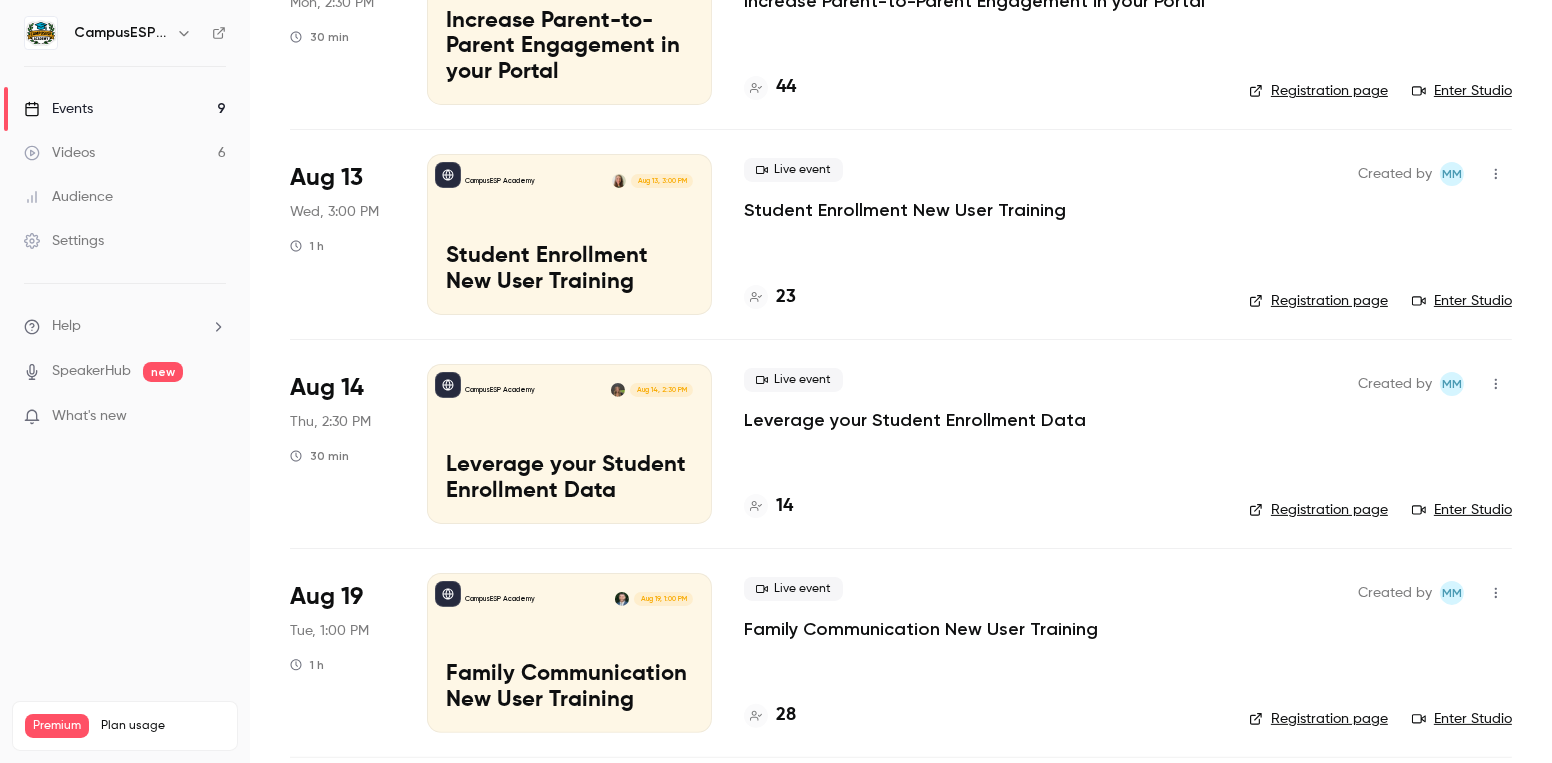 click on "Events 9" at bounding box center (125, 109) 